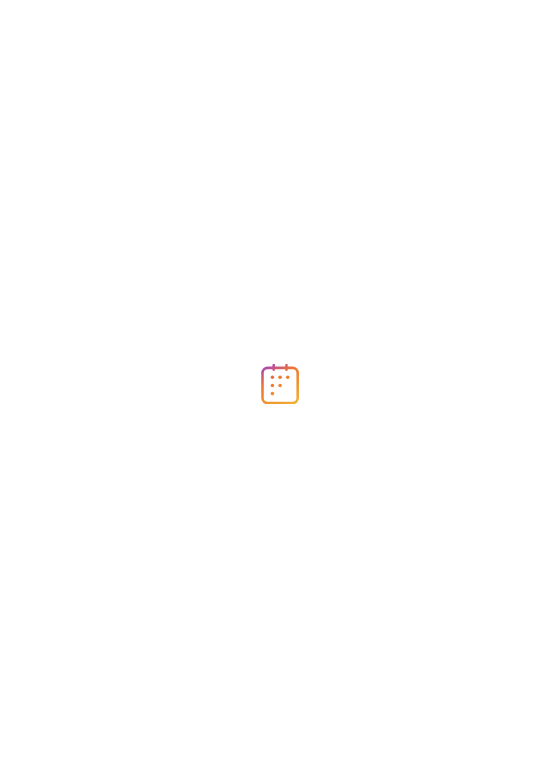 scroll, scrollTop: 0, scrollLeft: 0, axis: both 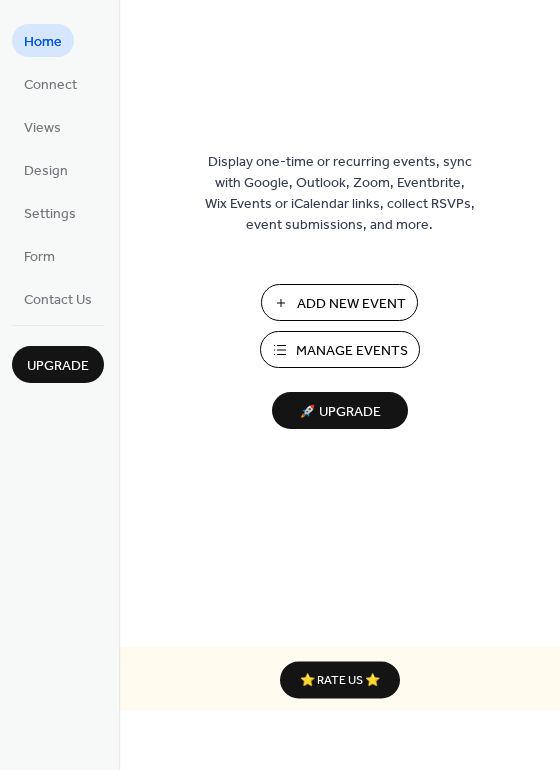 click on "Manage Events" at bounding box center (352, 351) 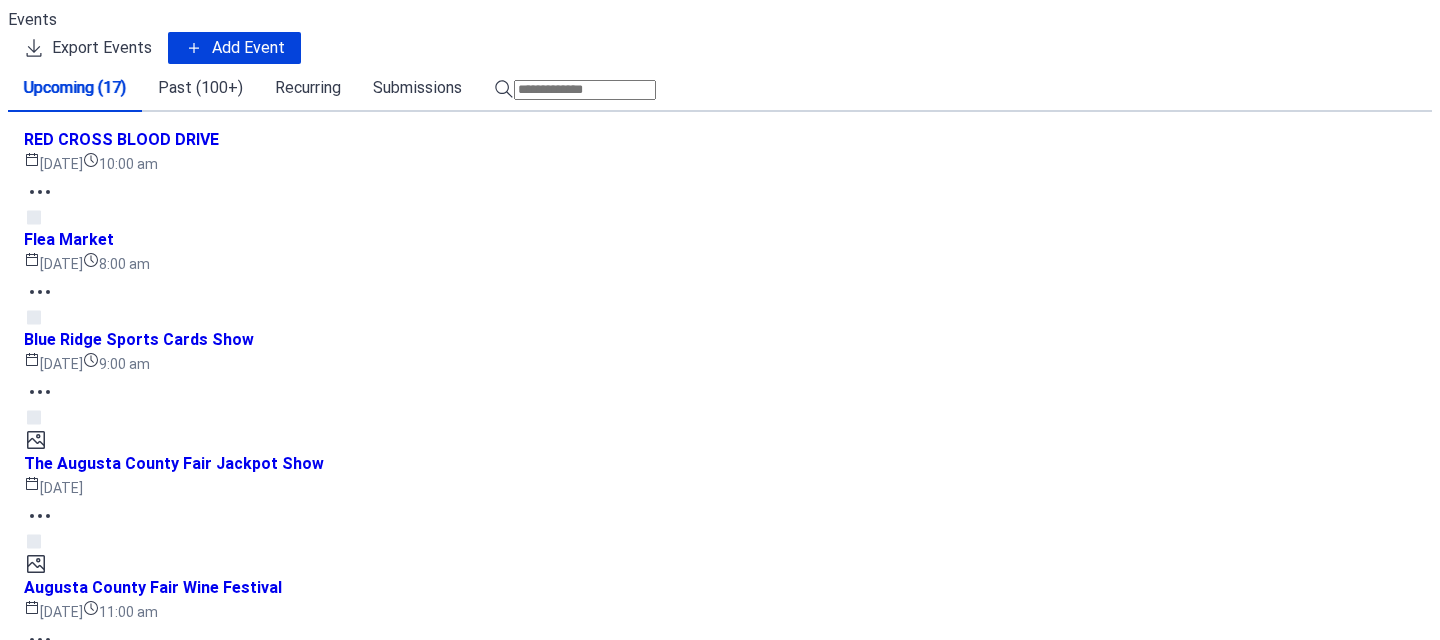 scroll, scrollTop: 0, scrollLeft: 0, axis: both 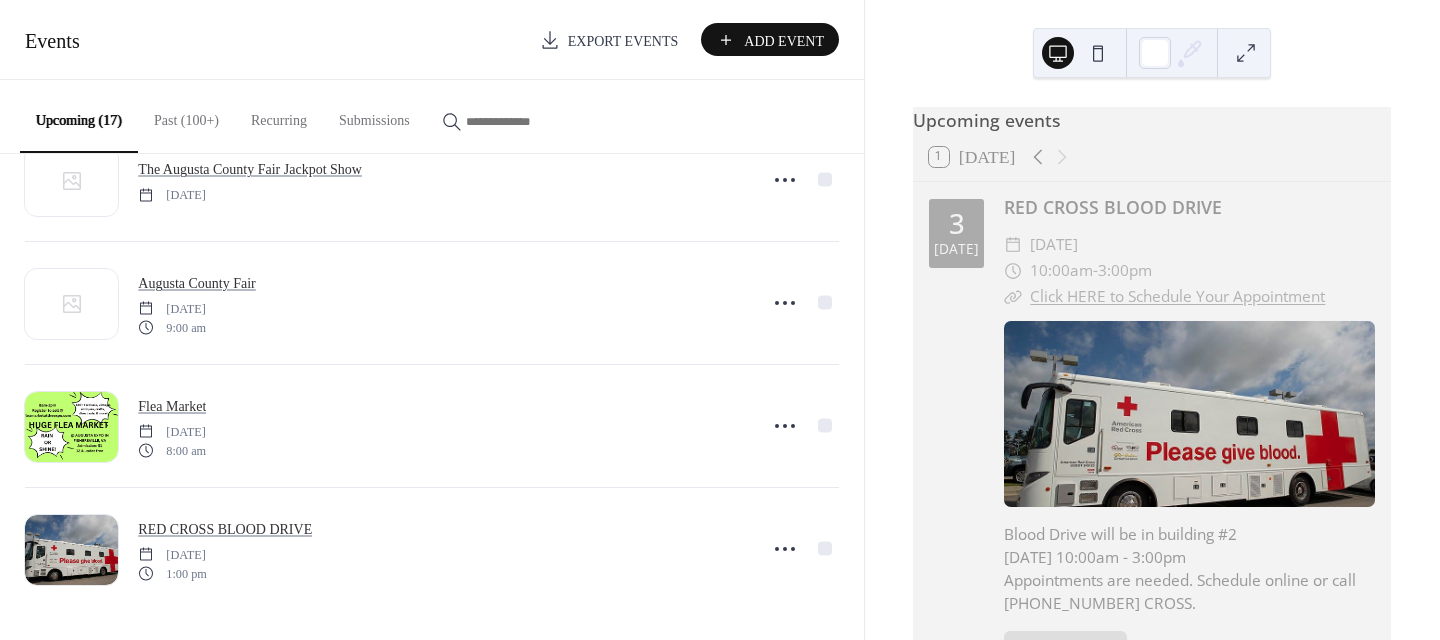 click on "Past  (100+)" at bounding box center (186, 115) 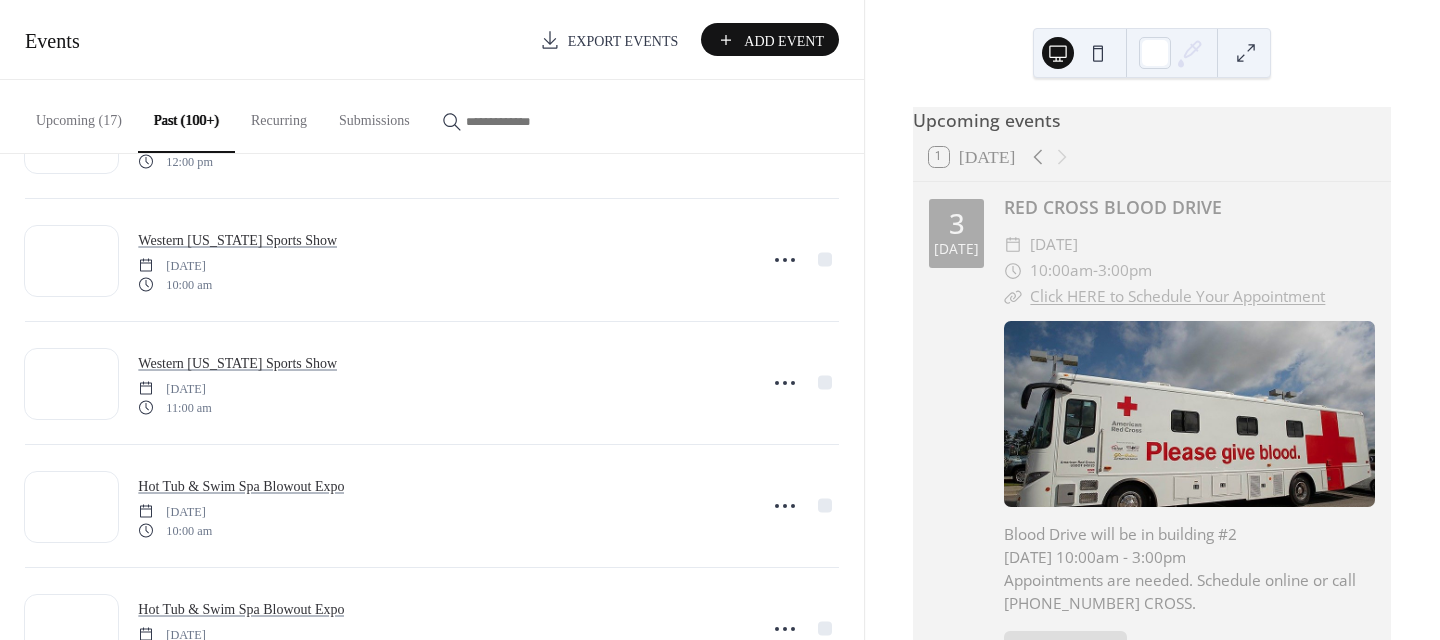 scroll, scrollTop: 4593, scrollLeft: 0, axis: vertical 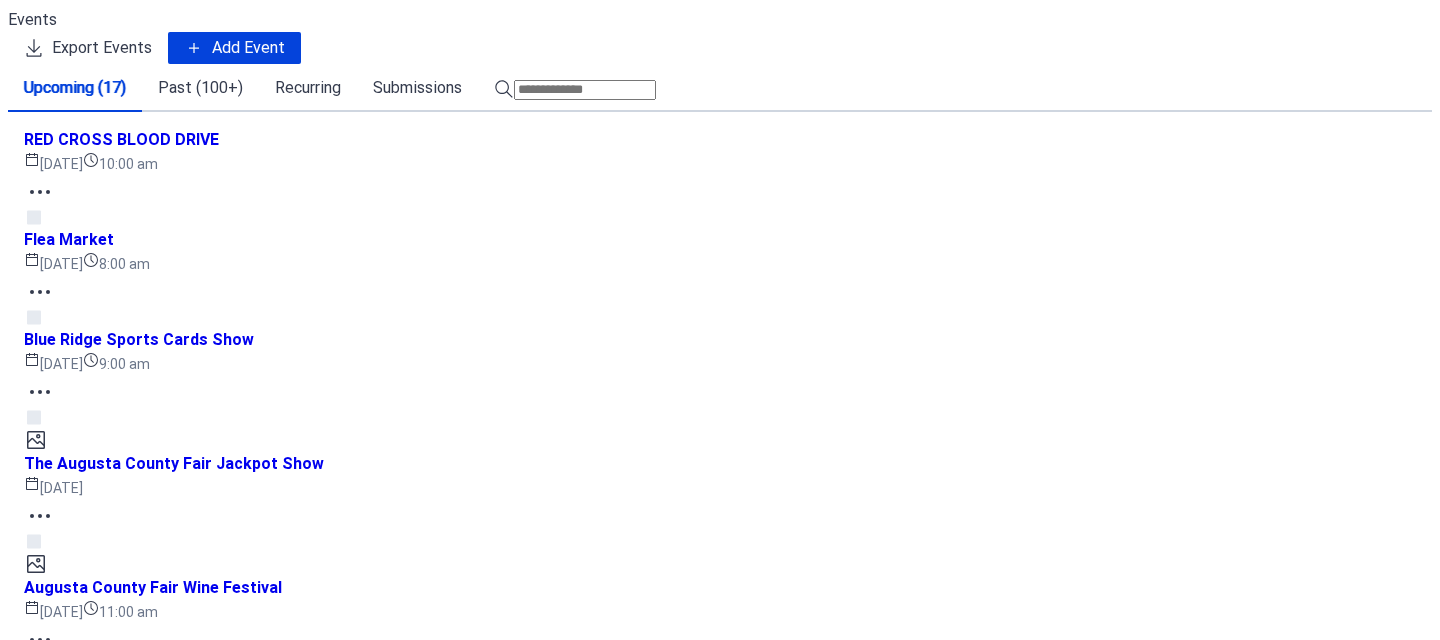 click on "Past  (100+)" at bounding box center (200, 88) 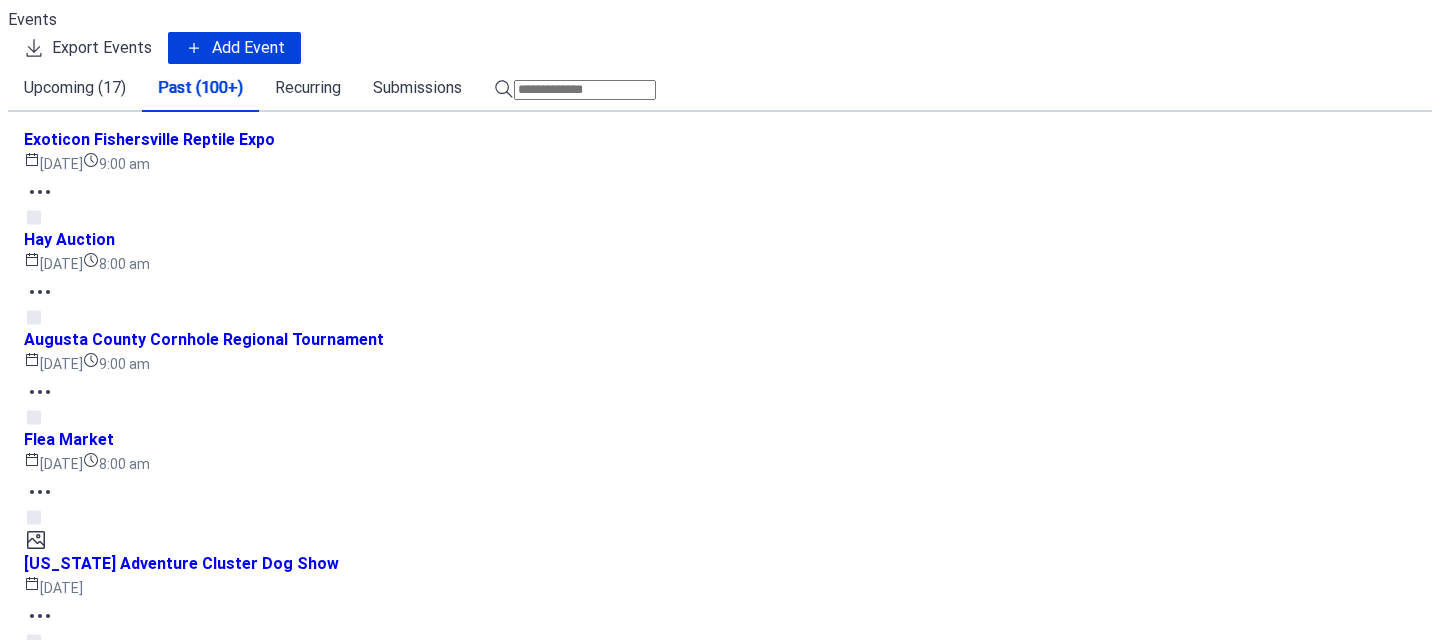 scroll, scrollTop: 7153, scrollLeft: 0, axis: vertical 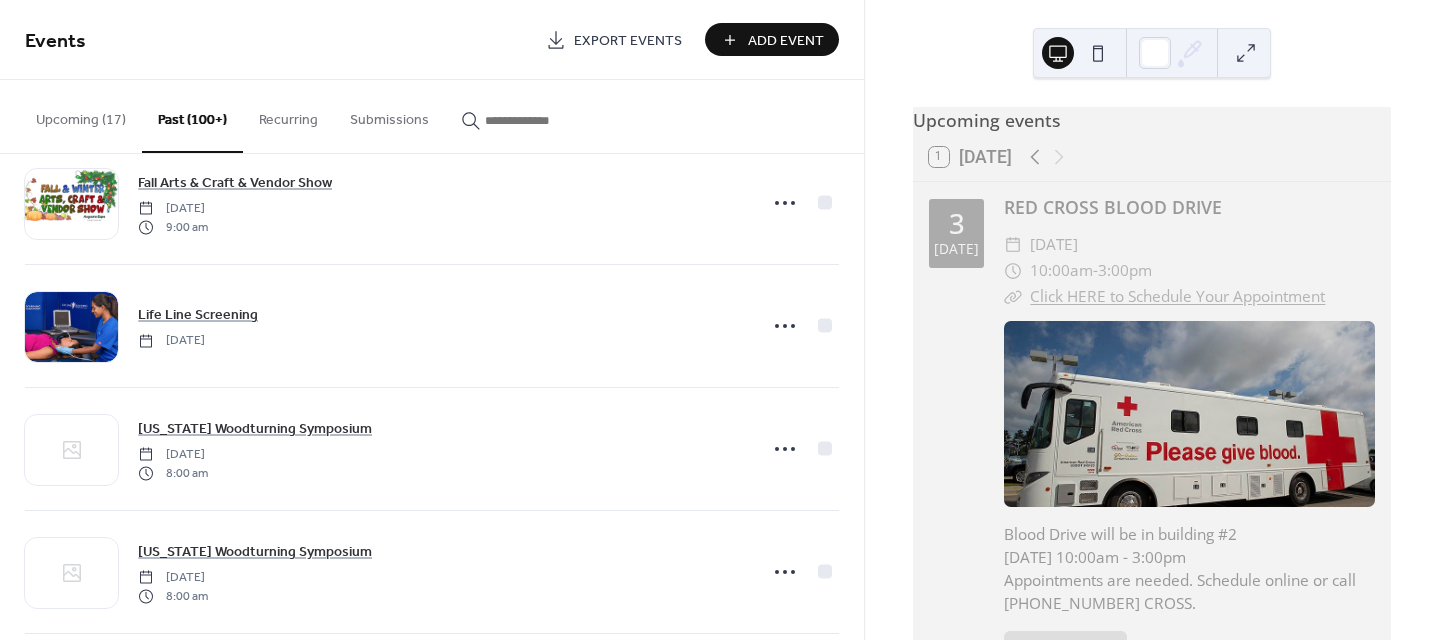 click 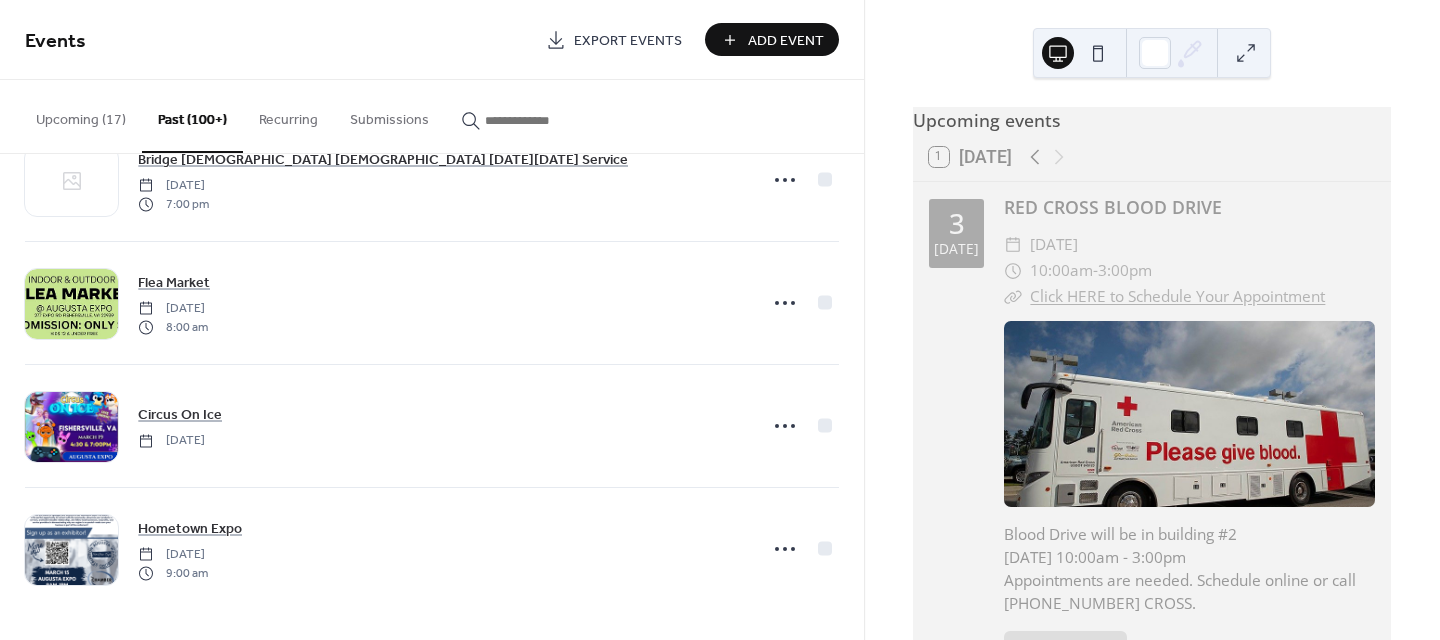 scroll, scrollTop: 8283, scrollLeft: 0, axis: vertical 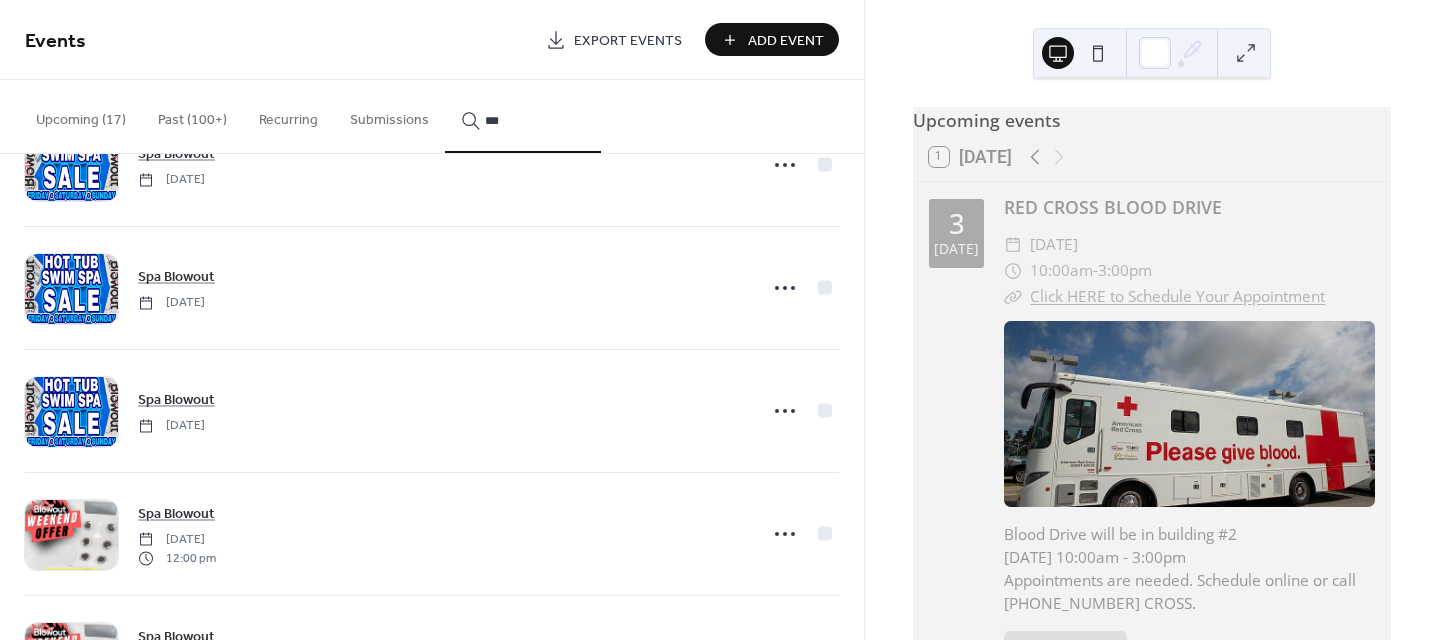 type on "***" 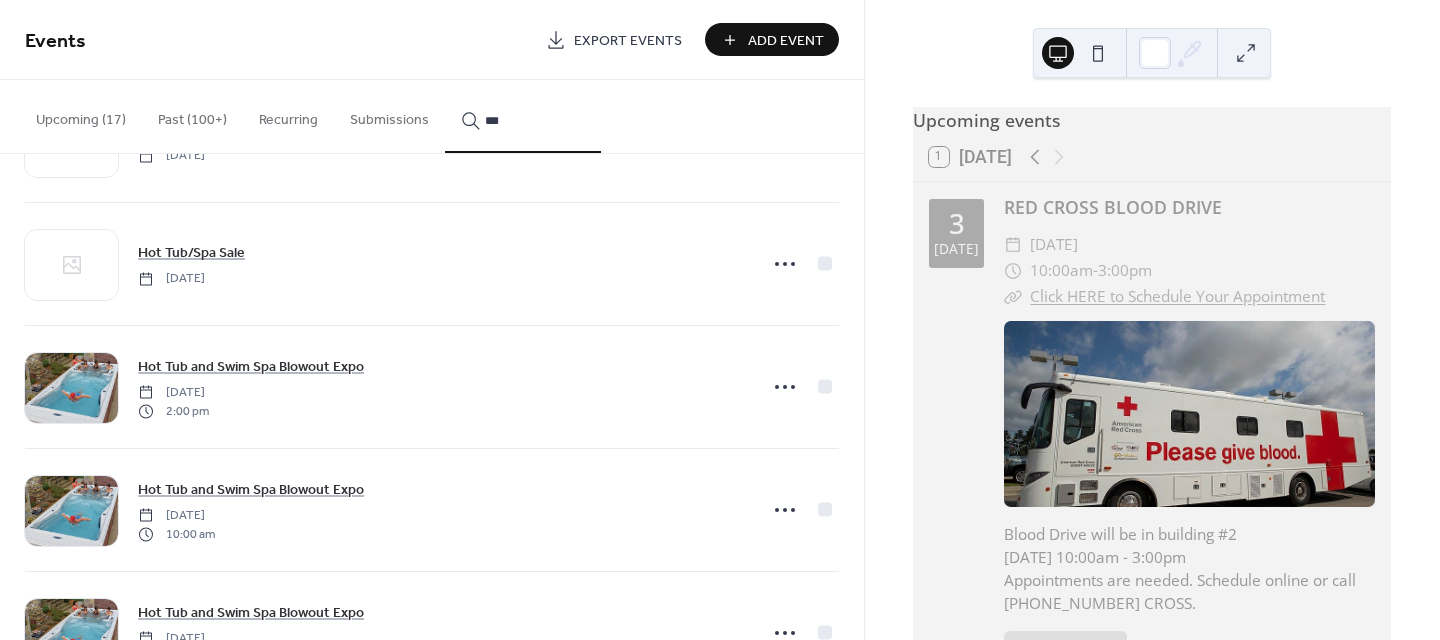 scroll, scrollTop: 962, scrollLeft: 0, axis: vertical 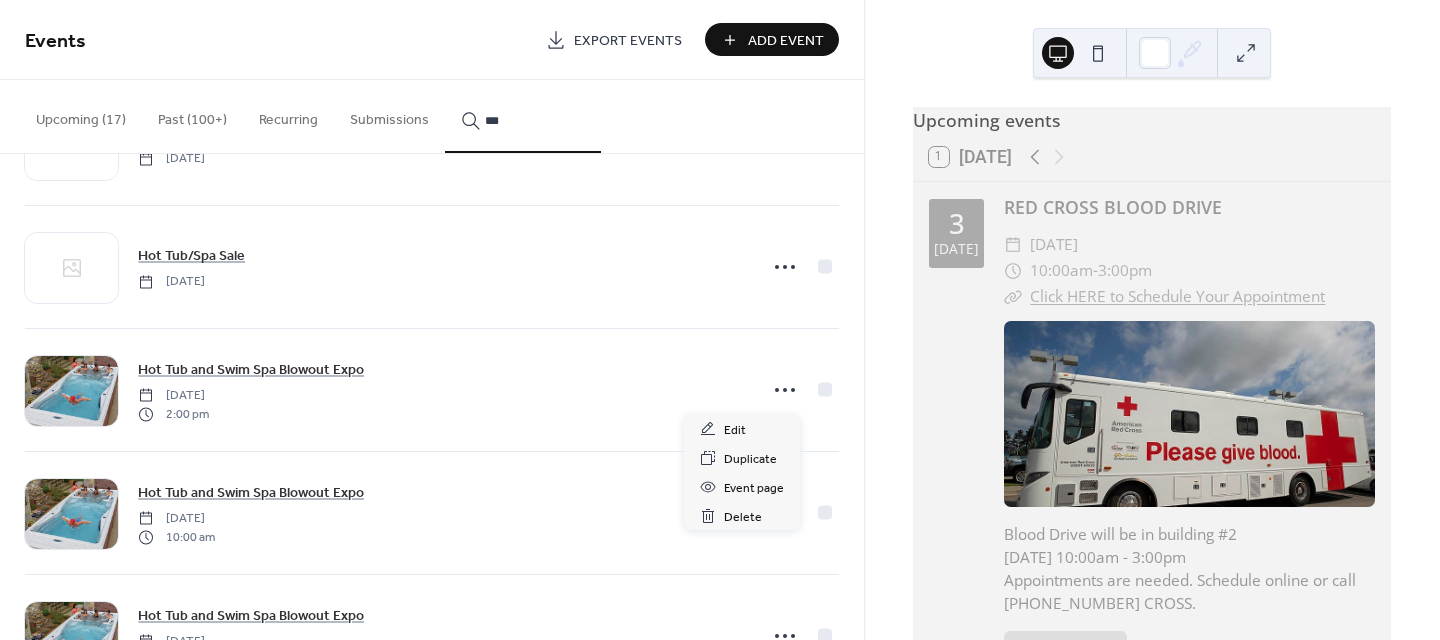 click 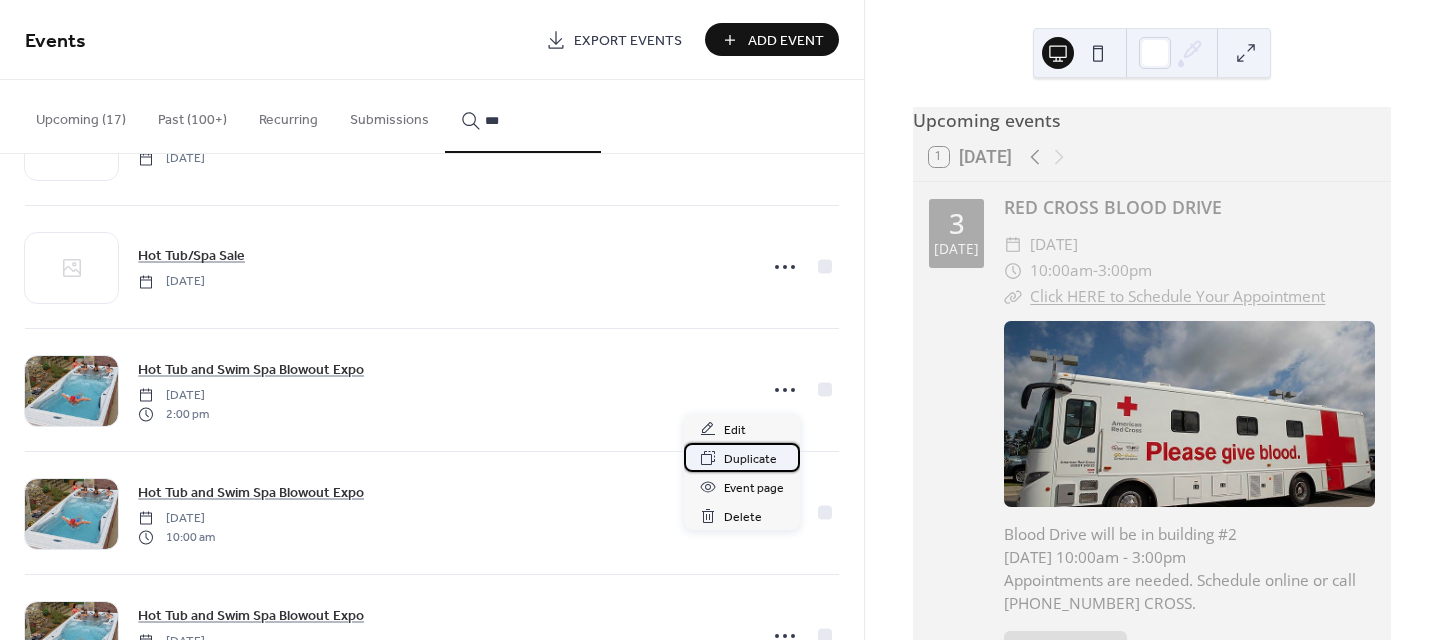click on "Duplicate" at bounding box center (750, 459) 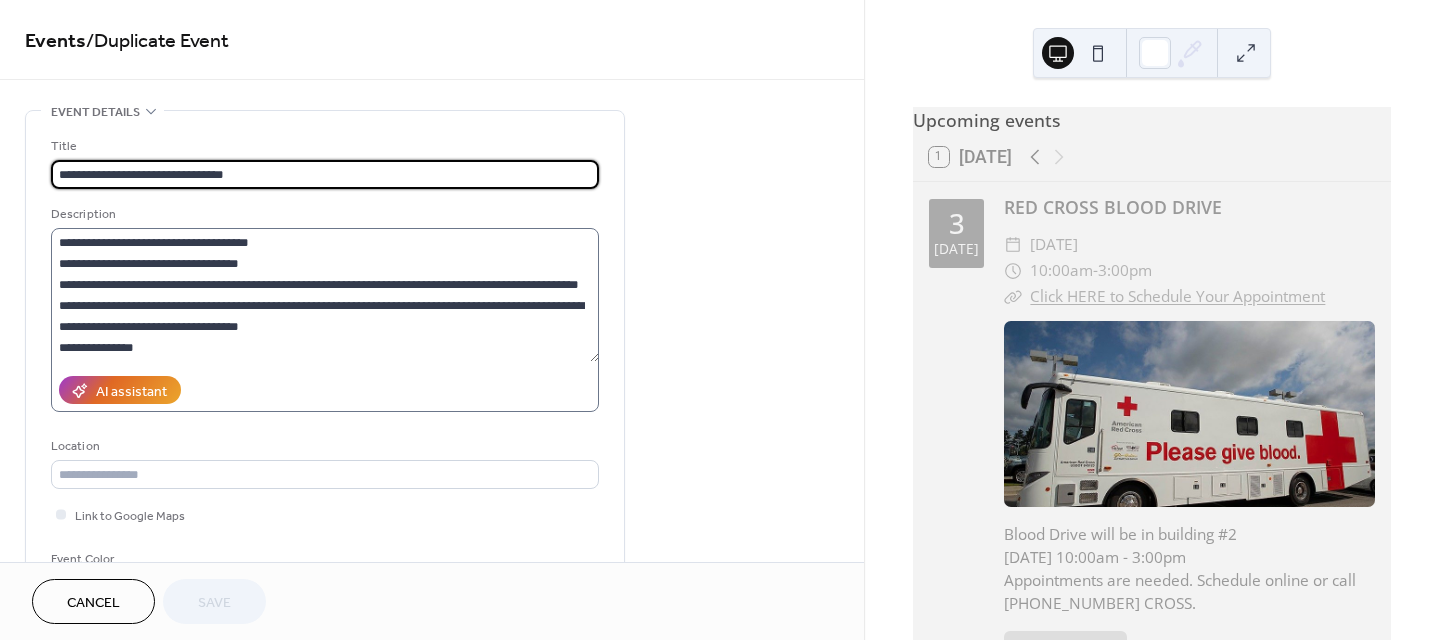 scroll, scrollTop: 63, scrollLeft: 0, axis: vertical 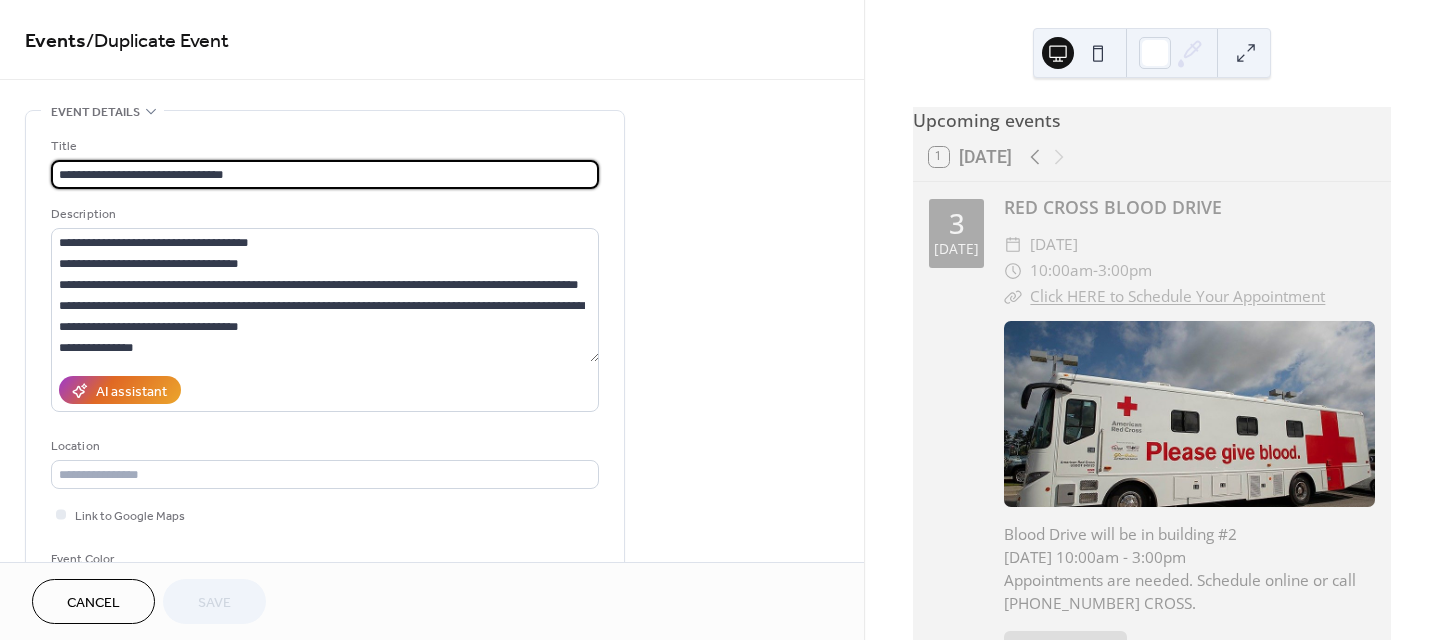 drag, startPoint x: 266, startPoint y: 172, endPoint x: 178, endPoint y: 179, distance: 88.27797 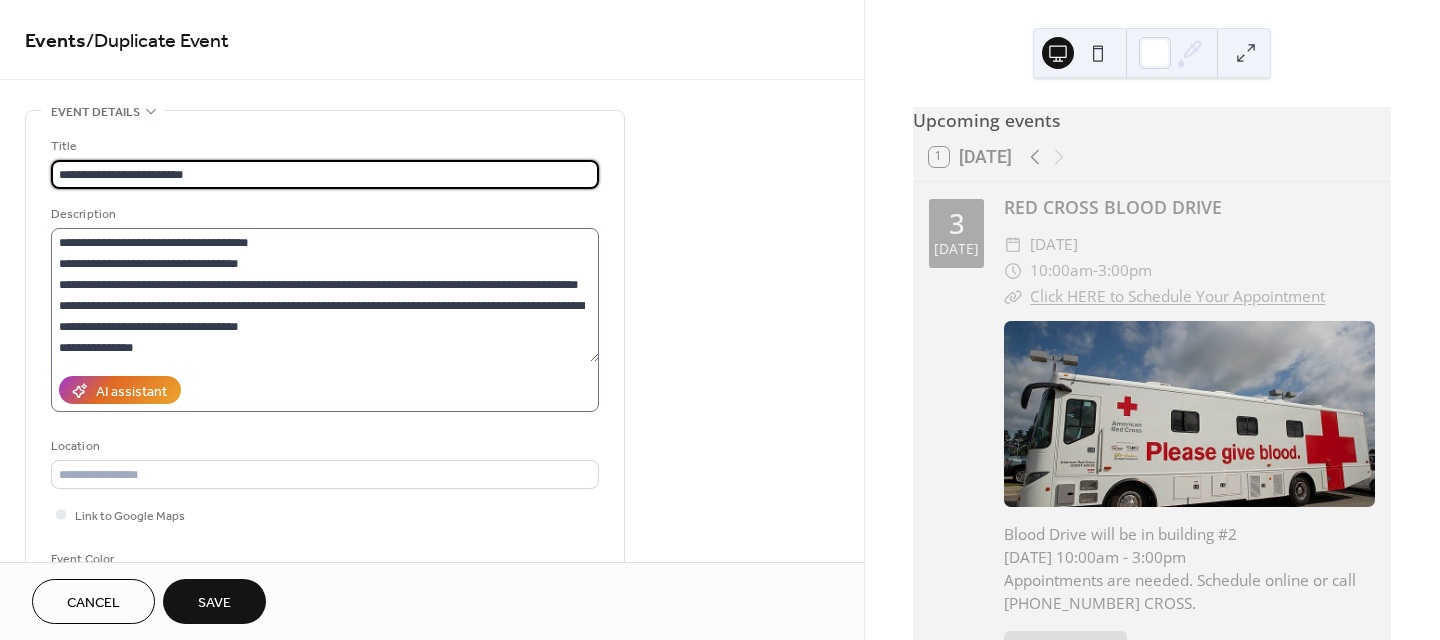 type on "**********" 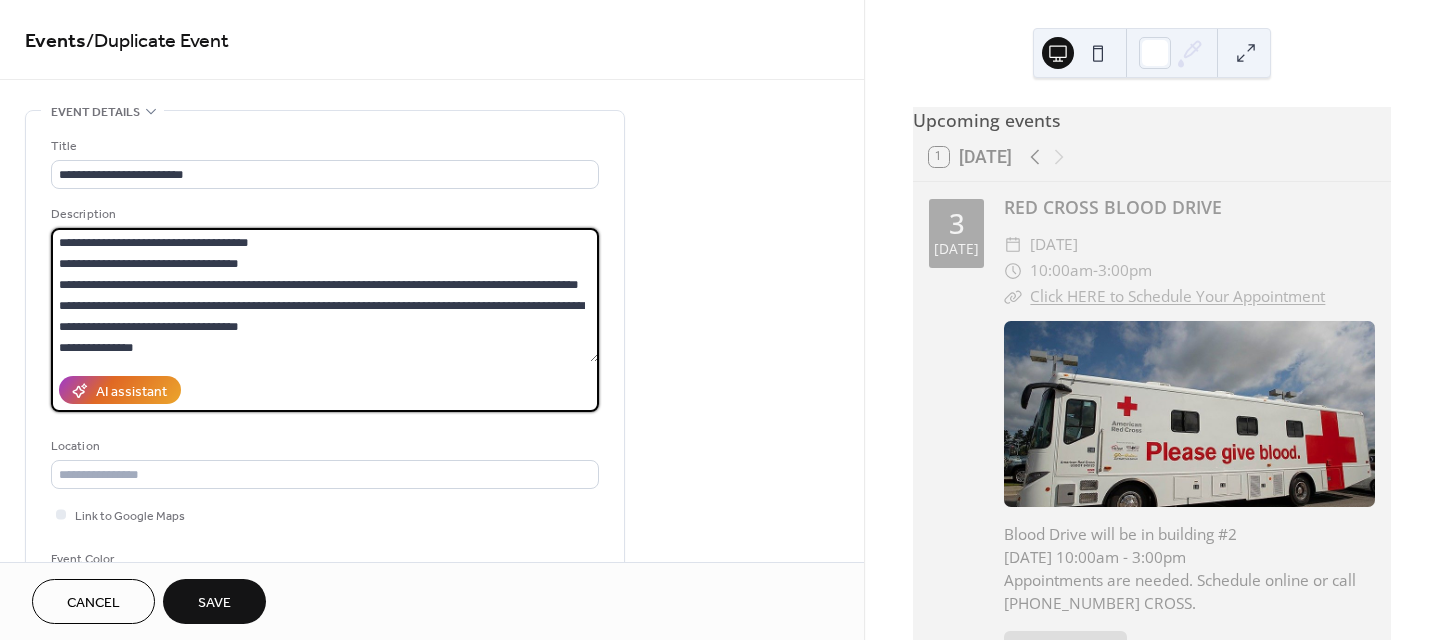 drag, startPoint x: 328, startPoint y: 323, endPoint x: 56, endPoint y: 251, distance: 281.36807 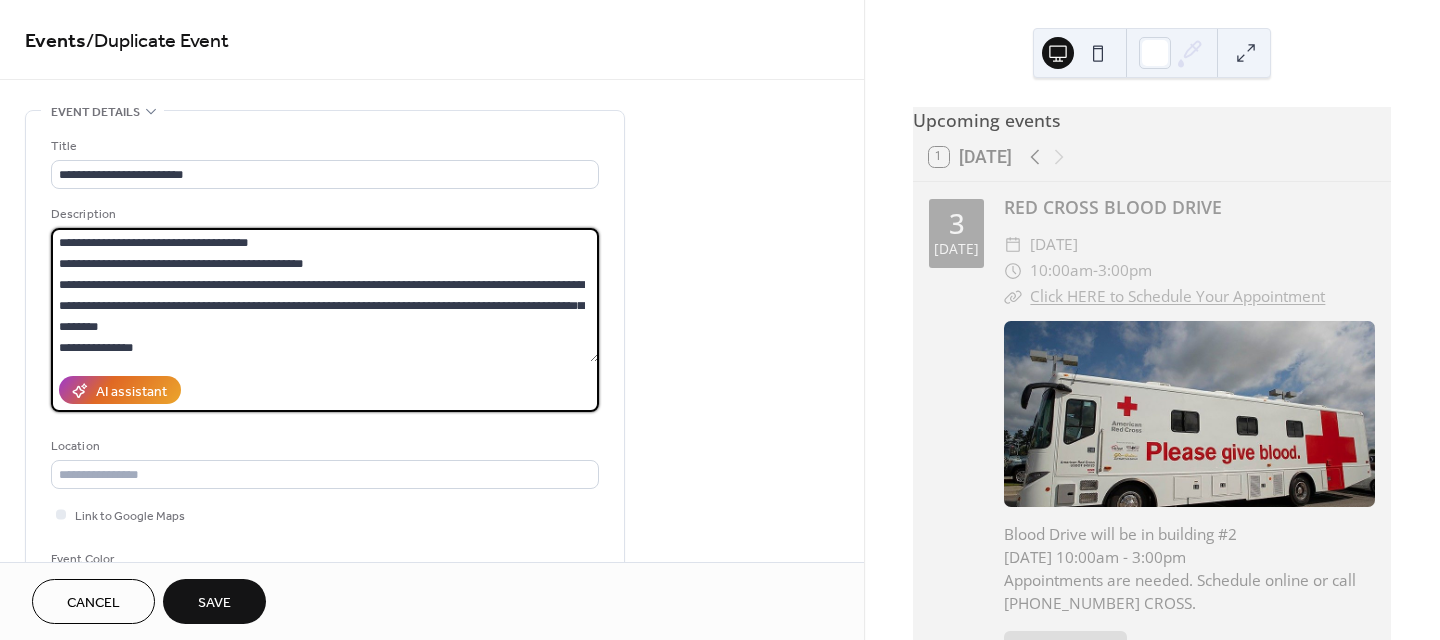 scroll, scrollTop: 42, scrollLeft: 0, axis: vertical 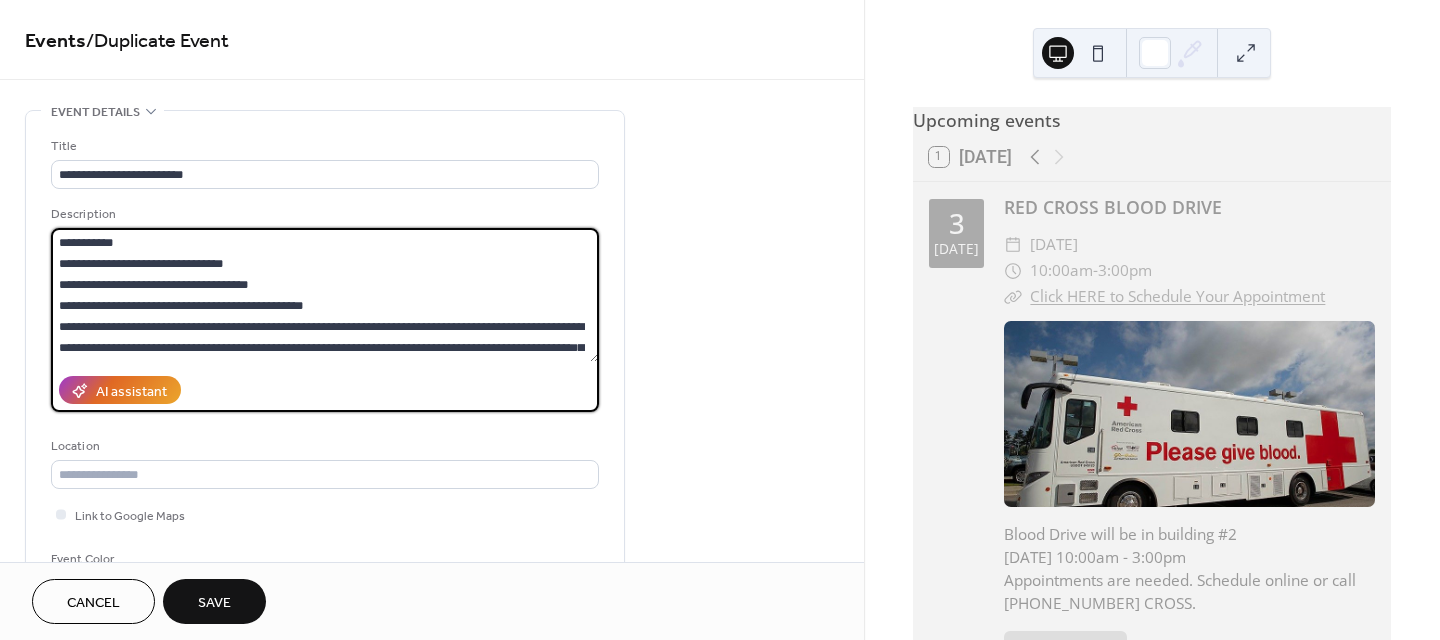 drag, startPoint x: 160, startPoint y: 350, endPoint x: 52, endPoint y: 240, distance: 154.15576 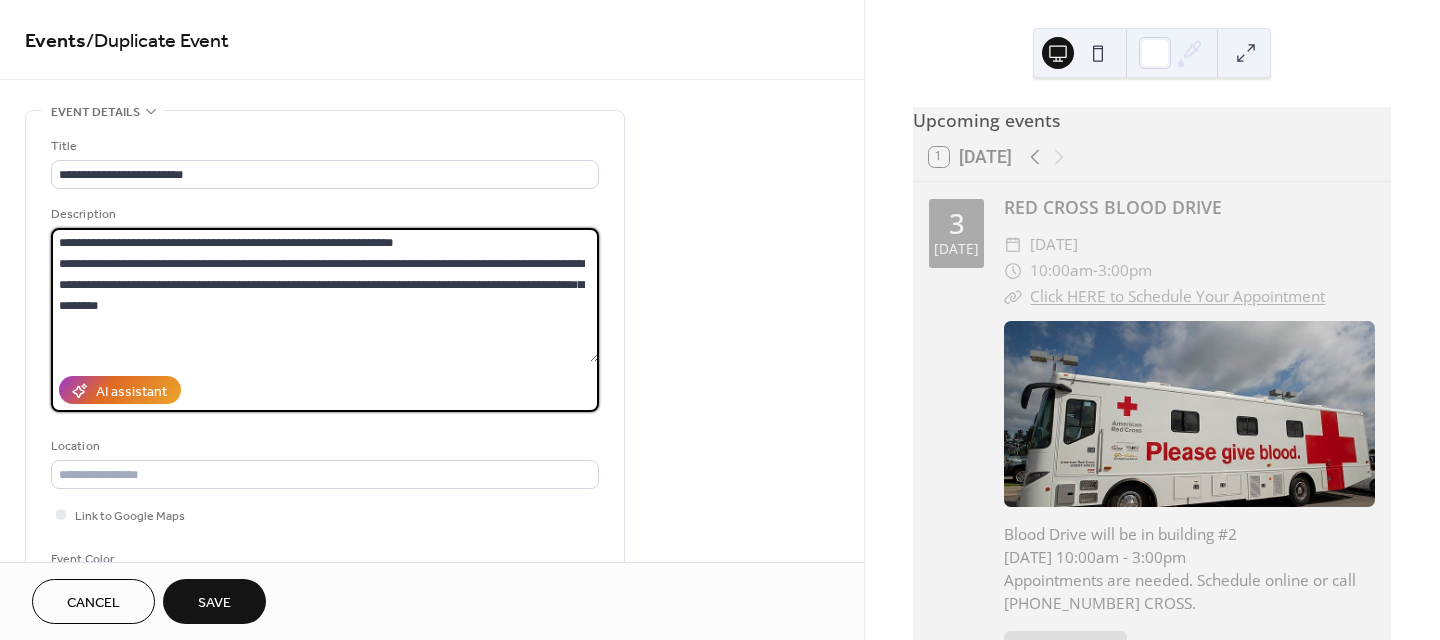 click on "**********" at bounding box center (325, 295) 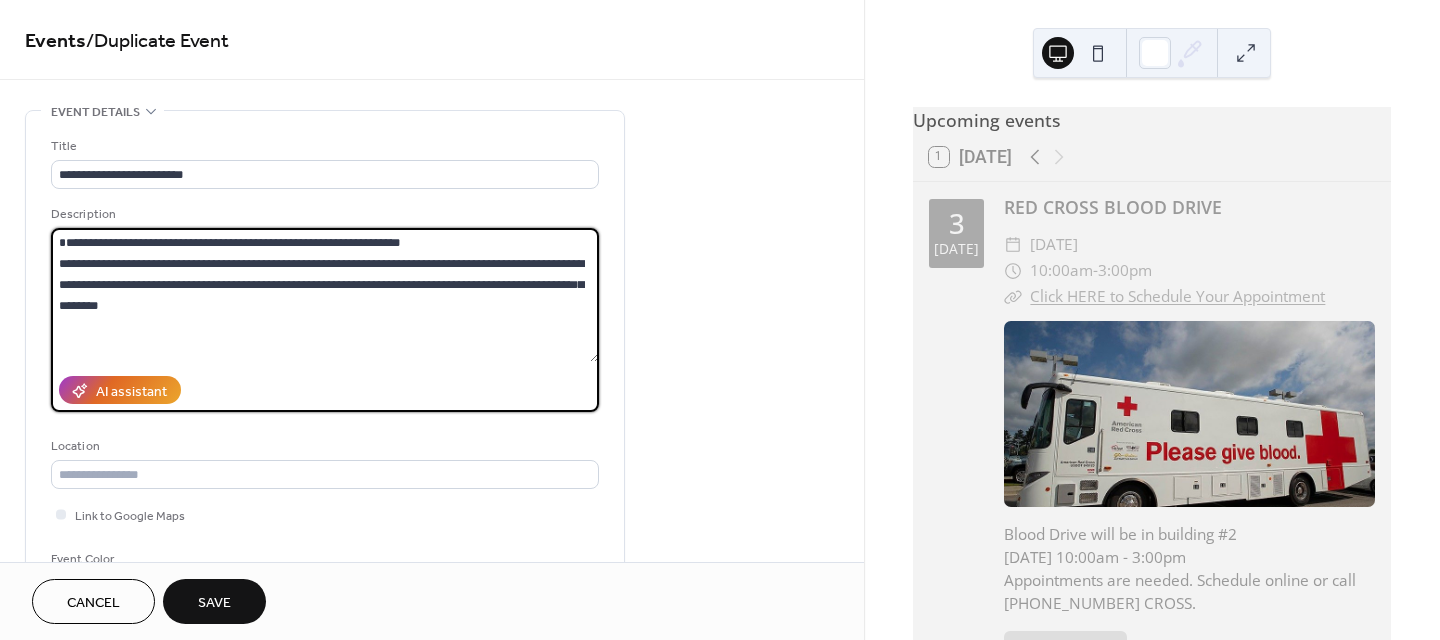 click on "**********" at bounding box center (325, 295) 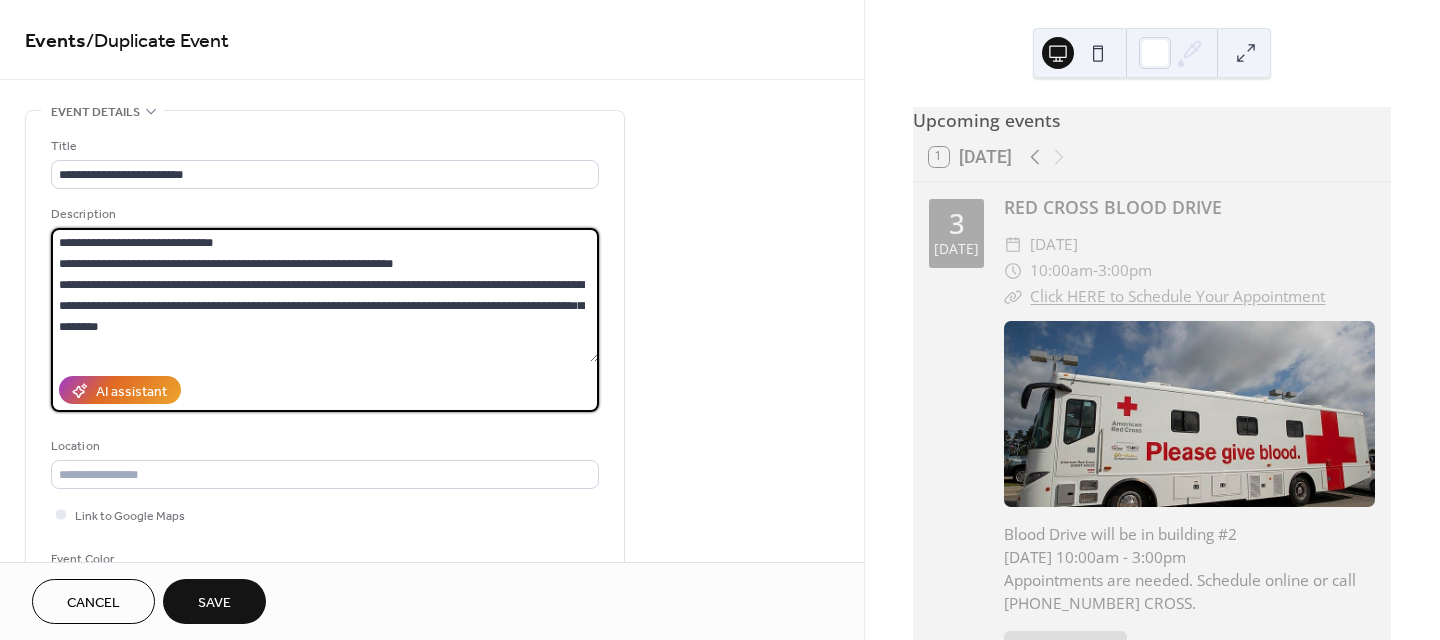 click on "**********" at bounding box center [325, 295] 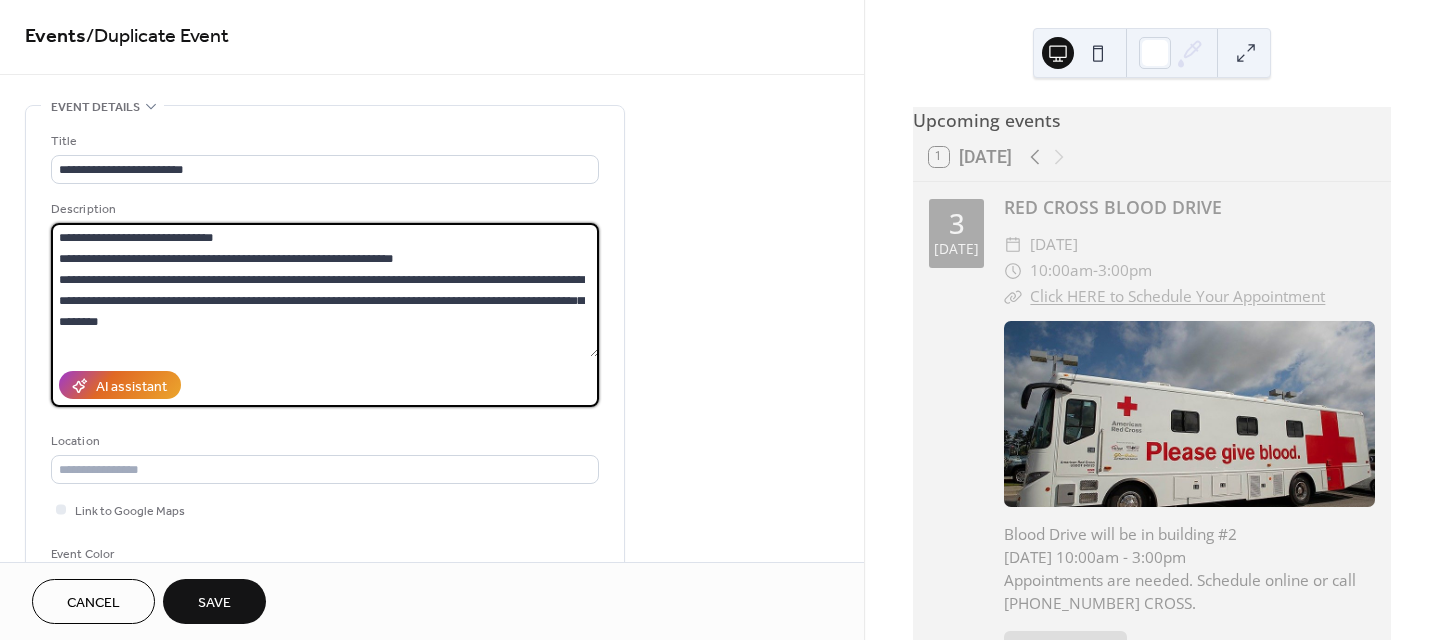 scroll, scrollTop: 0, scrollLeft: 0, axis: both 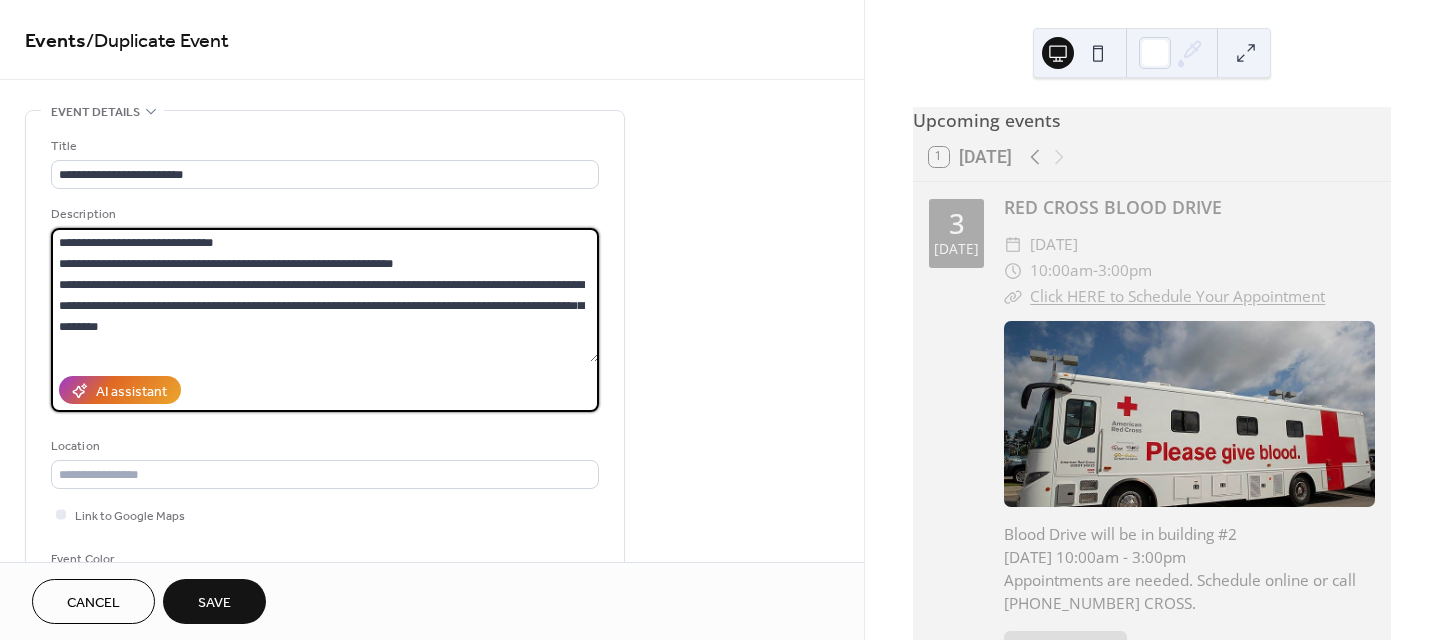 click on "**********" at bounding box center [325, 295] 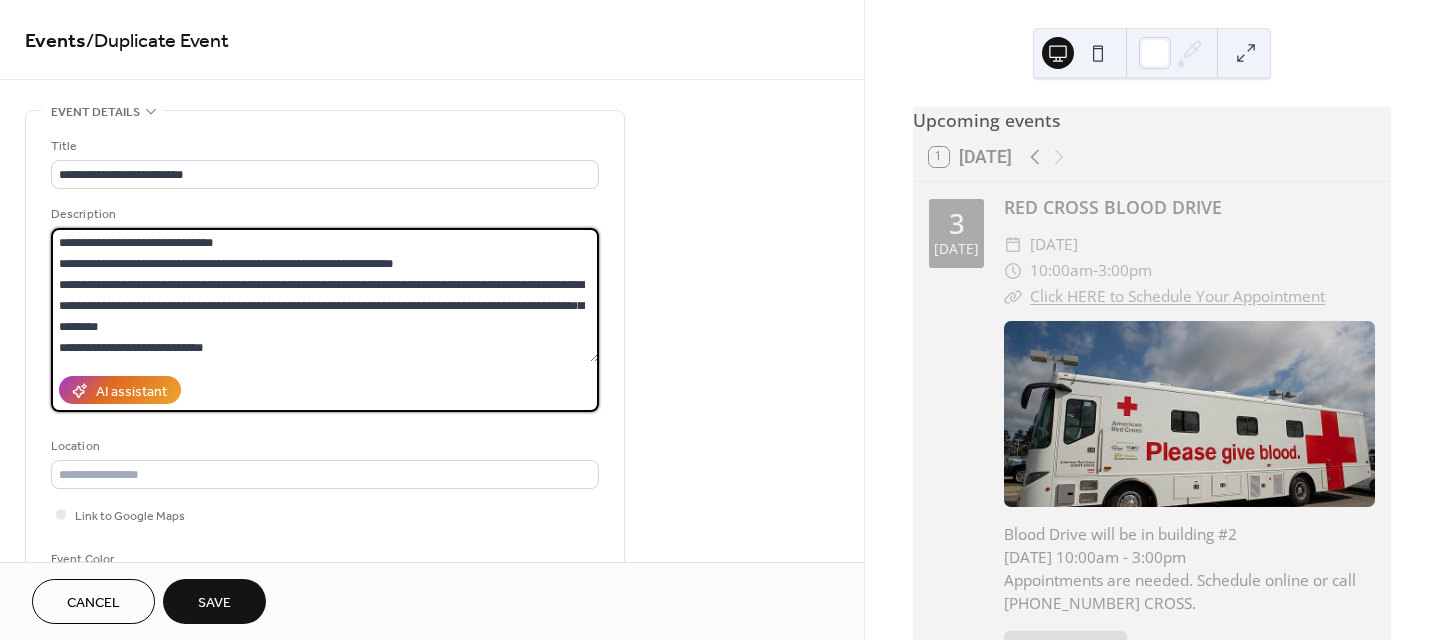 click on "**********" at bounding box center [325, 295] 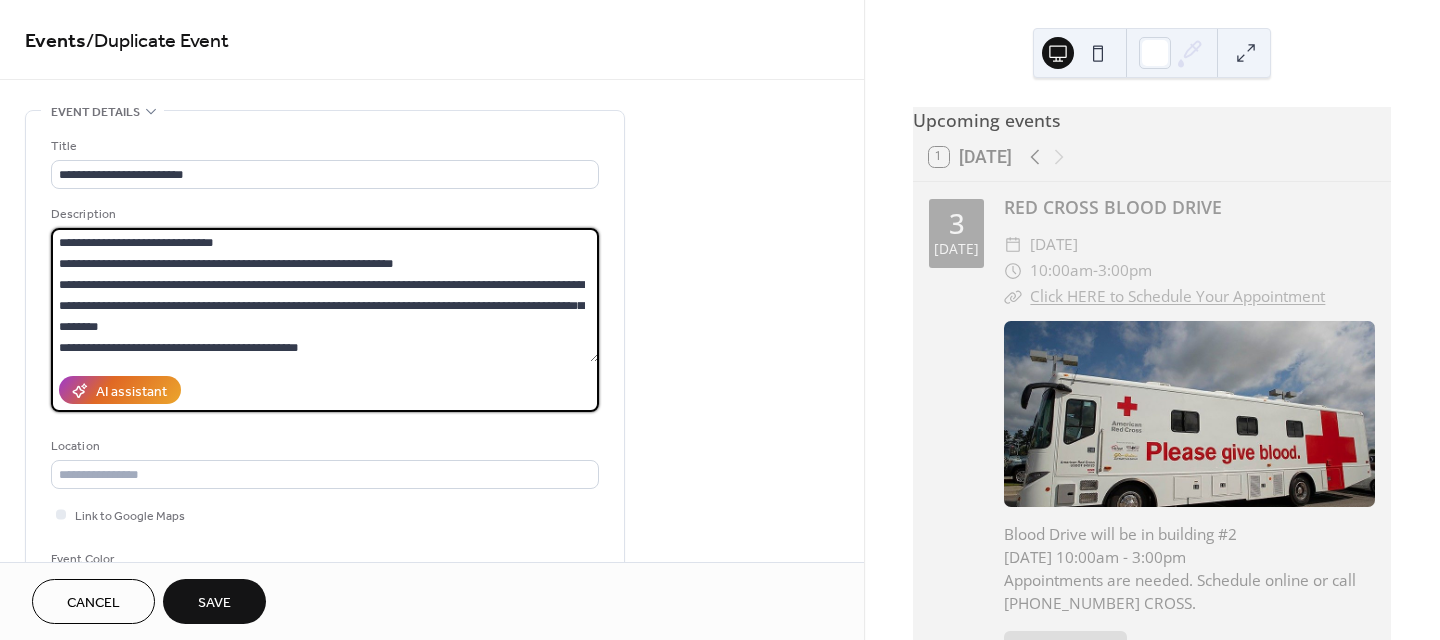 click on "**********" at bounding box center [325, 295] 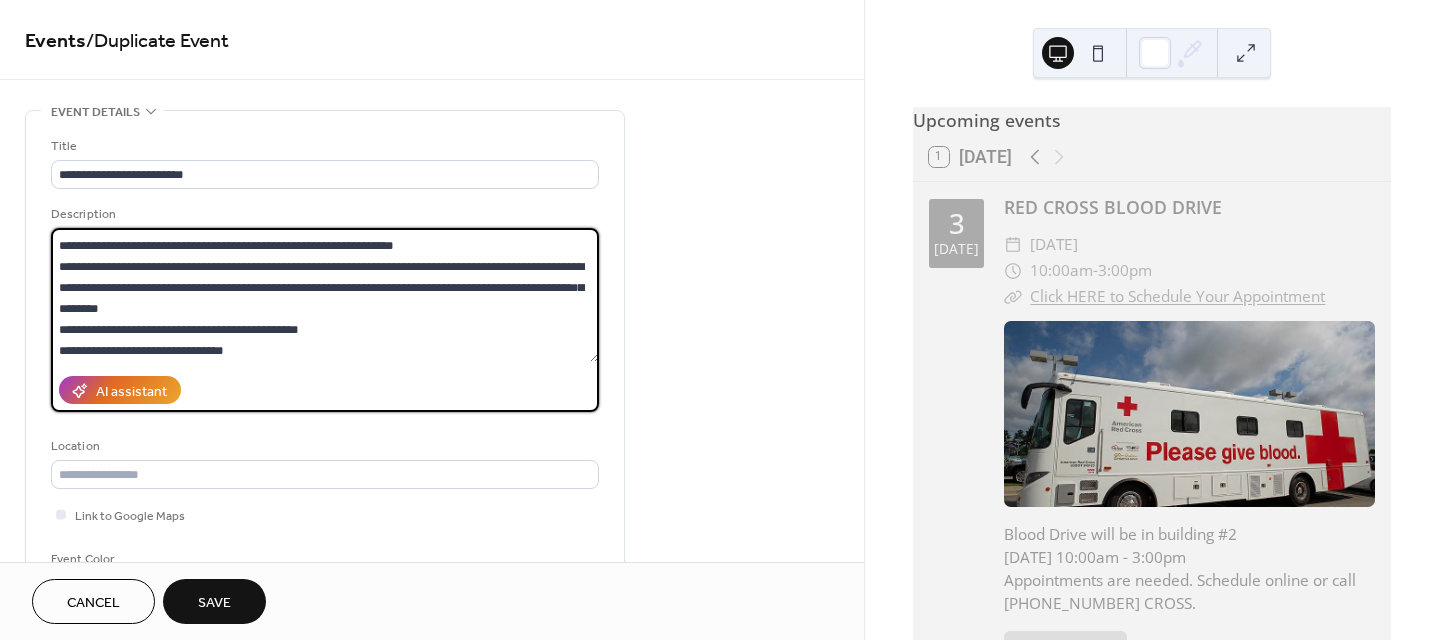 scroll, scrollTop: 39, scrollLeft: 0, axis: vertical 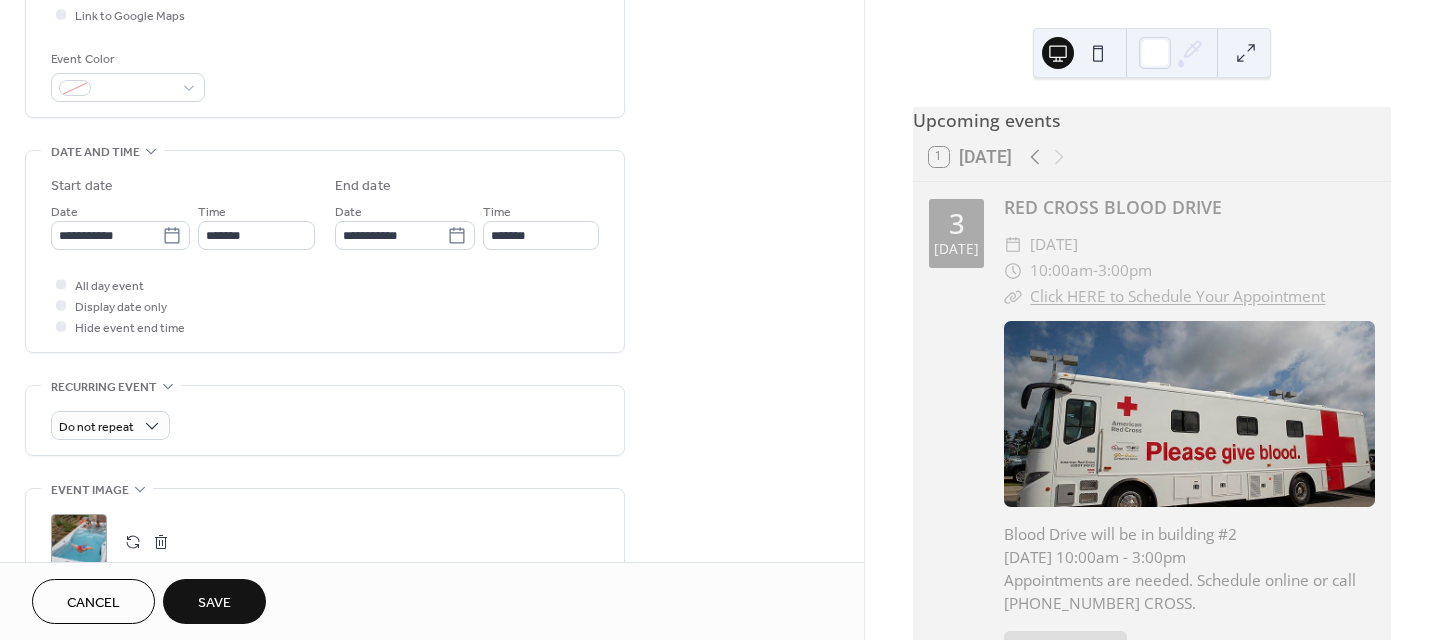 type on "**********" 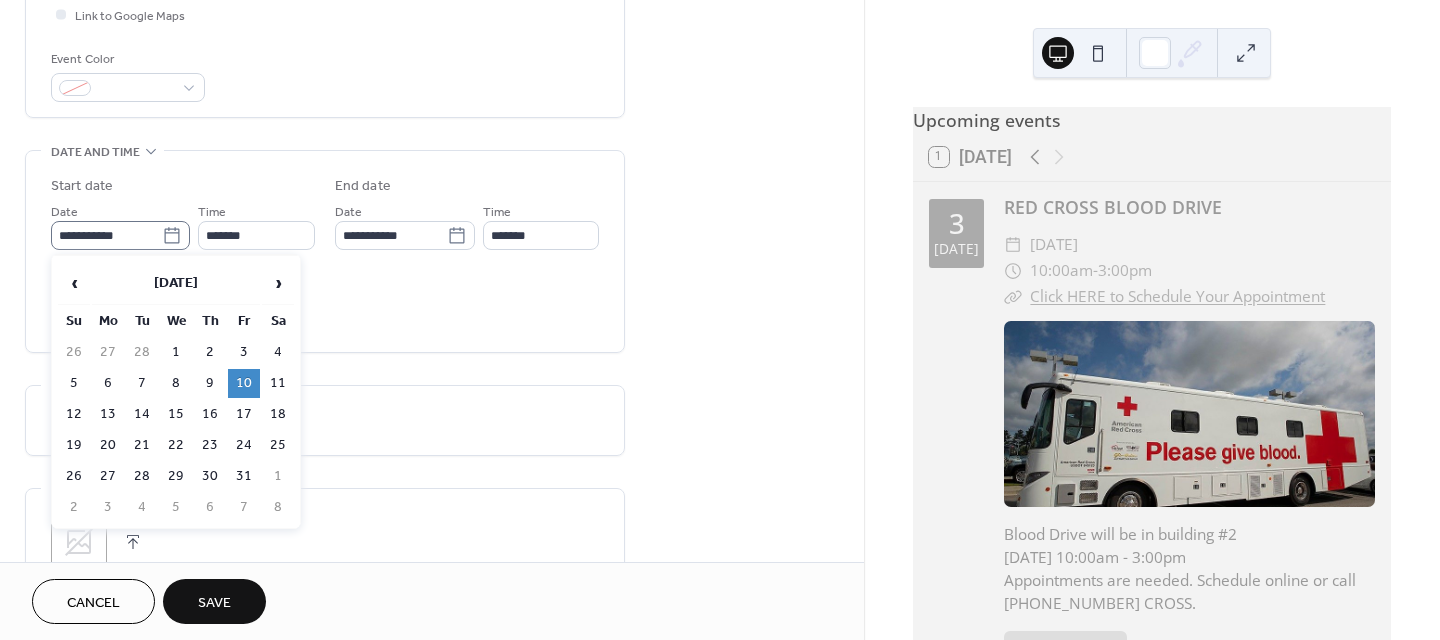 click 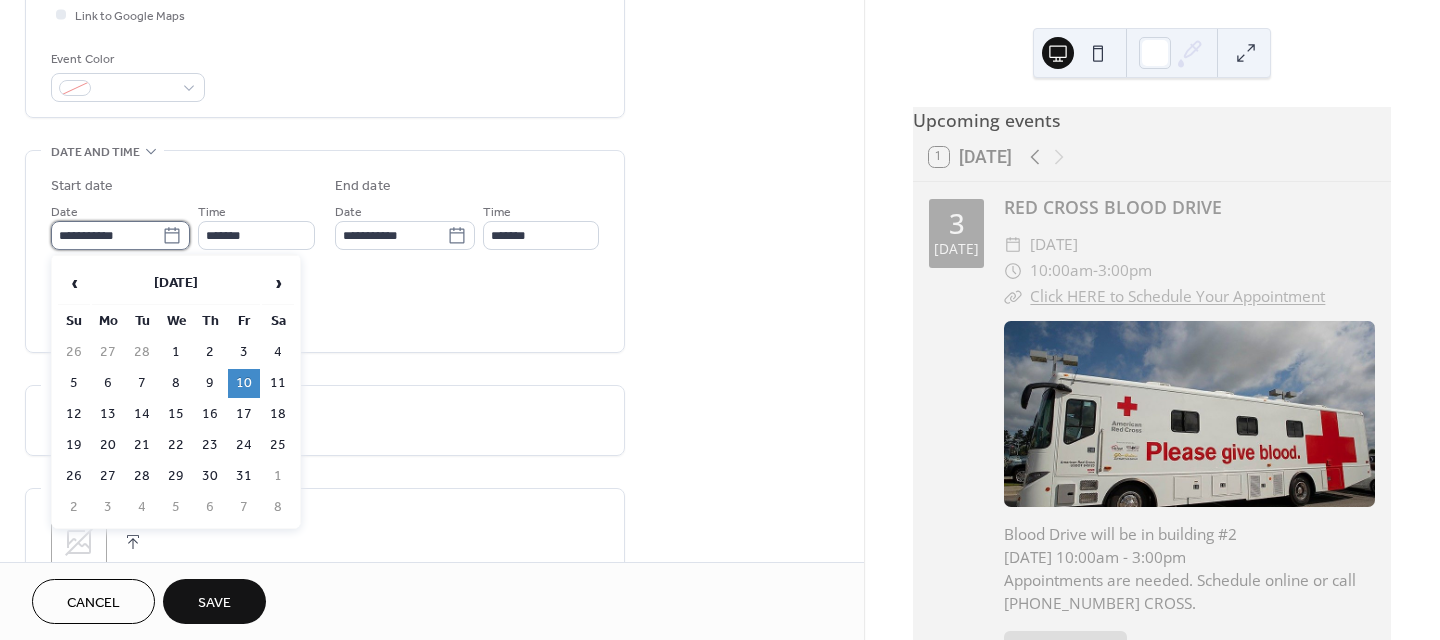 click on "**********" at bounding box center (106, 235) 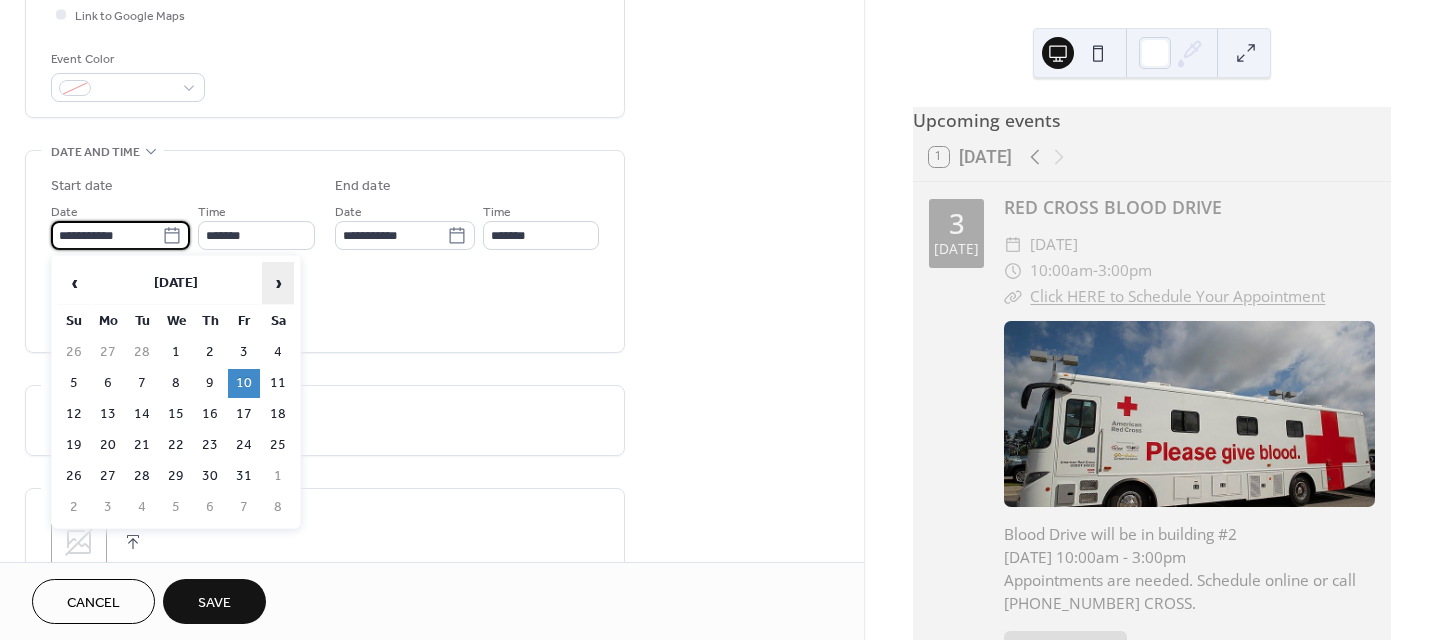 click on "›" at bounding box center [278, 283] 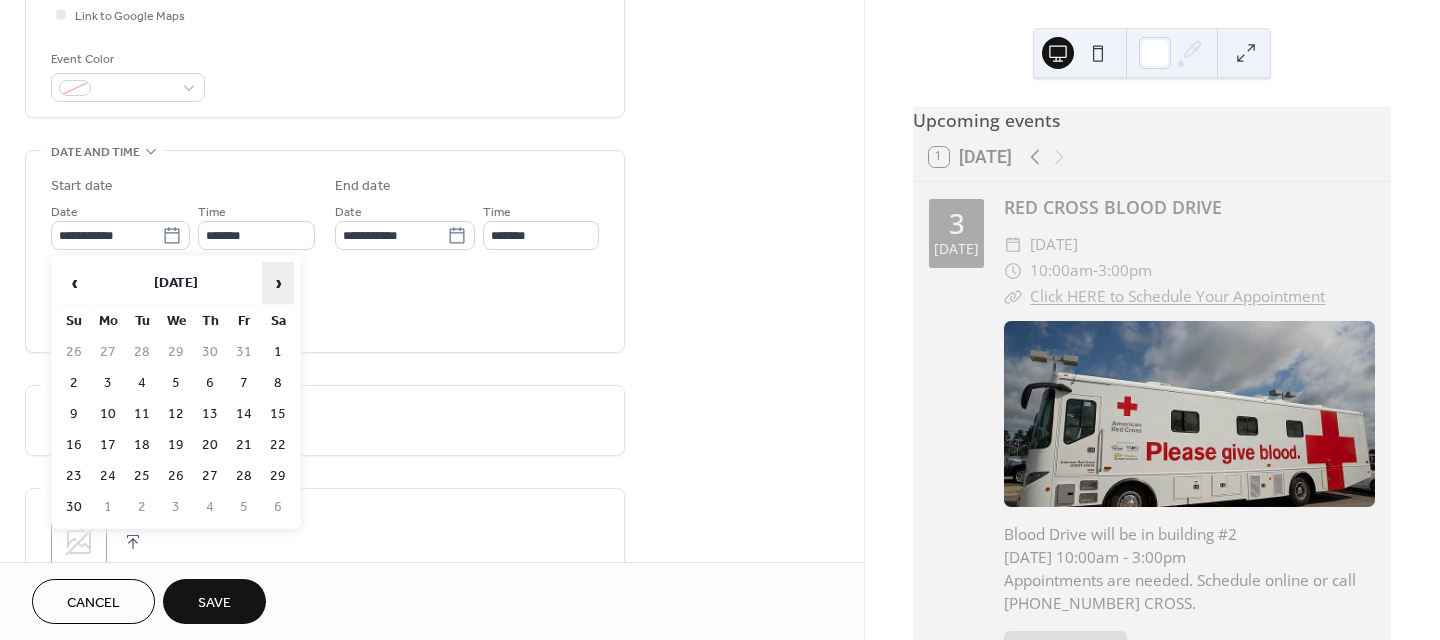 click on "›" at bounding box center (278, 283) 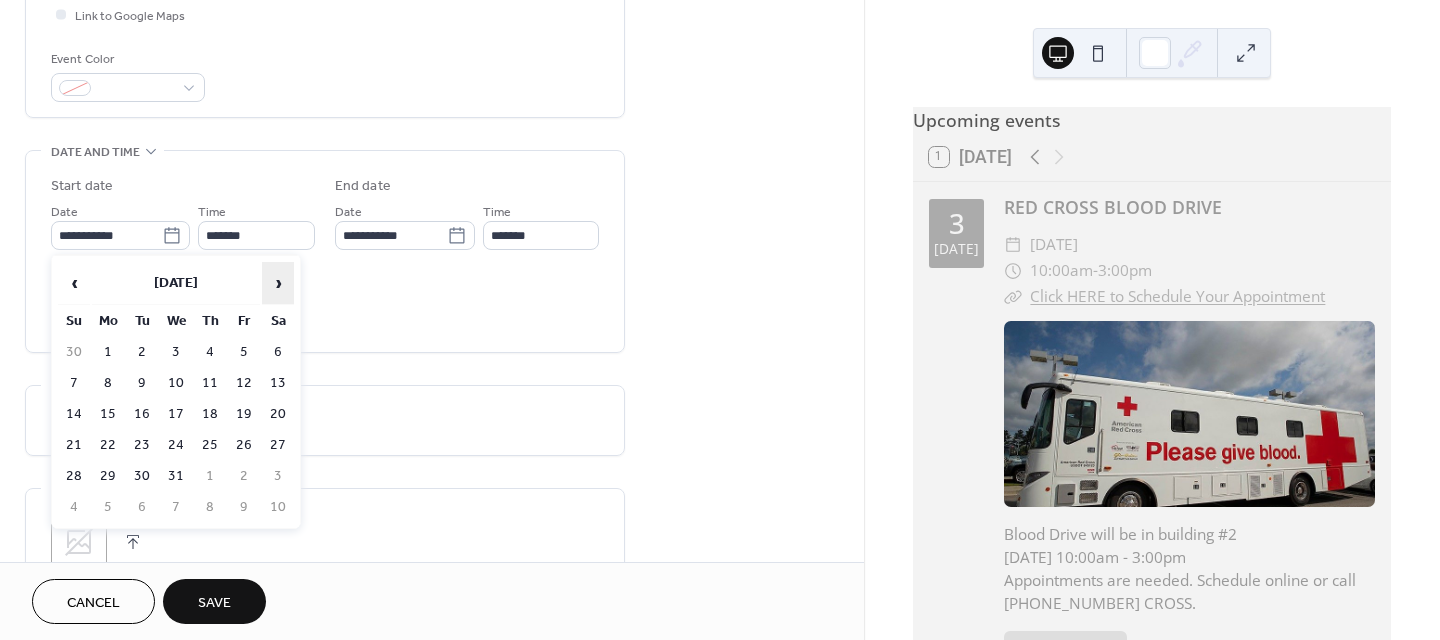 click on "›" at bounding box center [278, 283] 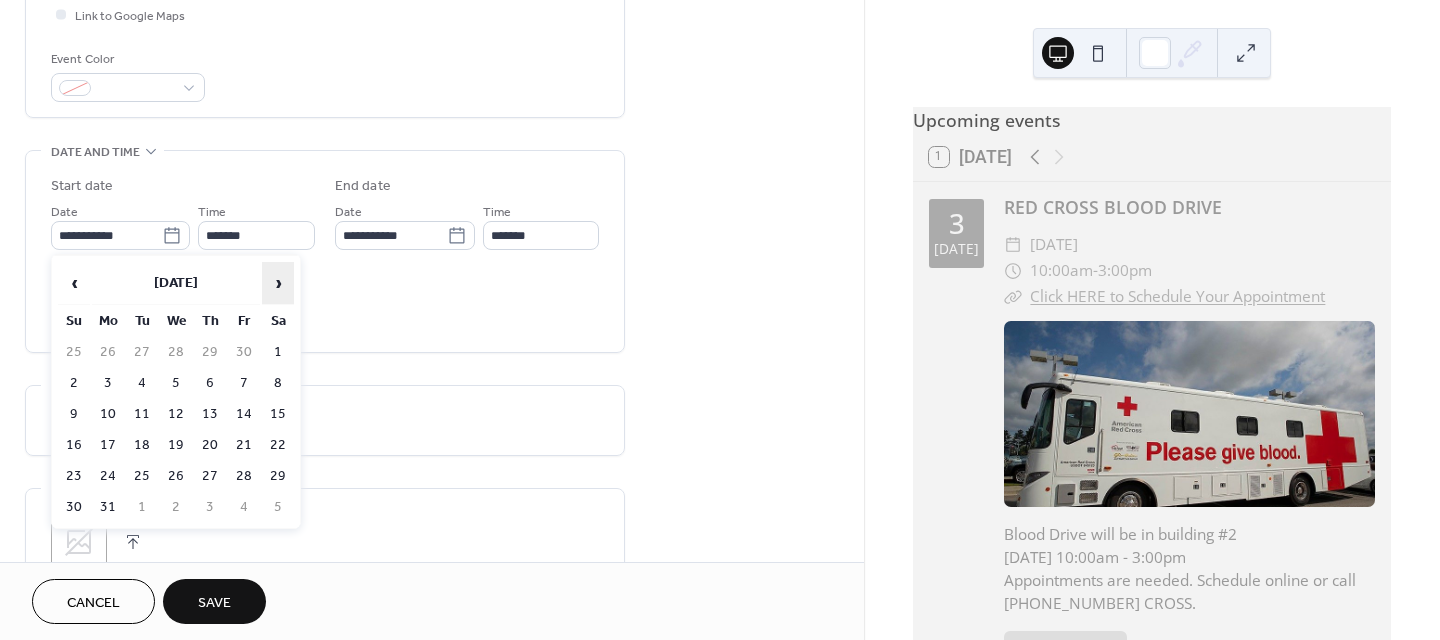 click on "›" at bounding box center (278, 283) 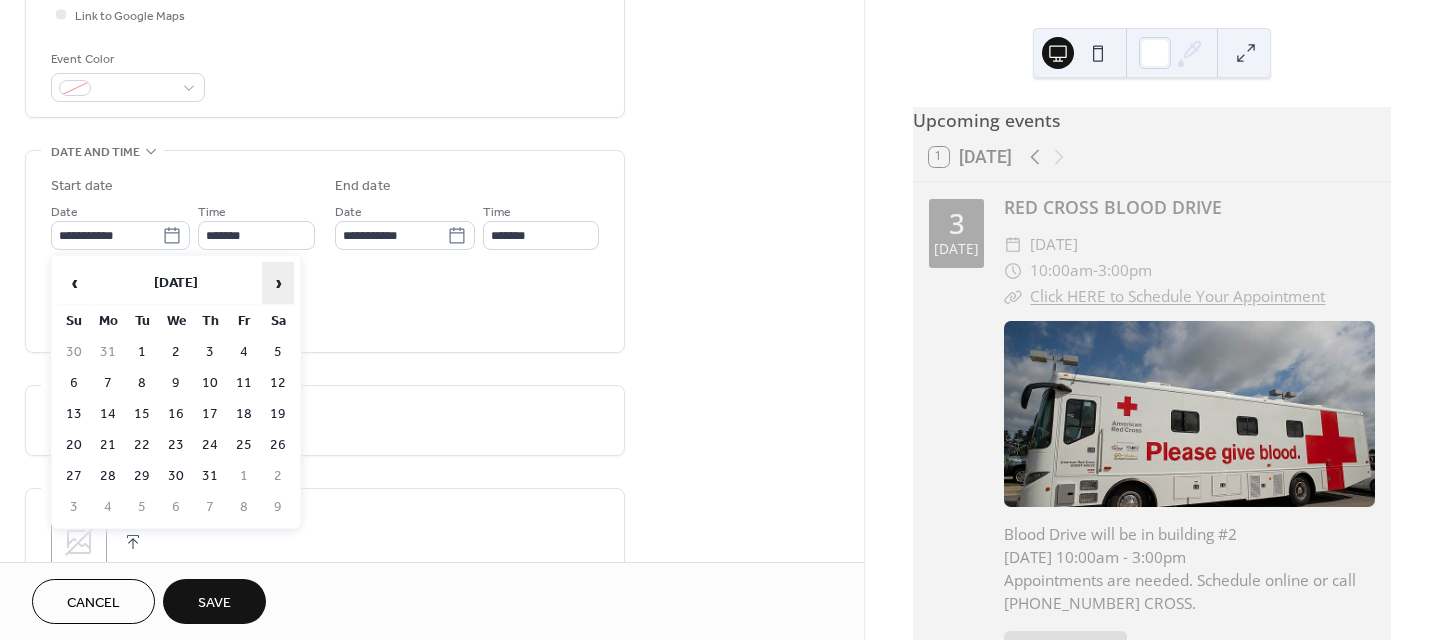 click on "›" at bounding box center (278, 283) 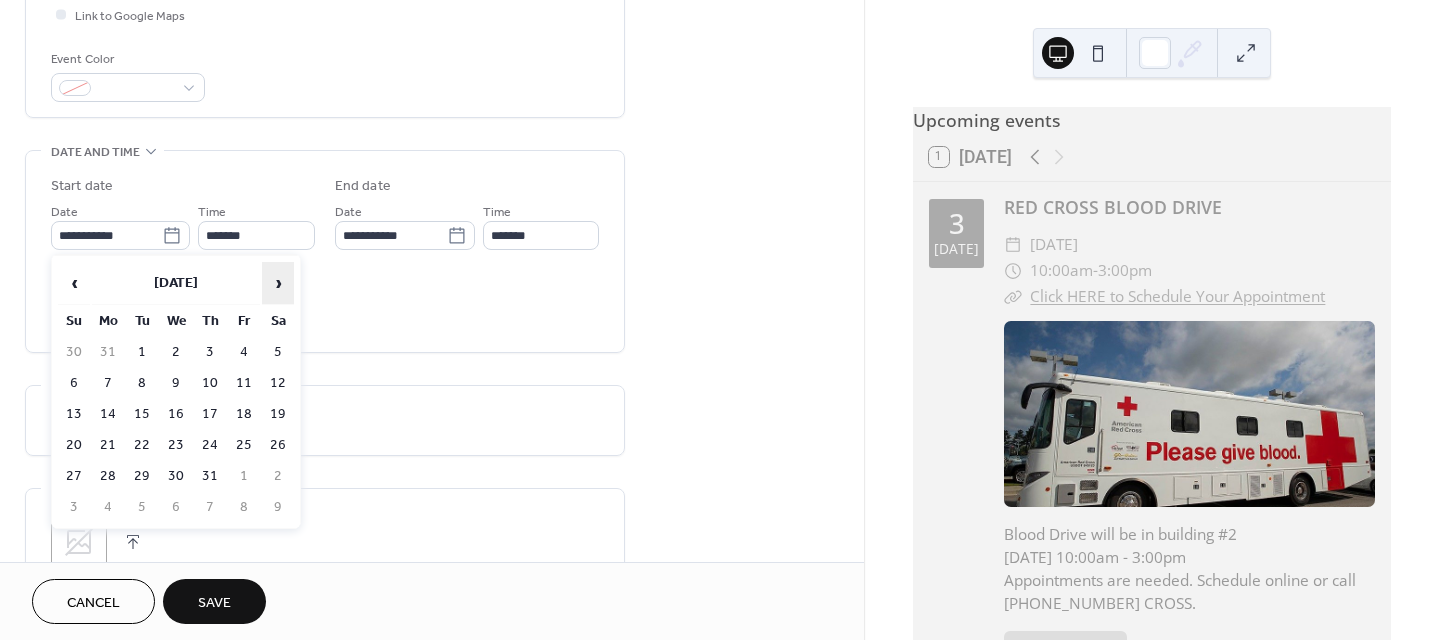 click on "›" at bounding box center [278, 283] 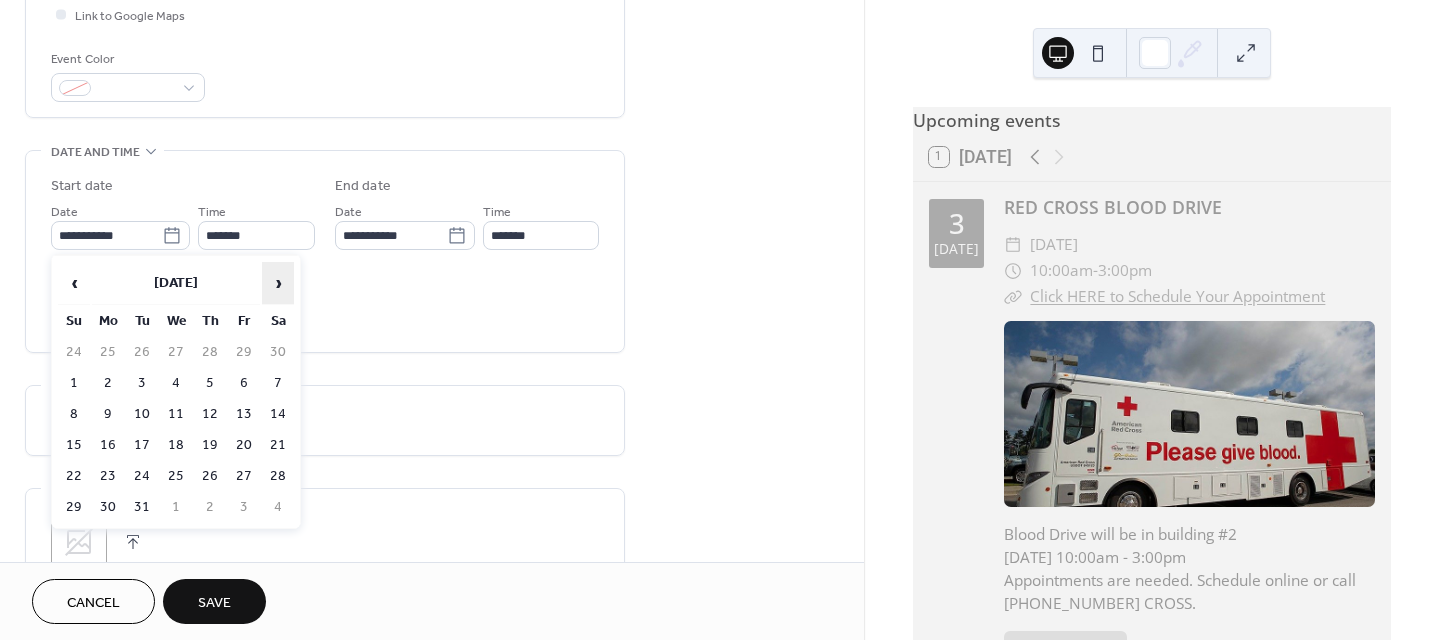 click on "›" at bounding box center [278, 283] 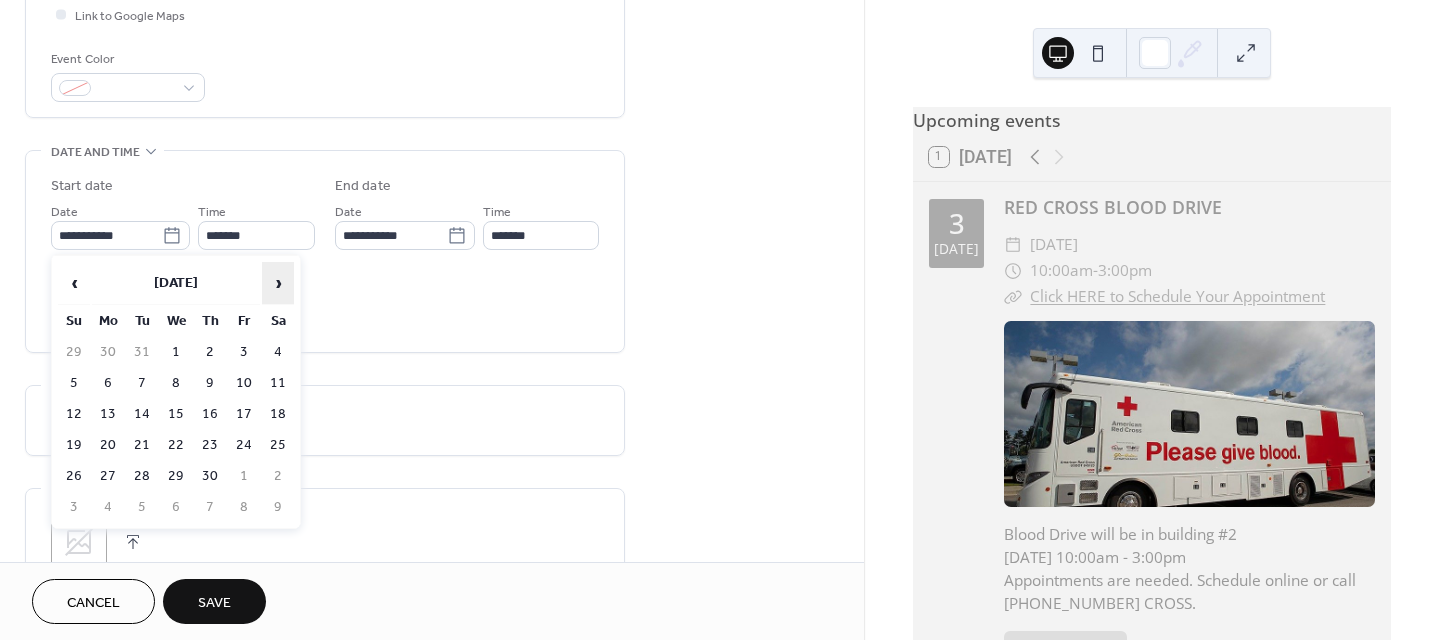 click on "›" at bounding box center (278, 283) 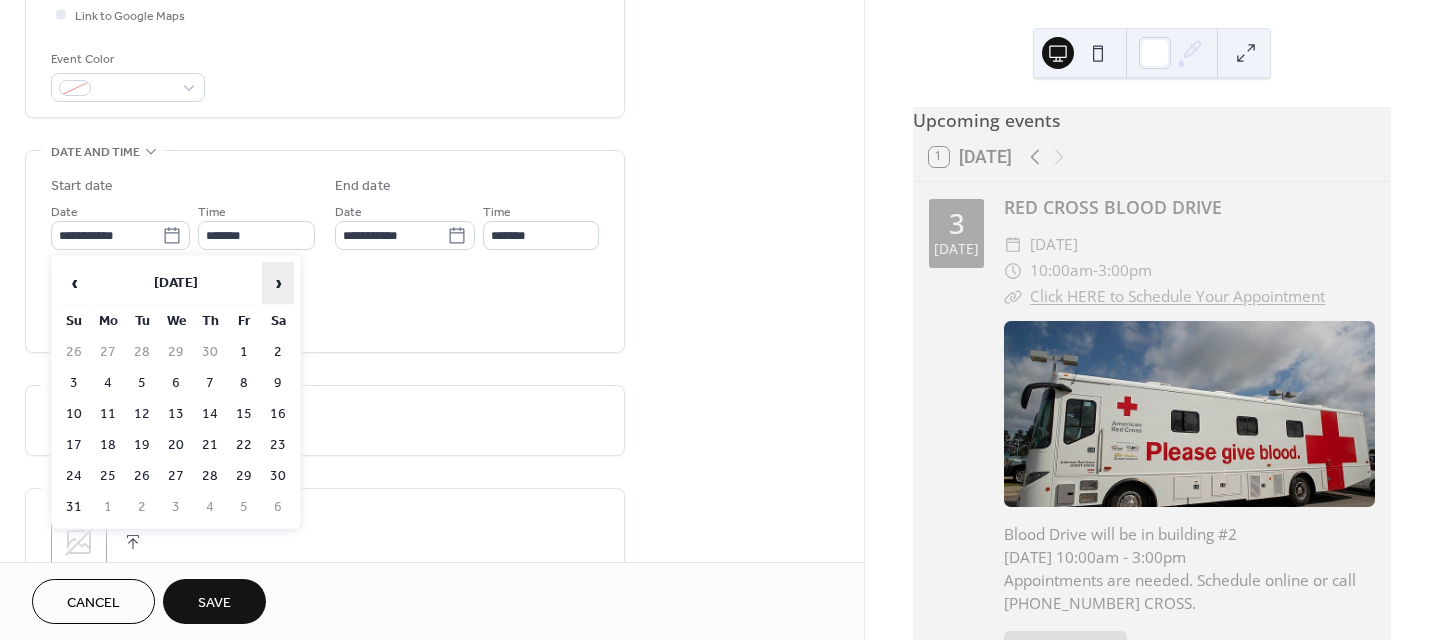 click on "›" at bounding box center (278, 283) 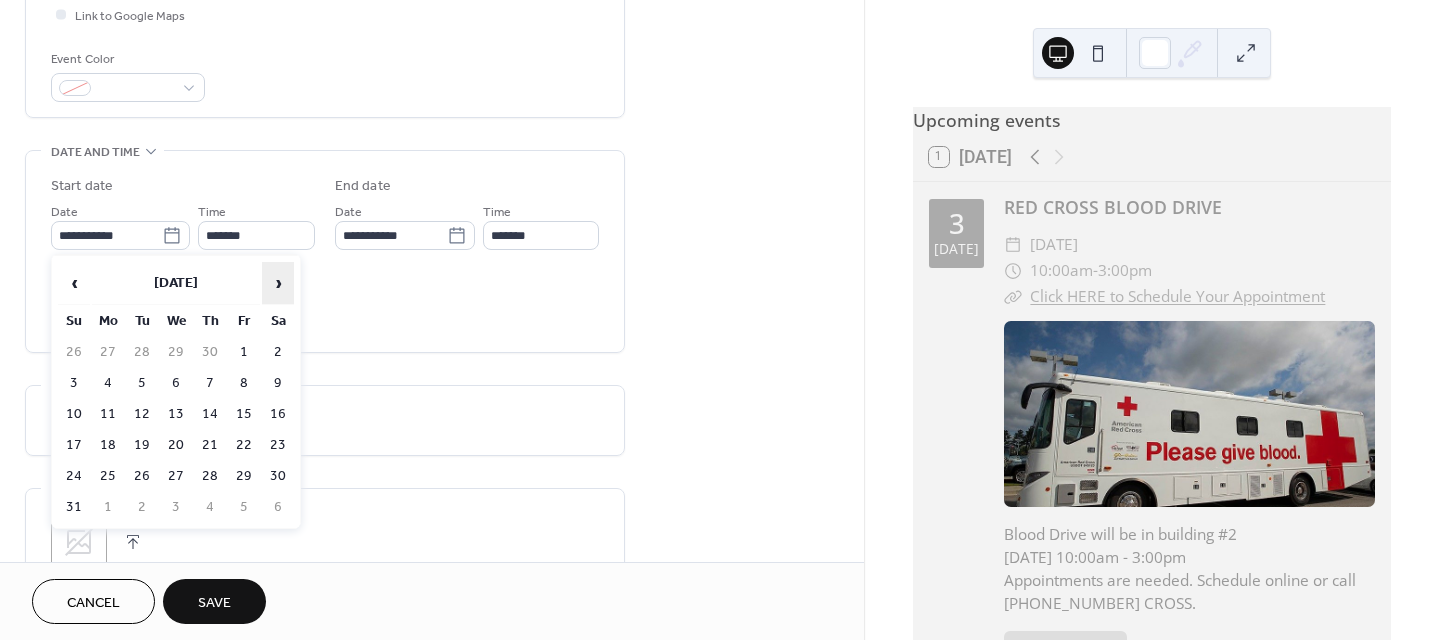 click on "›" at bounding box center (278, 283) 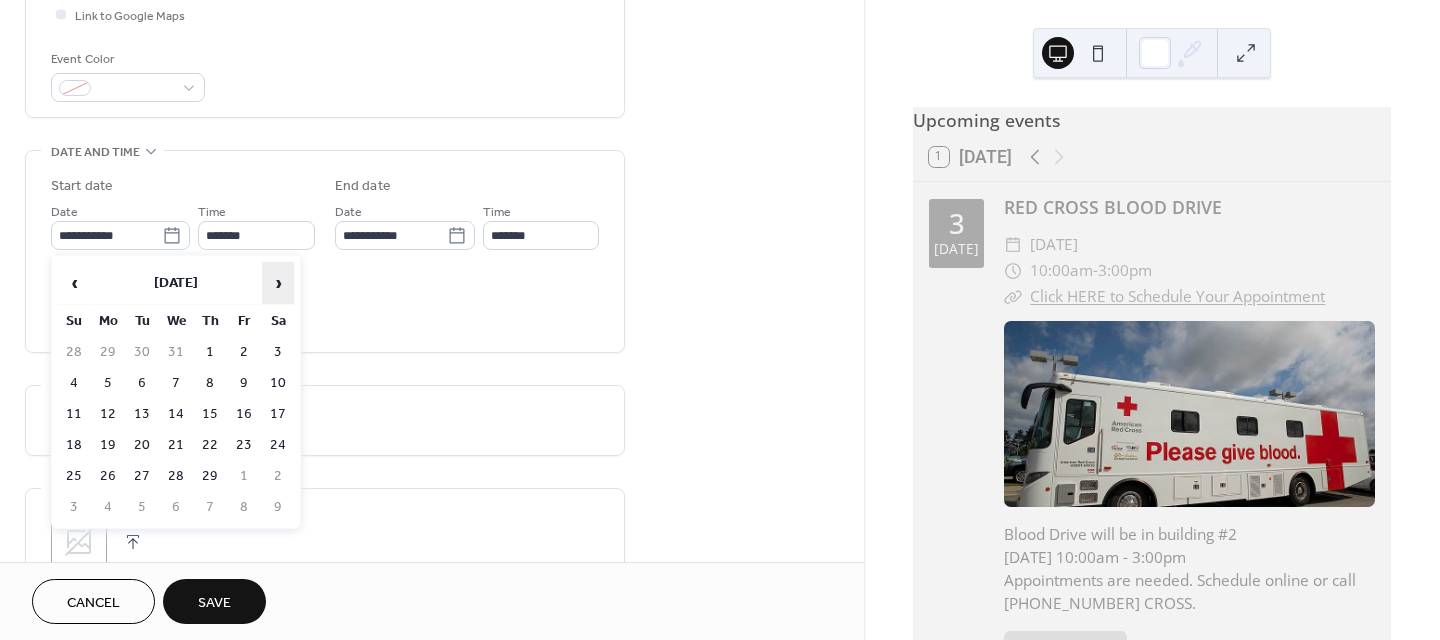 click on "›" at bounding box center [278, 283] 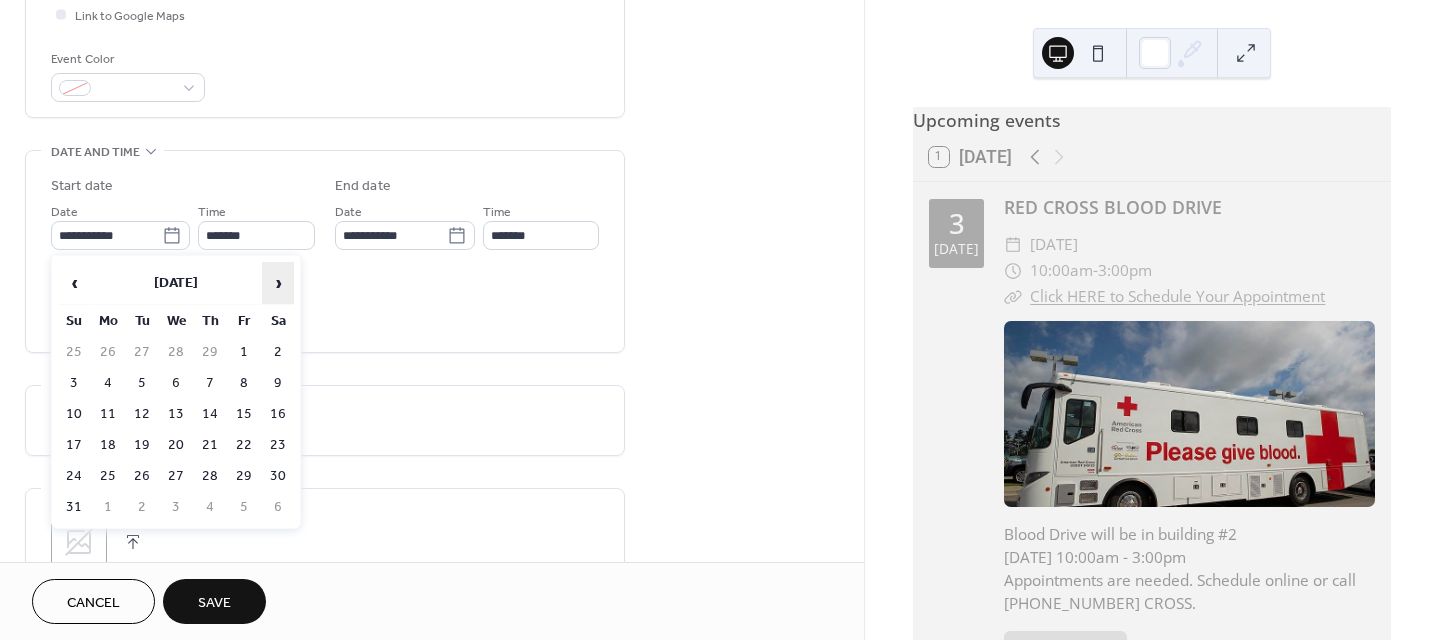 click on "›" at bounding box center [278, 283] 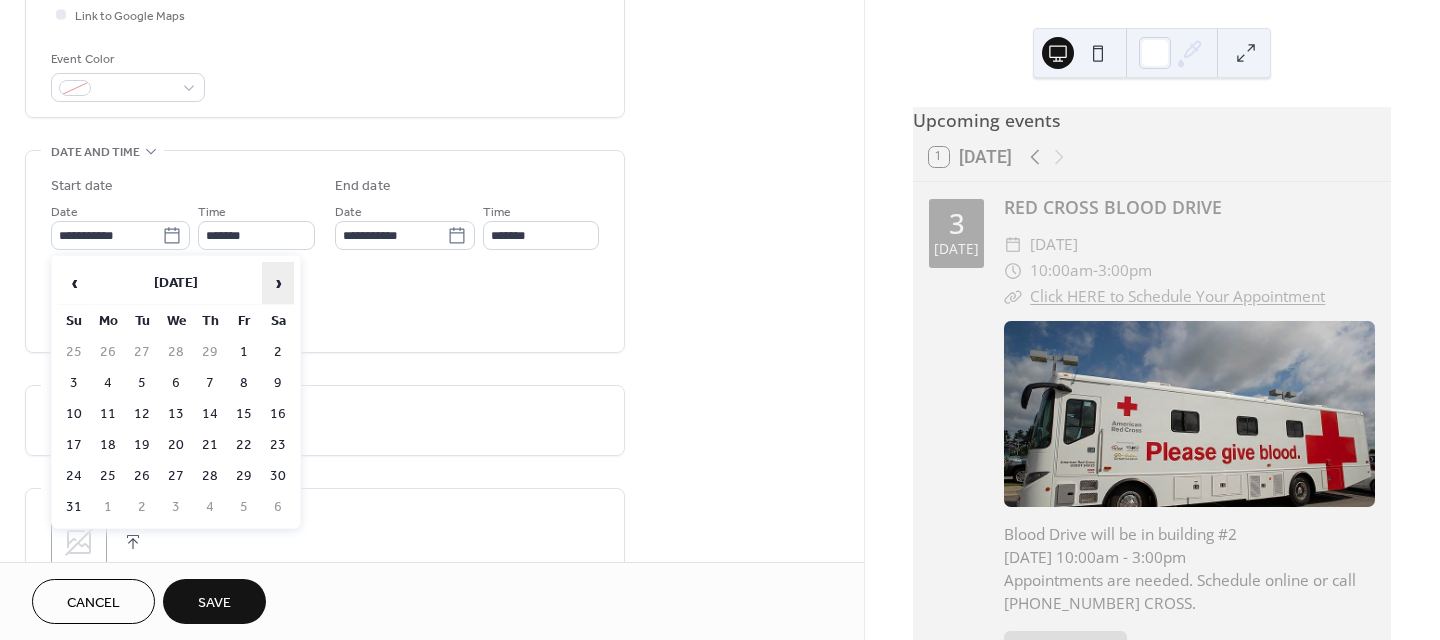 click on "›" at bounding box center [278, 283] 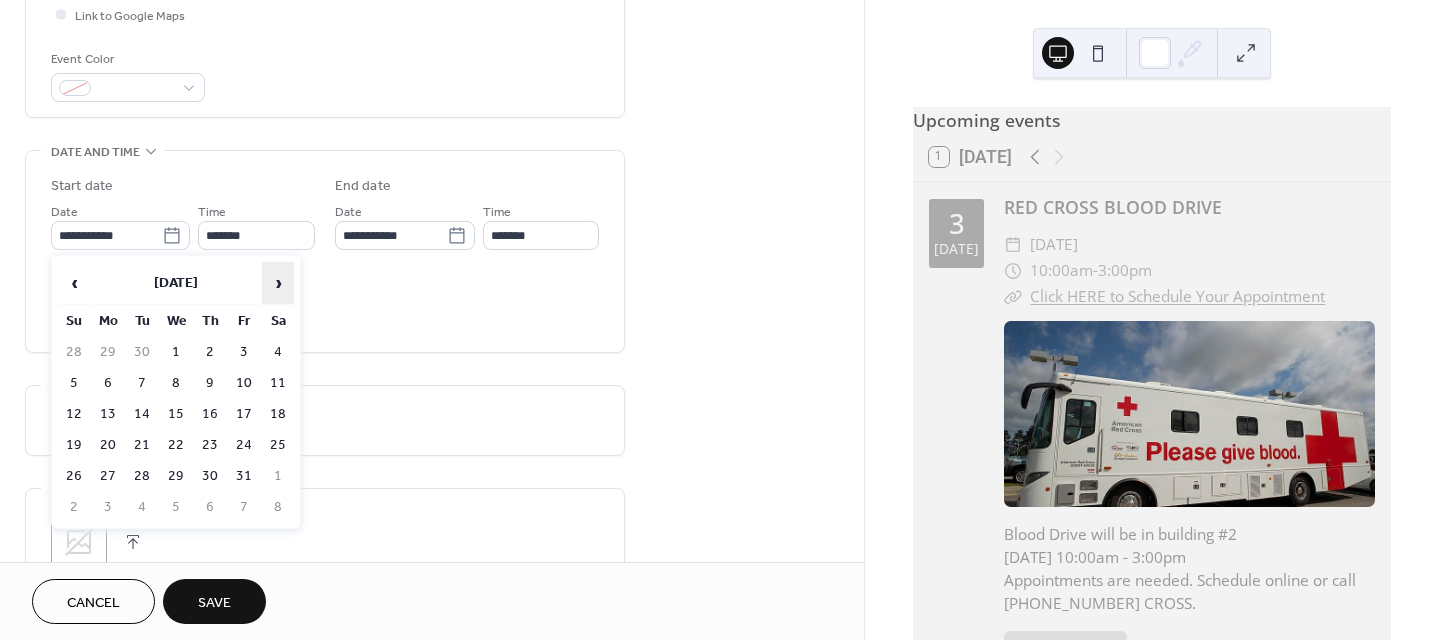 click on "›" at bounding box center [278, 283] 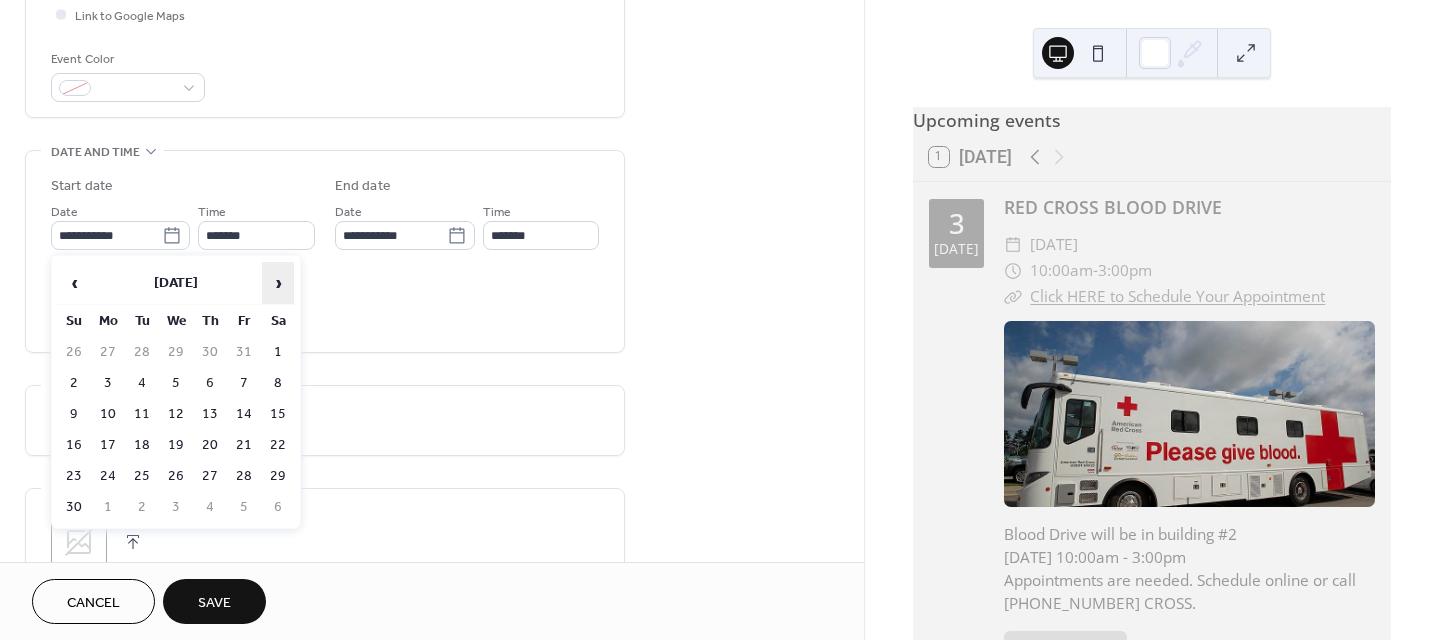 click on "›" at bounding box center (278, 283) 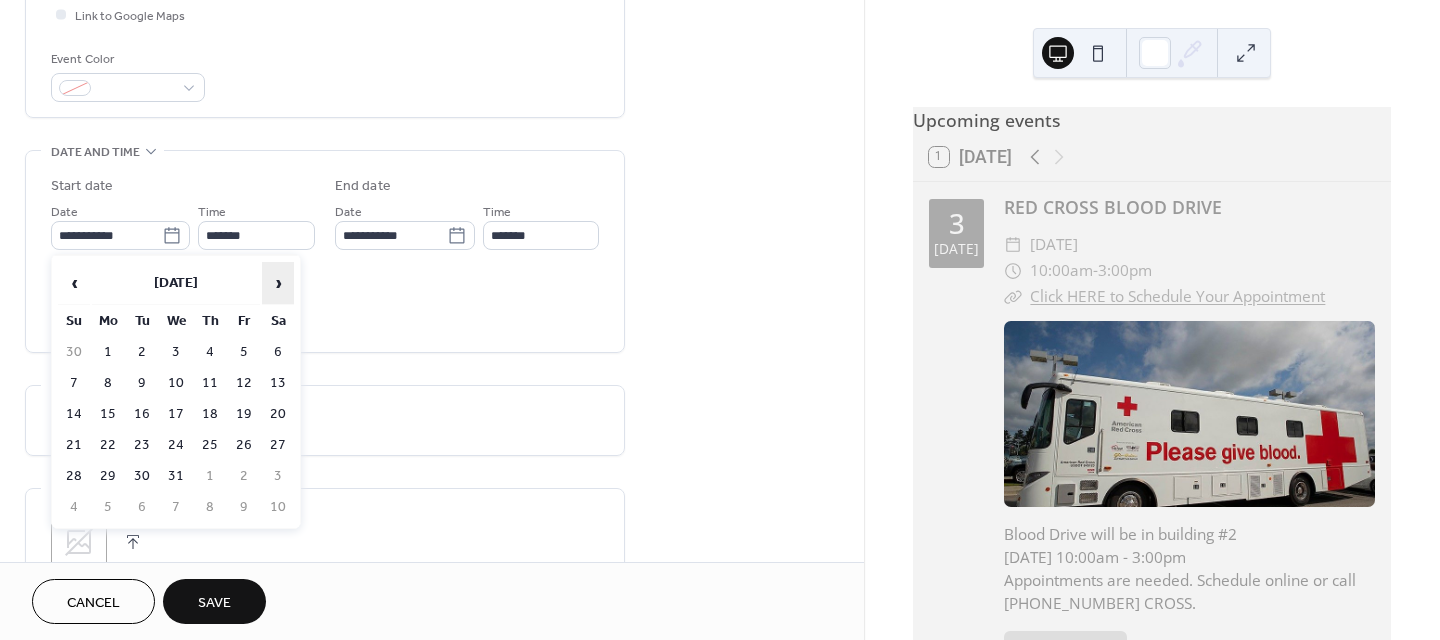 click on "›" at bounding box center (278, 283) 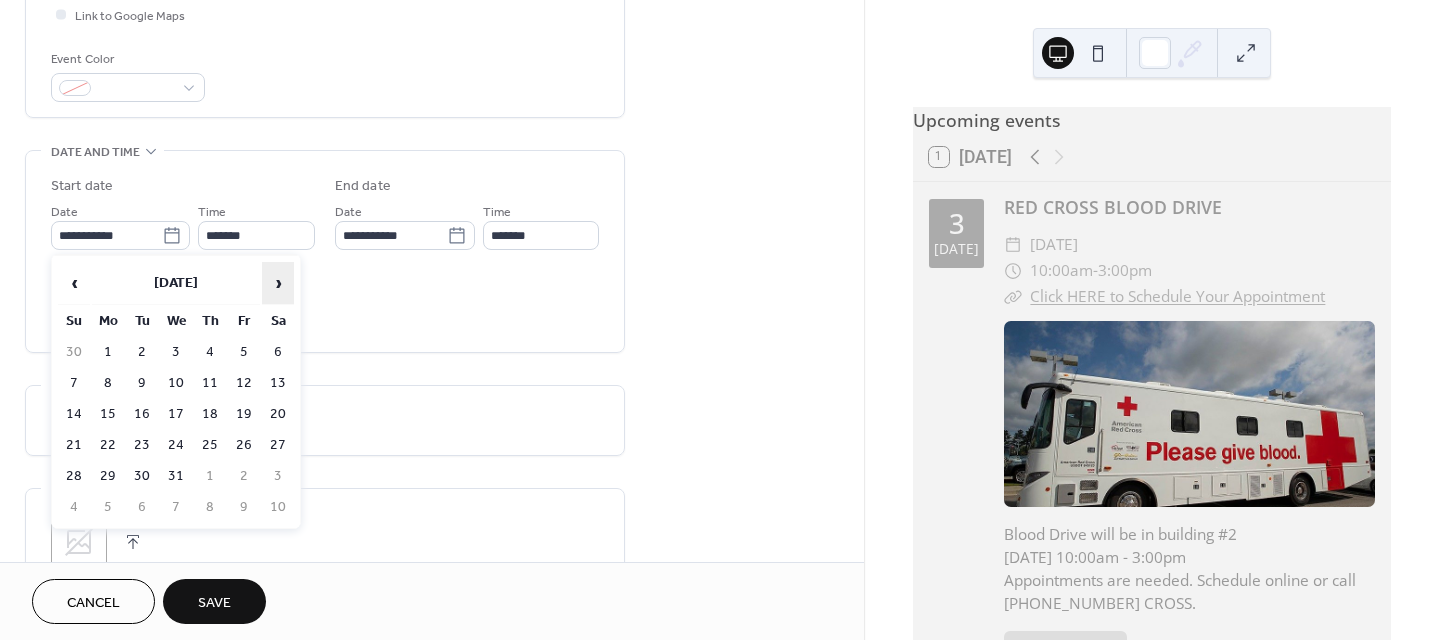 click on "›" at bounding box center [278, 283] 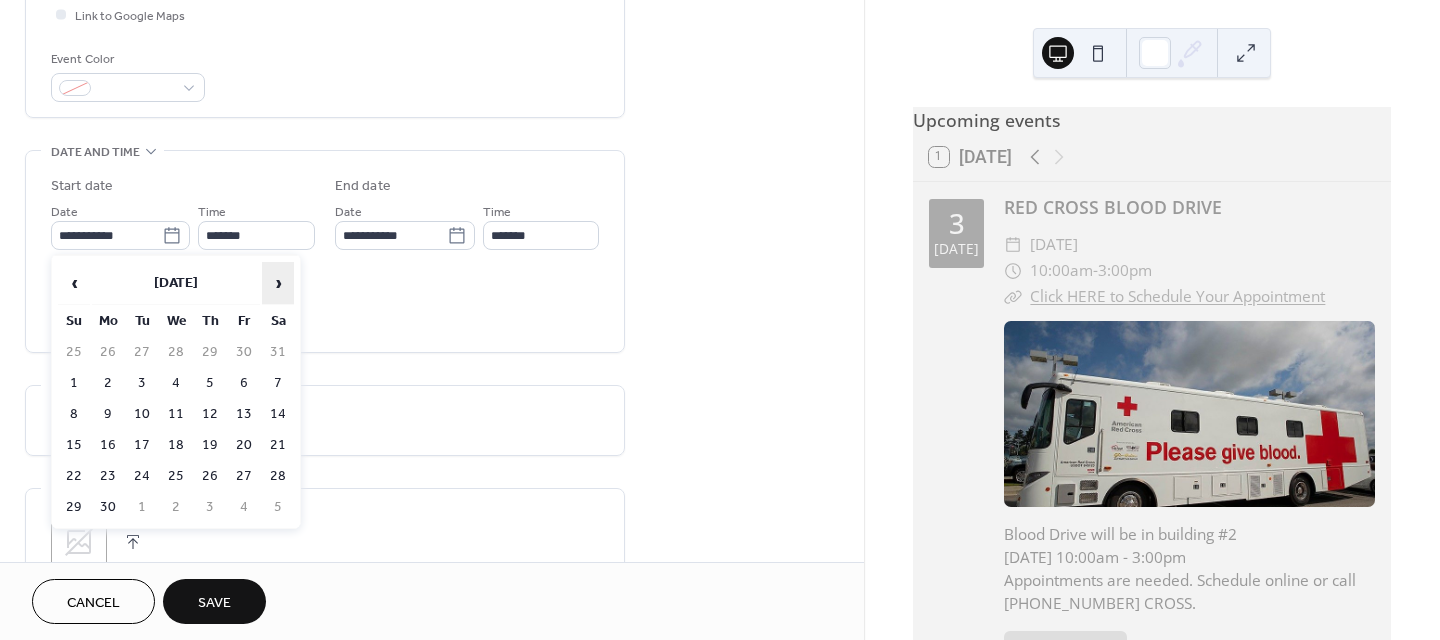 click on "›" at bounding box center [278, 283] 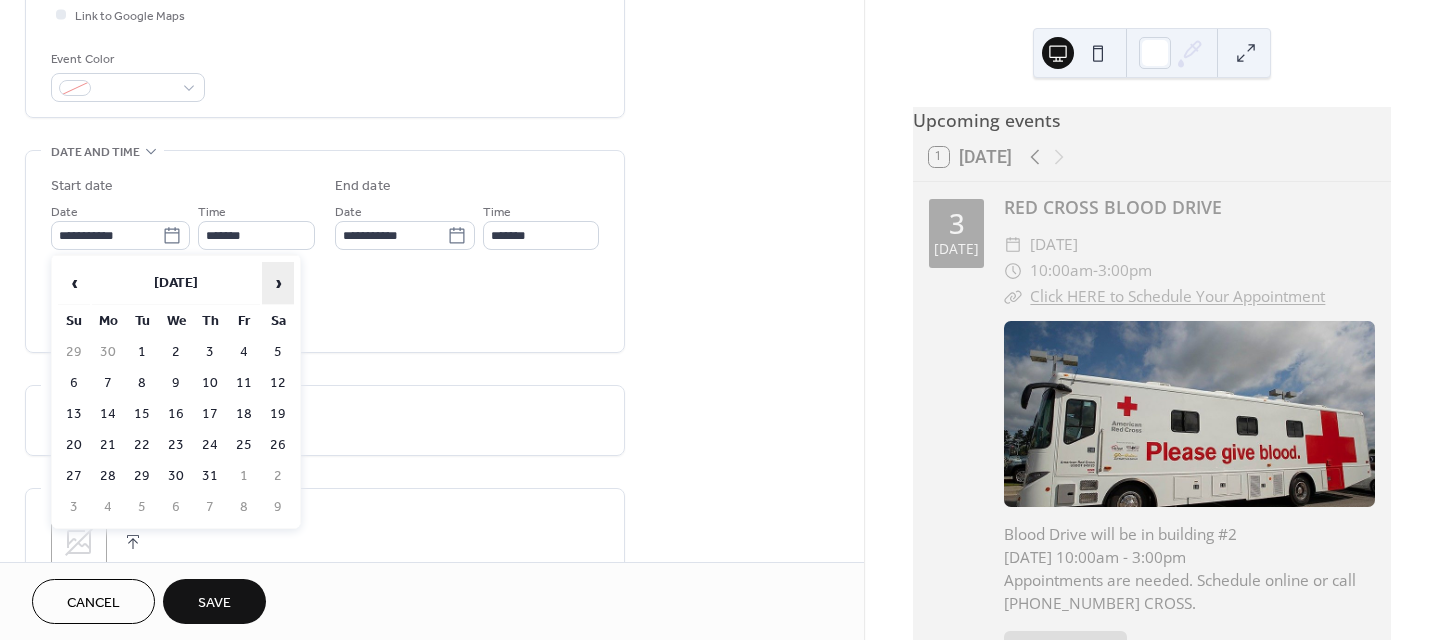 click on "›" at bounding box center (278, 283) 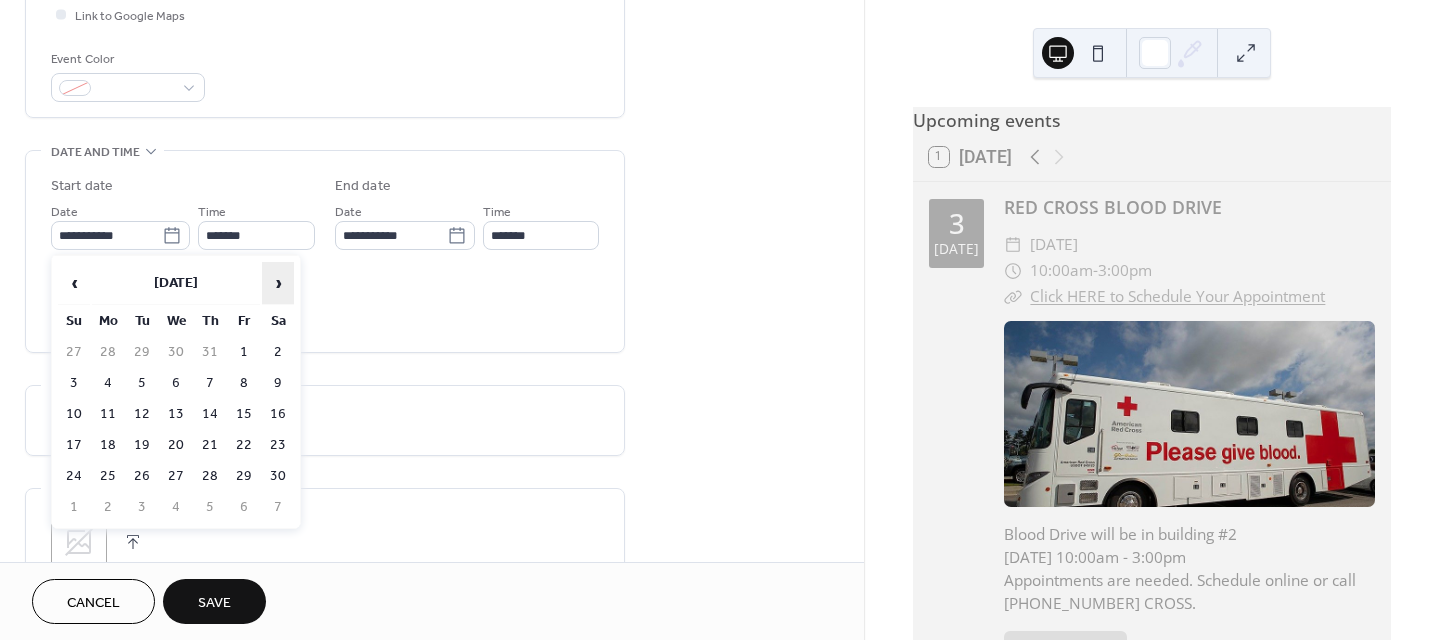 click on "›" at bounding box center [278, 283] 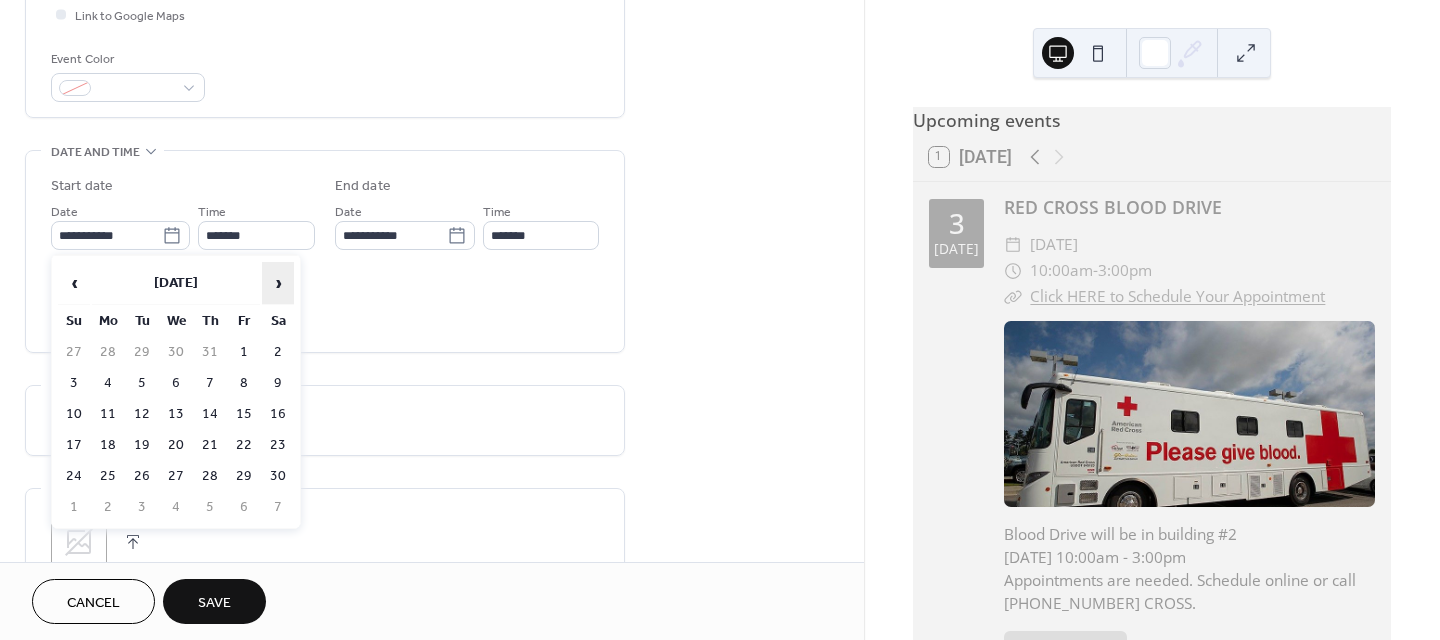 click on "›" at bounding box center [278, 283] 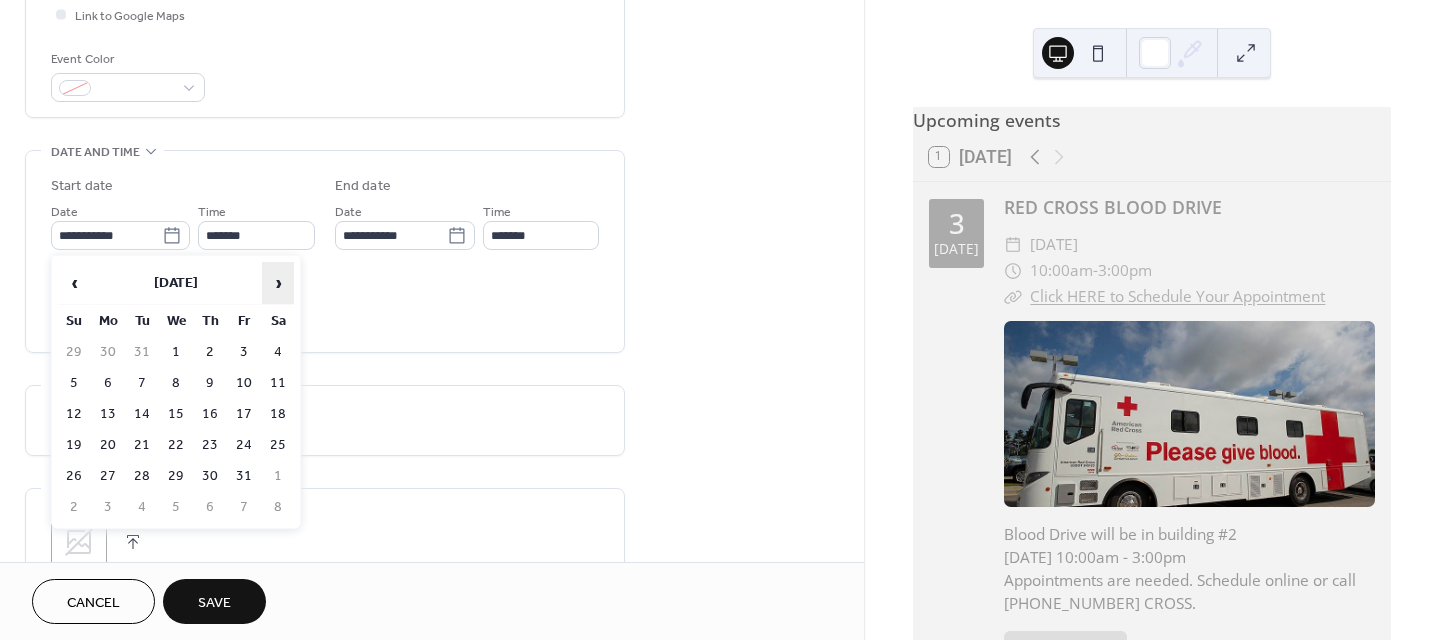 click on "›" at bounding box center [278, 283] 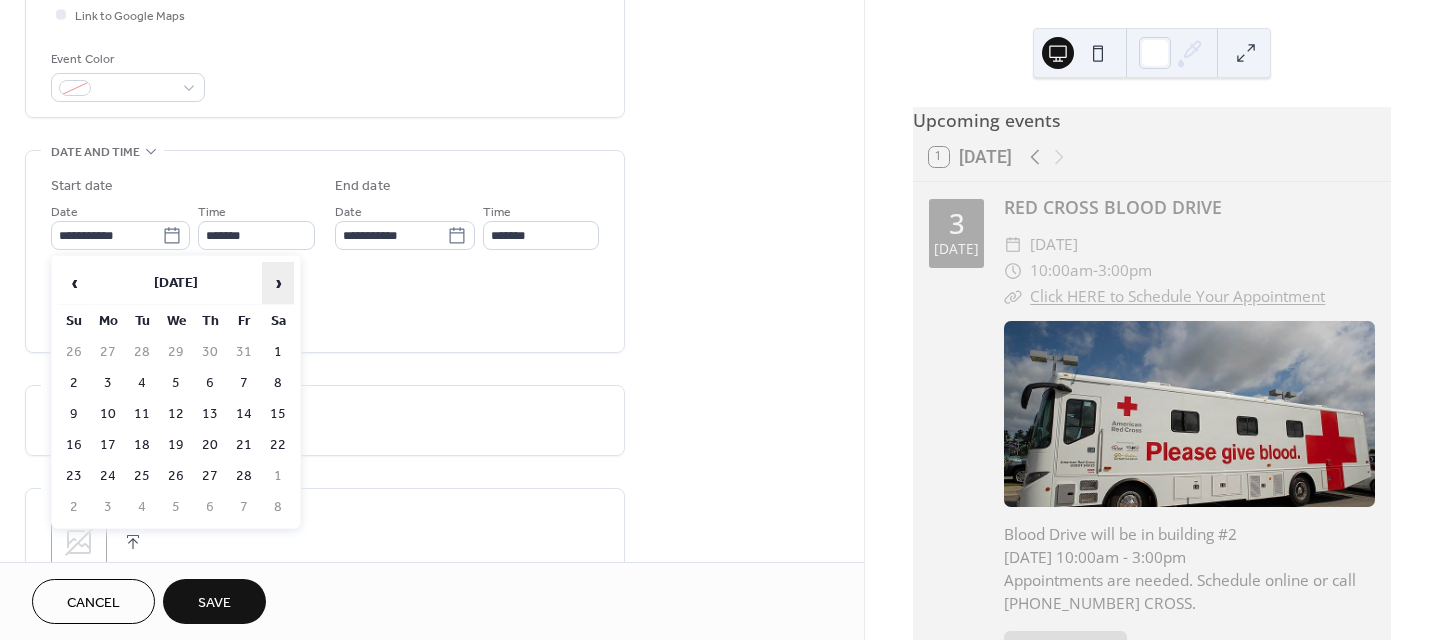 click on "›" at bounding box center (278, 283) 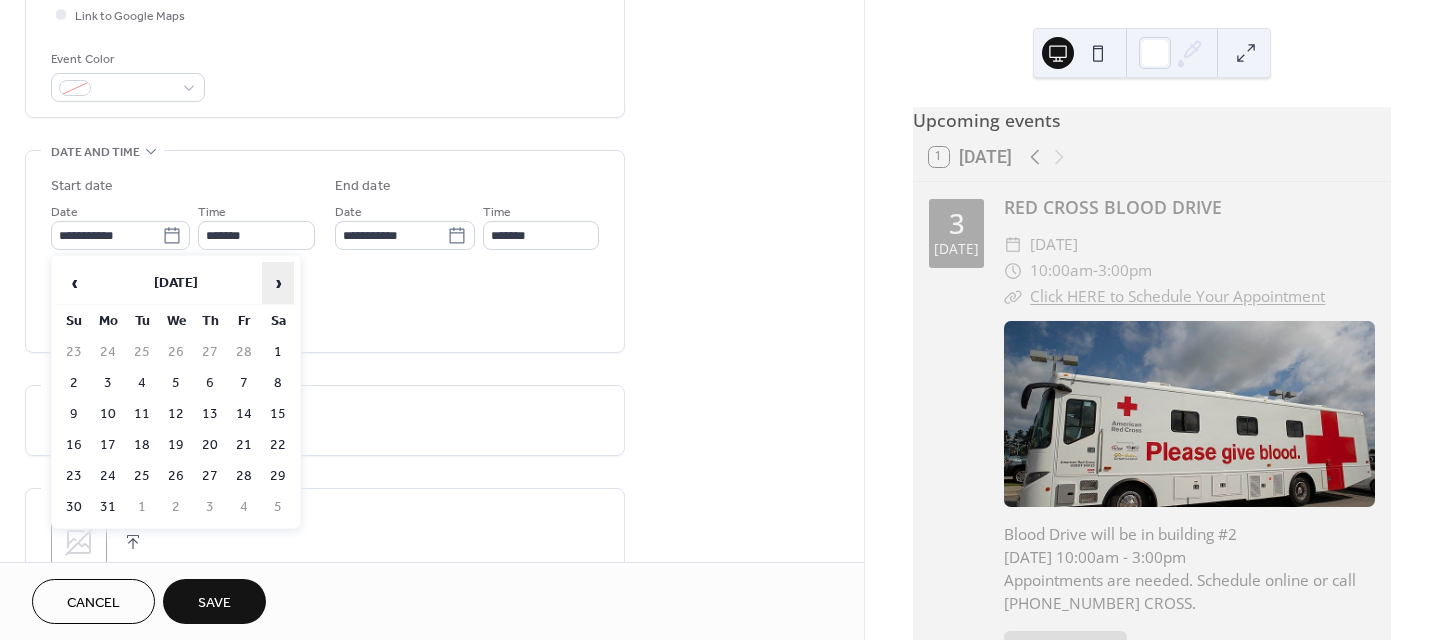click on "›" at bounding box center [278, 283] 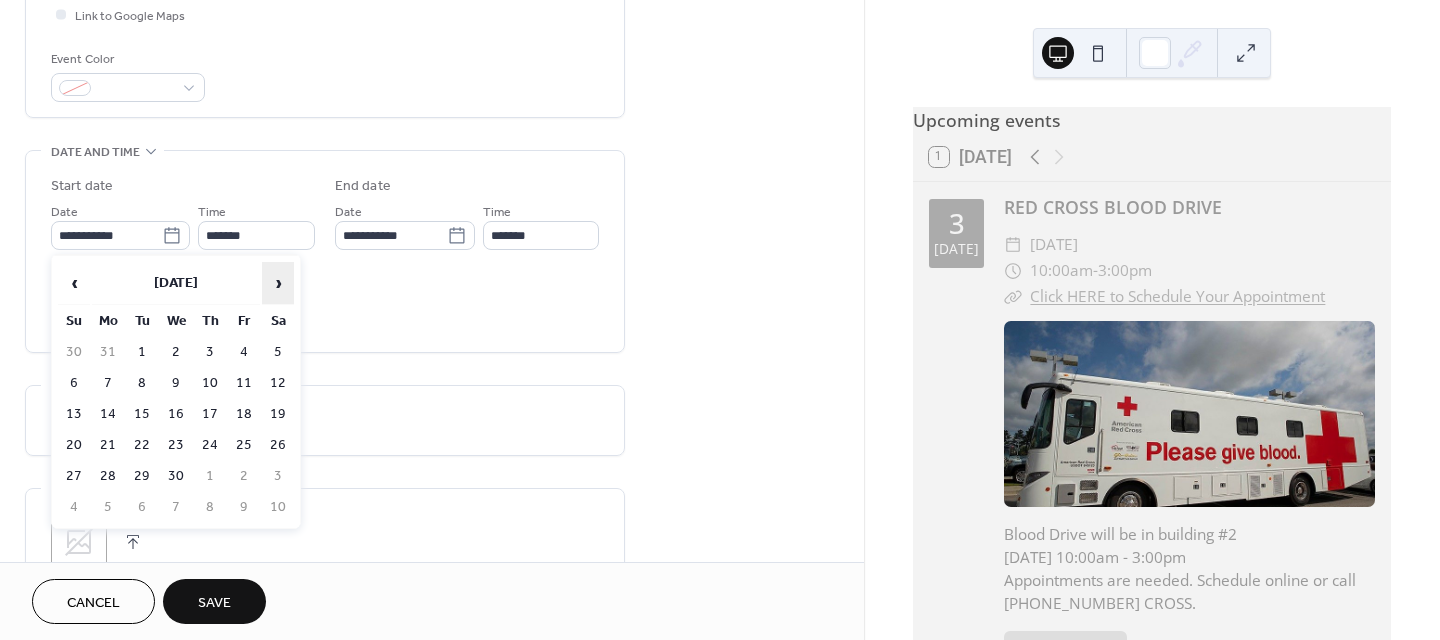 click on "›" at bounding box center (278, 283) 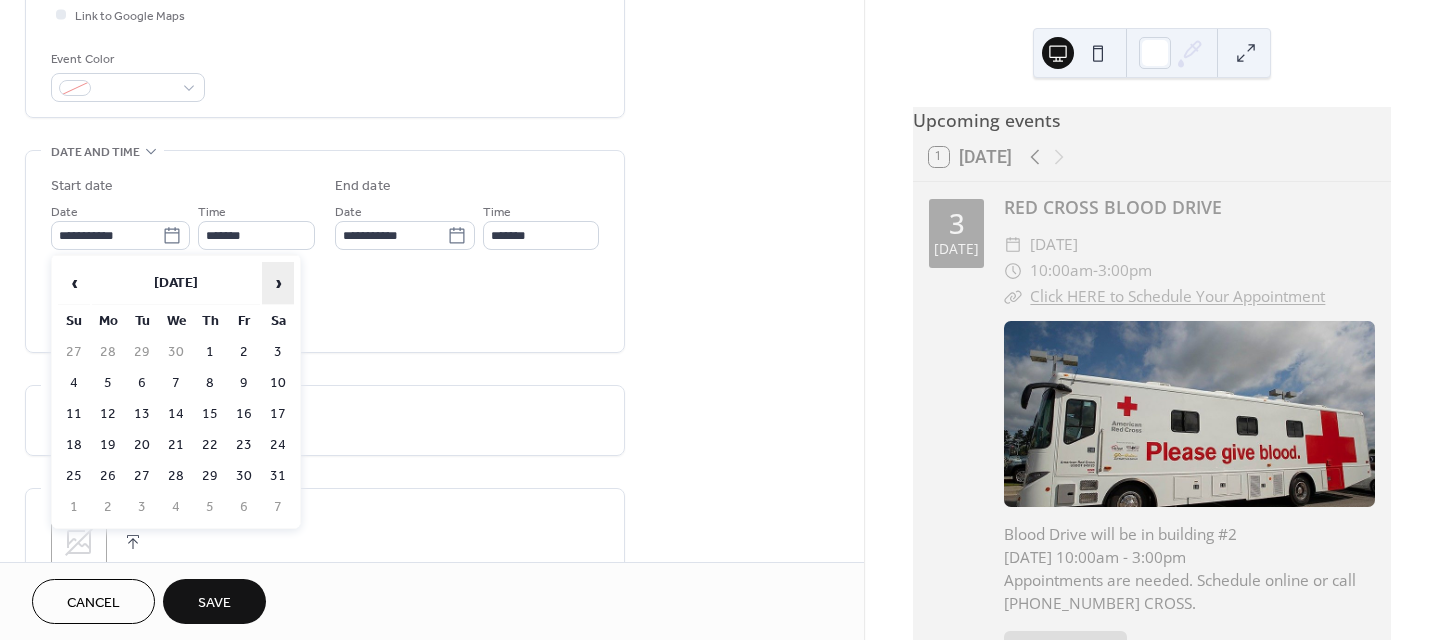 click on "›" at bounding box center [278, 283] 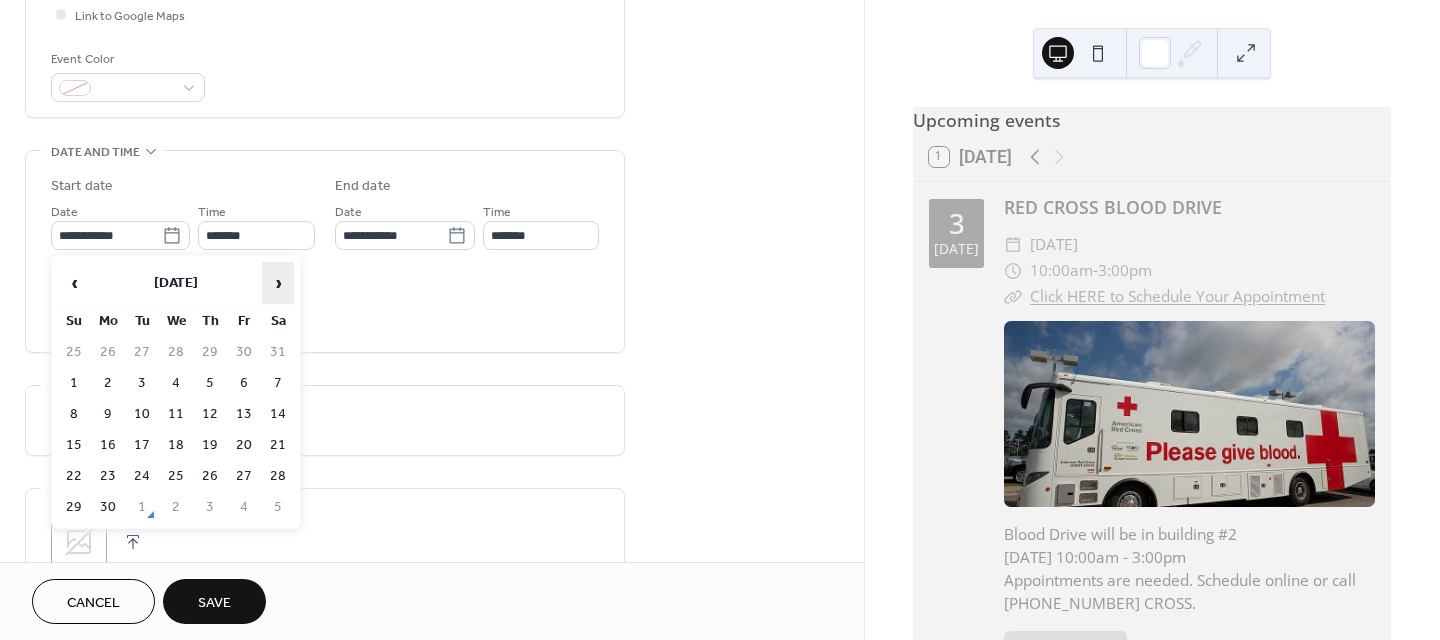 click on "›" at bounding box center [278, 283] 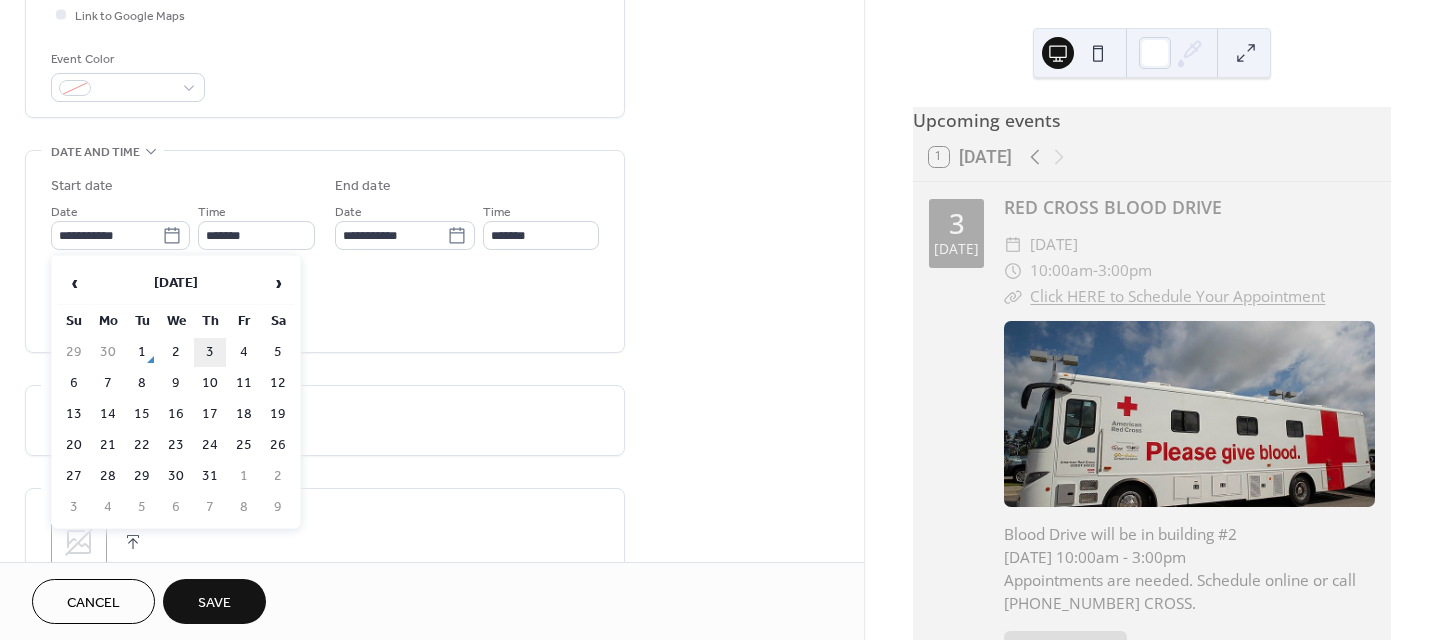 click on "3" at bounding box center [210, 352] 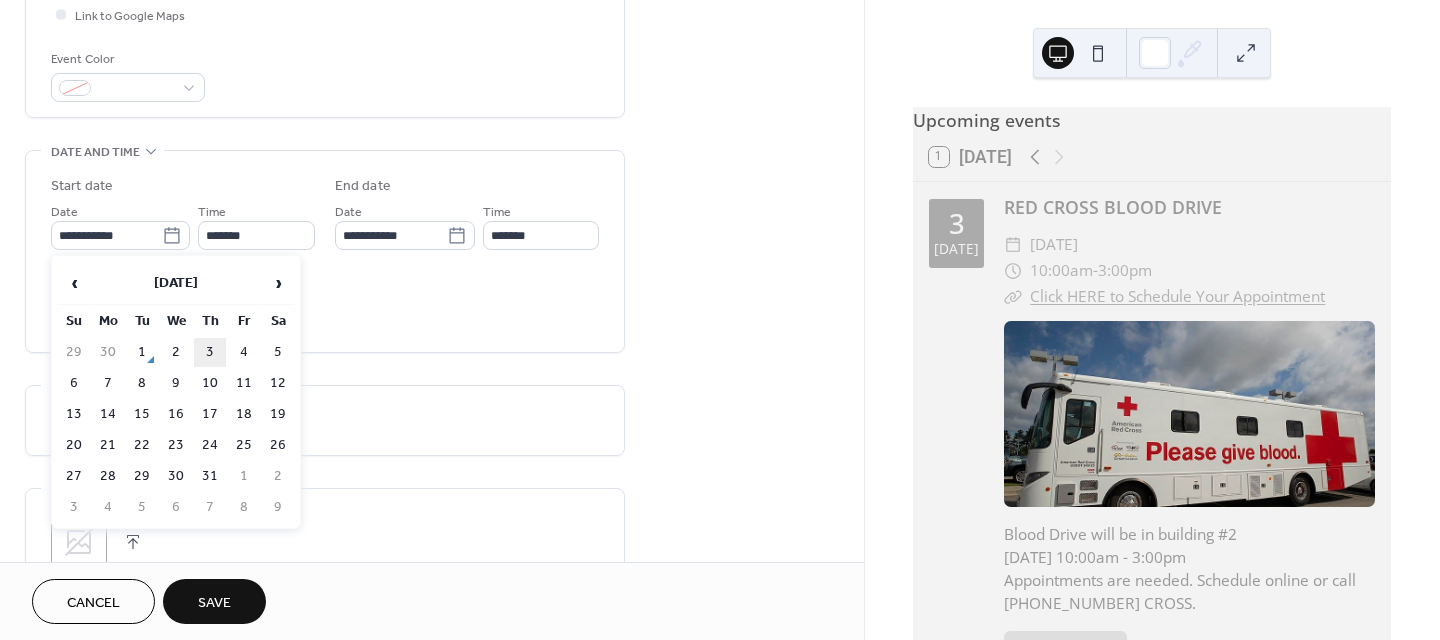 type on "**********" 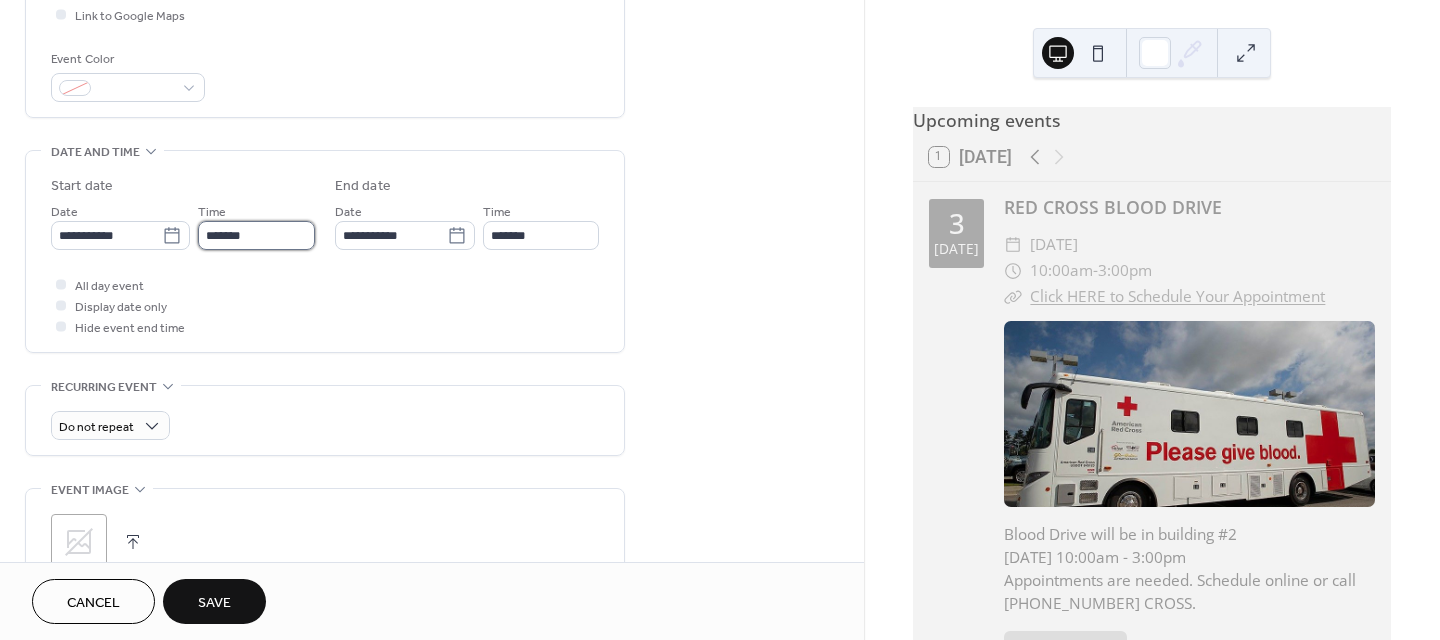 click on "*******" at bounding box center [256, 235] 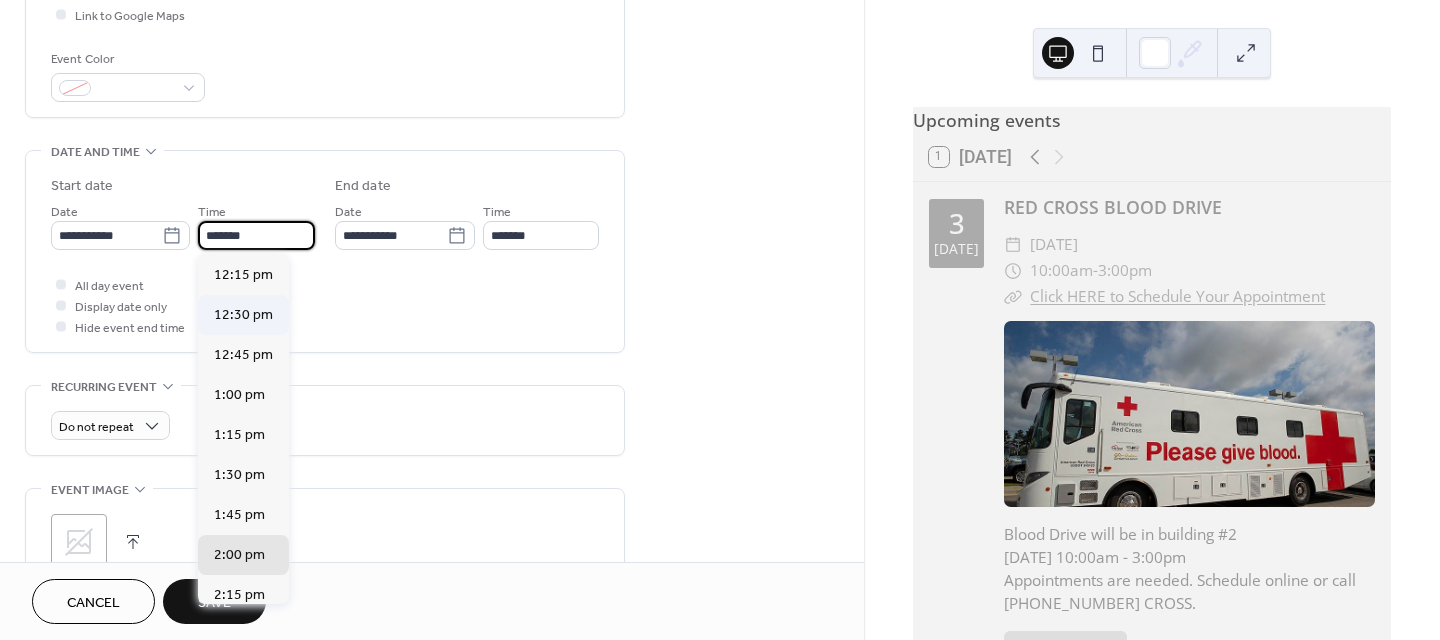 scroll, scrollTop: 1896, scrollLeft: 0, axis: vertical 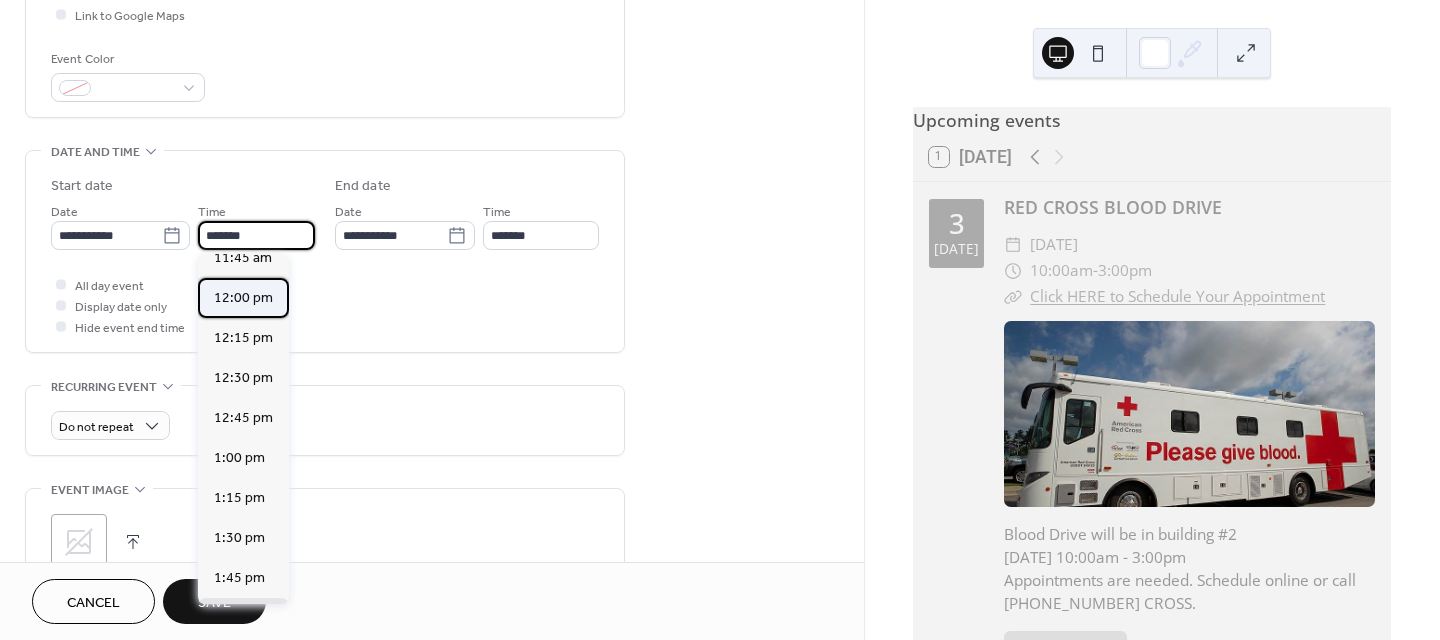 click on "12:00 pm" at bounding box center [243, 298] 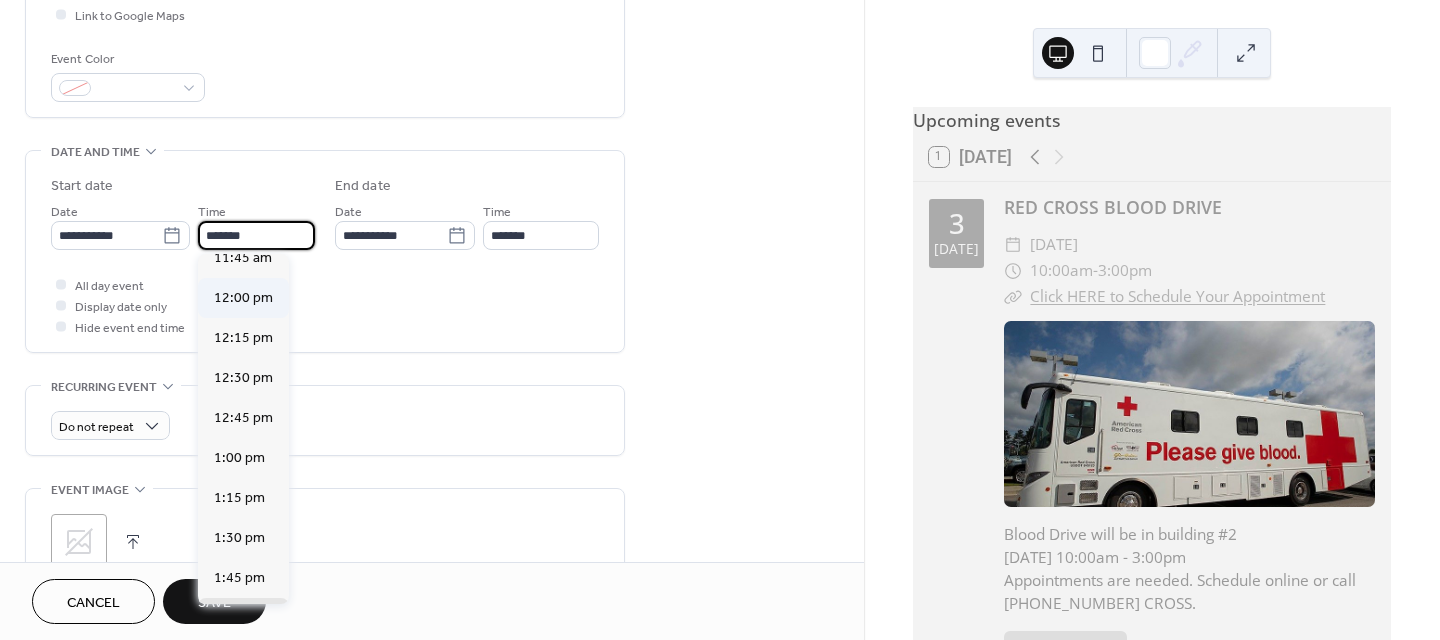 type on "********" 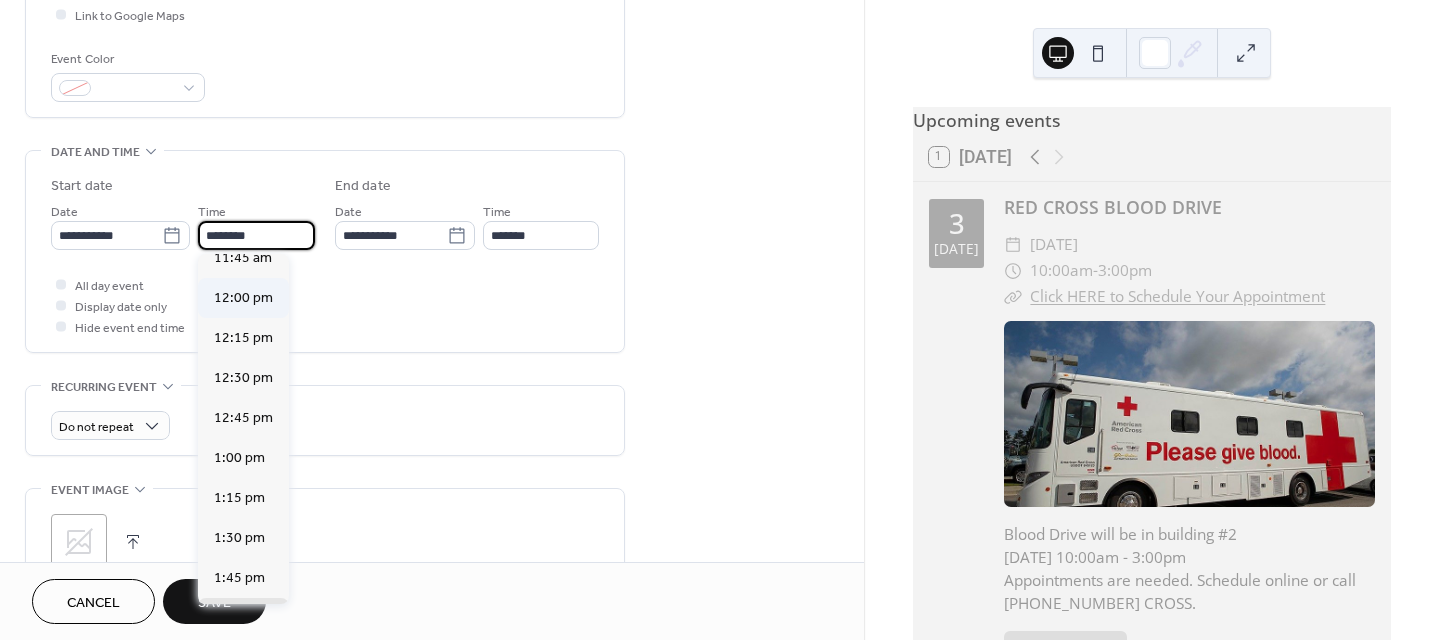 scroll, scrollTop: 0, scrollLeft: 0, axis: both 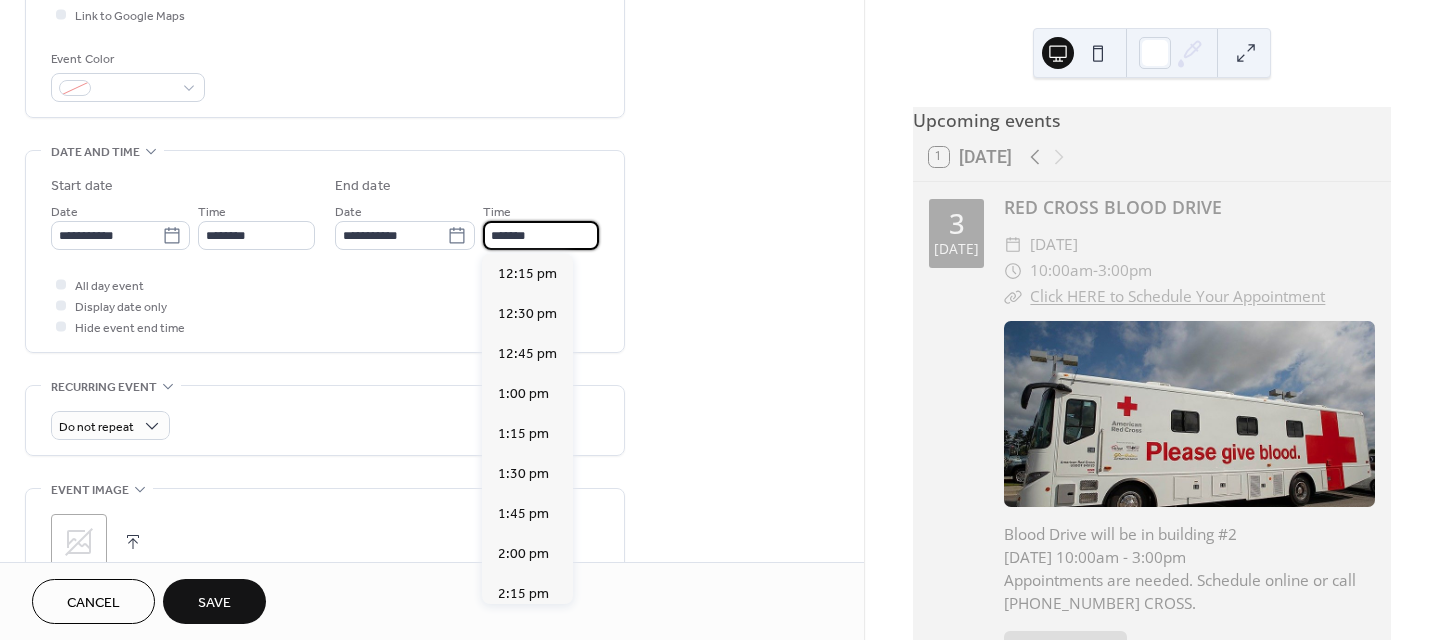 click on "*******" at bounding box center (541, 235) 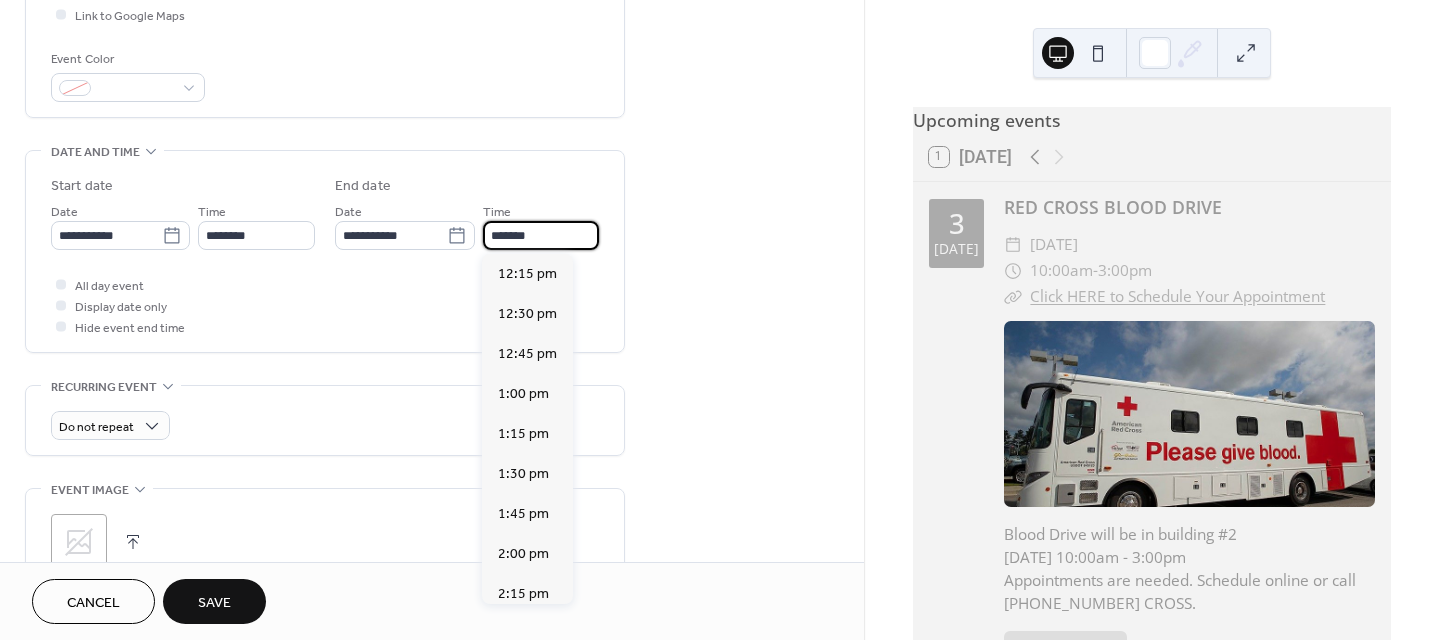 scroll, scrollTop: 943, scrollLeft: 0, axis: vertical 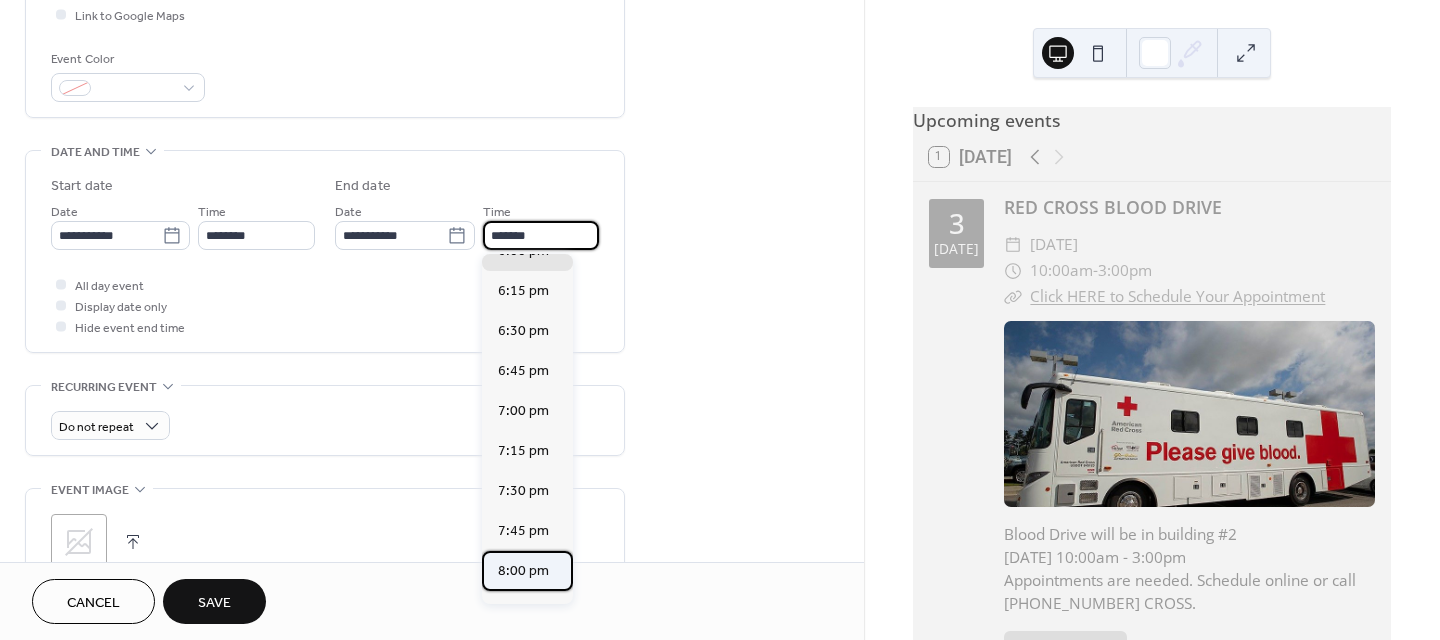 click on "8:00 pm" at bounding box center [523, 571] 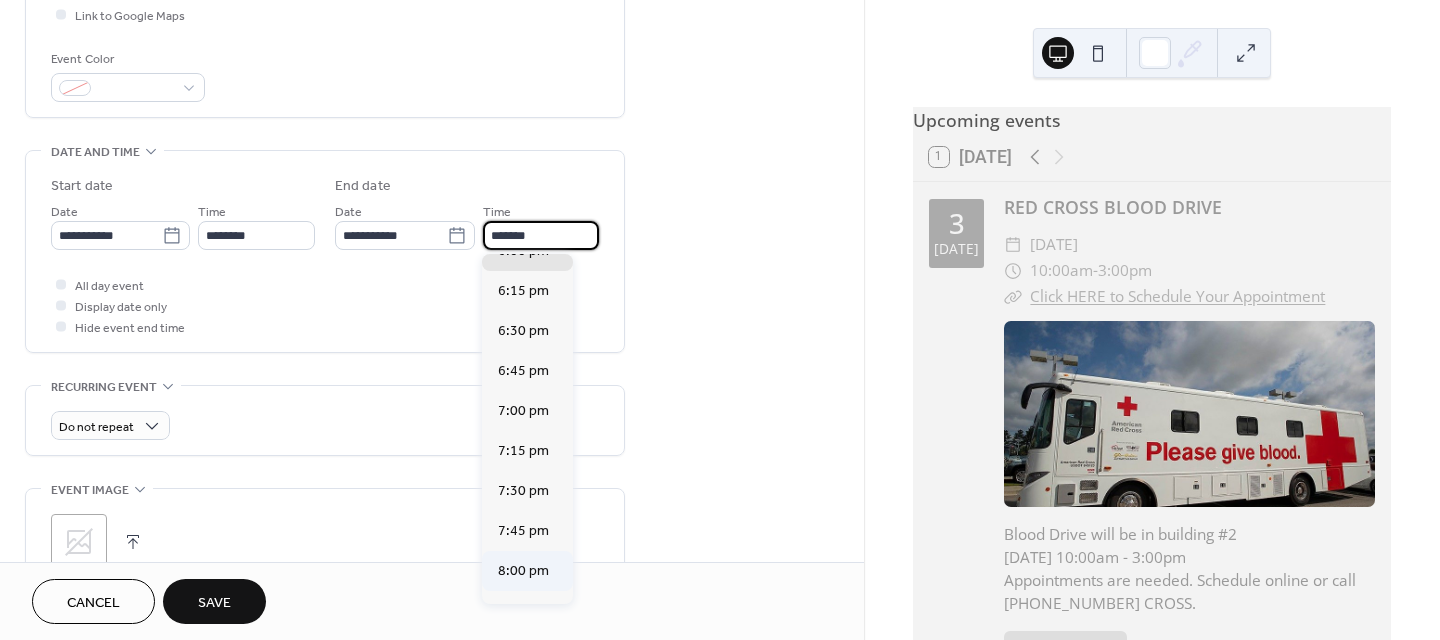 type on "*******" 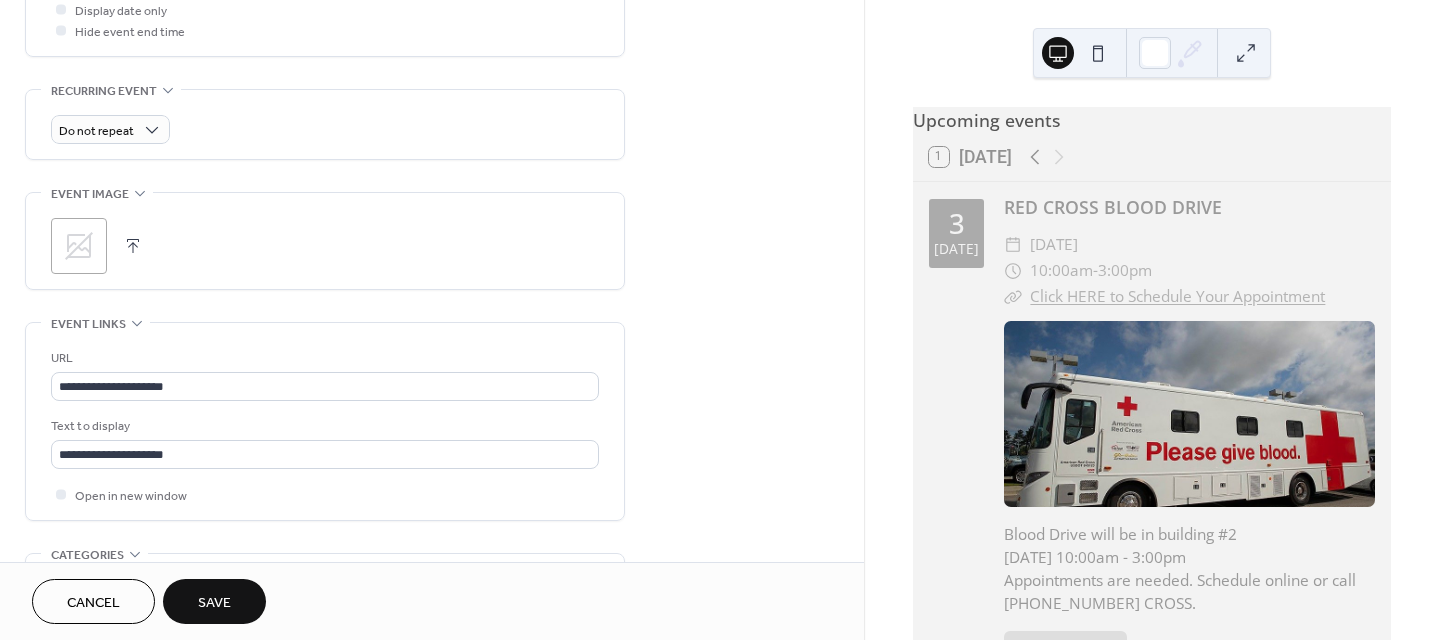 scroll, scrollTop: 800, scrollLeft: 0, axis: vertical 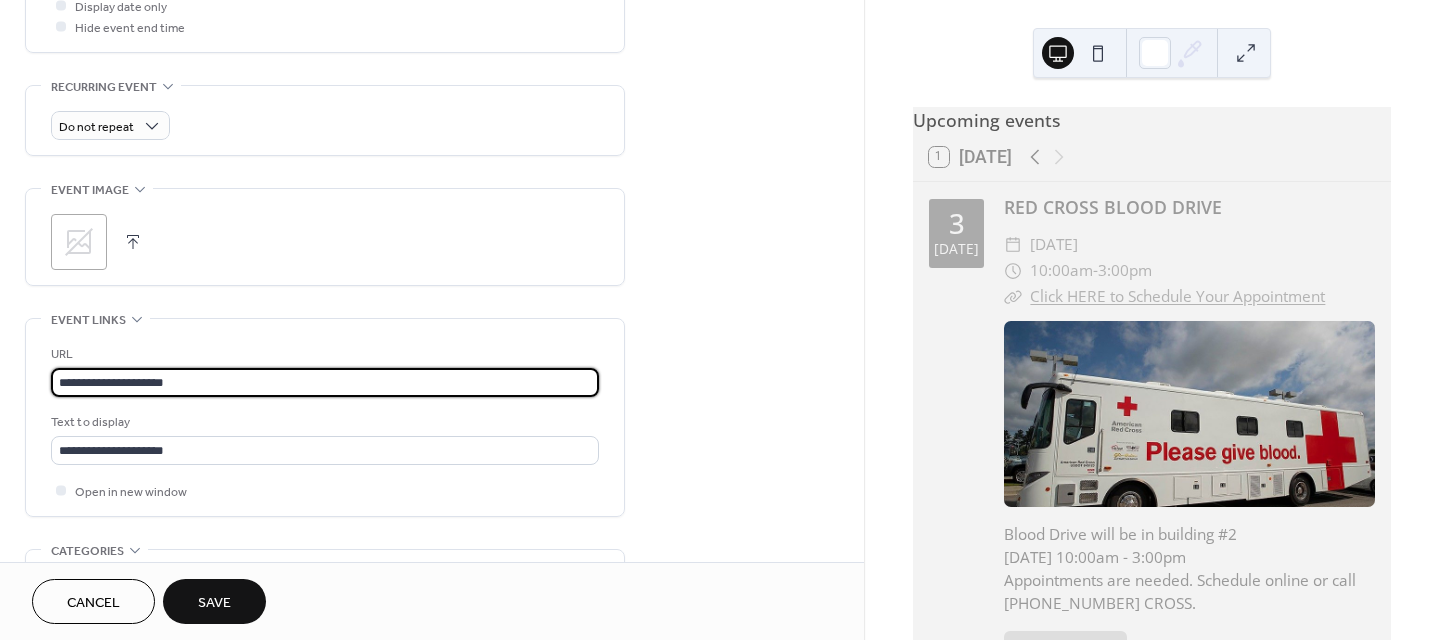 click on "**********" at bounding box center (325, 382) 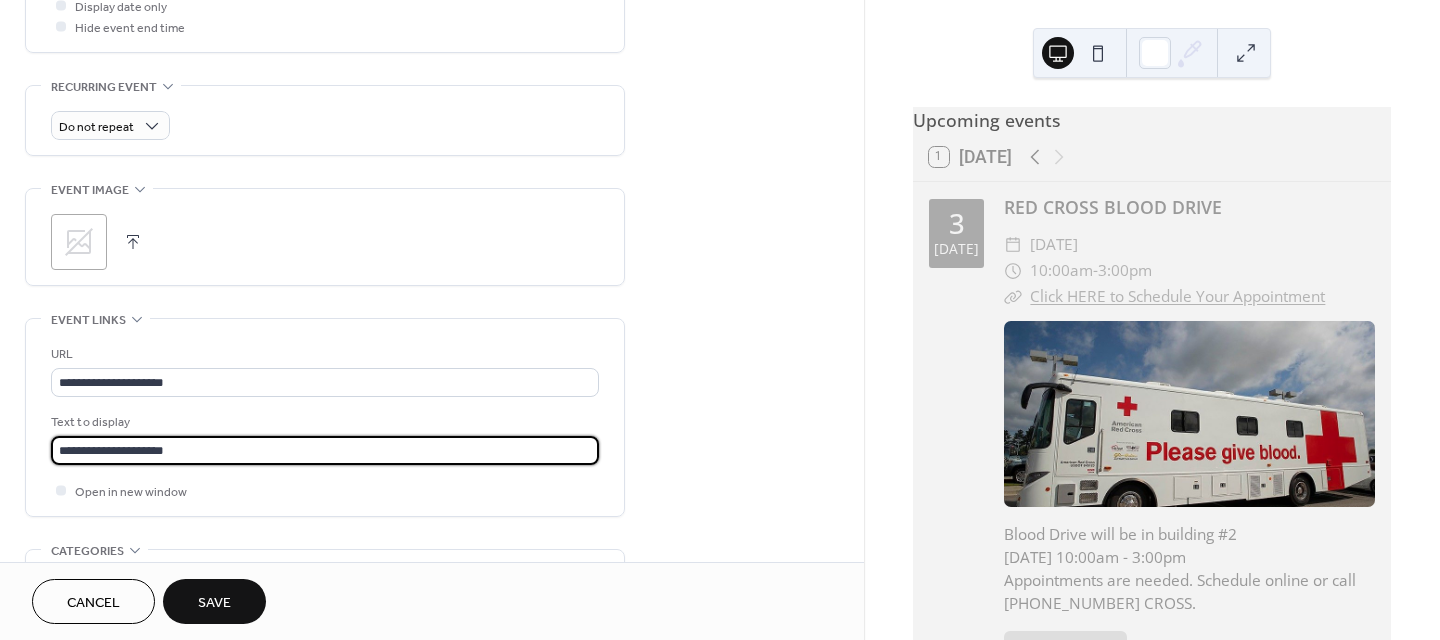 drag, startPoint x: 213, startPoint y: 453, endPoint x: 30, endPoint y: 446, distance: 183.13383 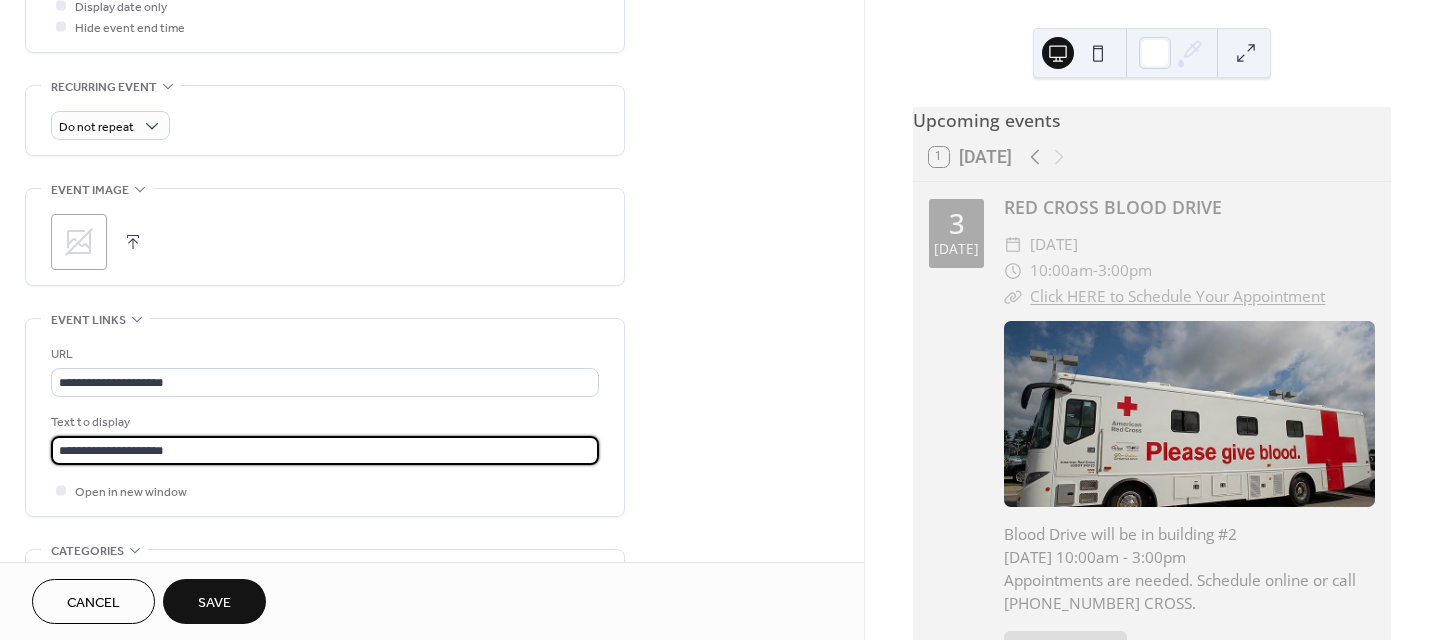 paste on "**" 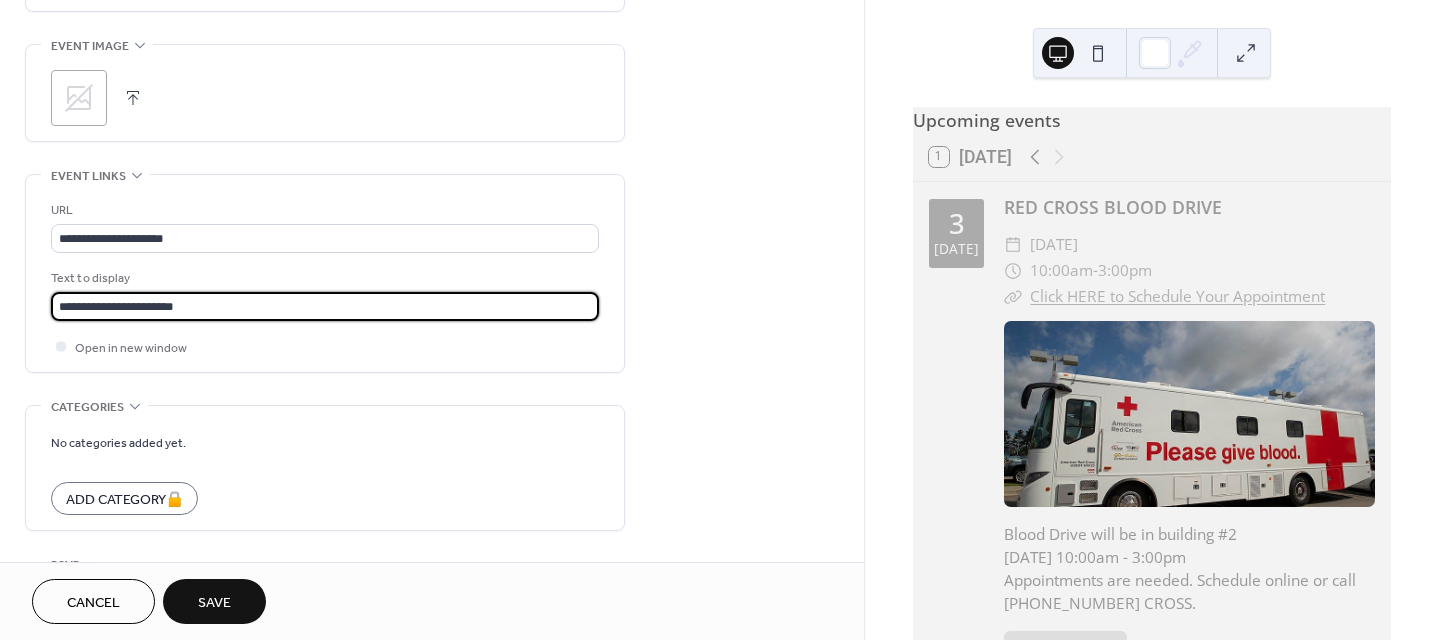 scroll, scrollTop: 1000, scrollLeft: 0, axis: vertical 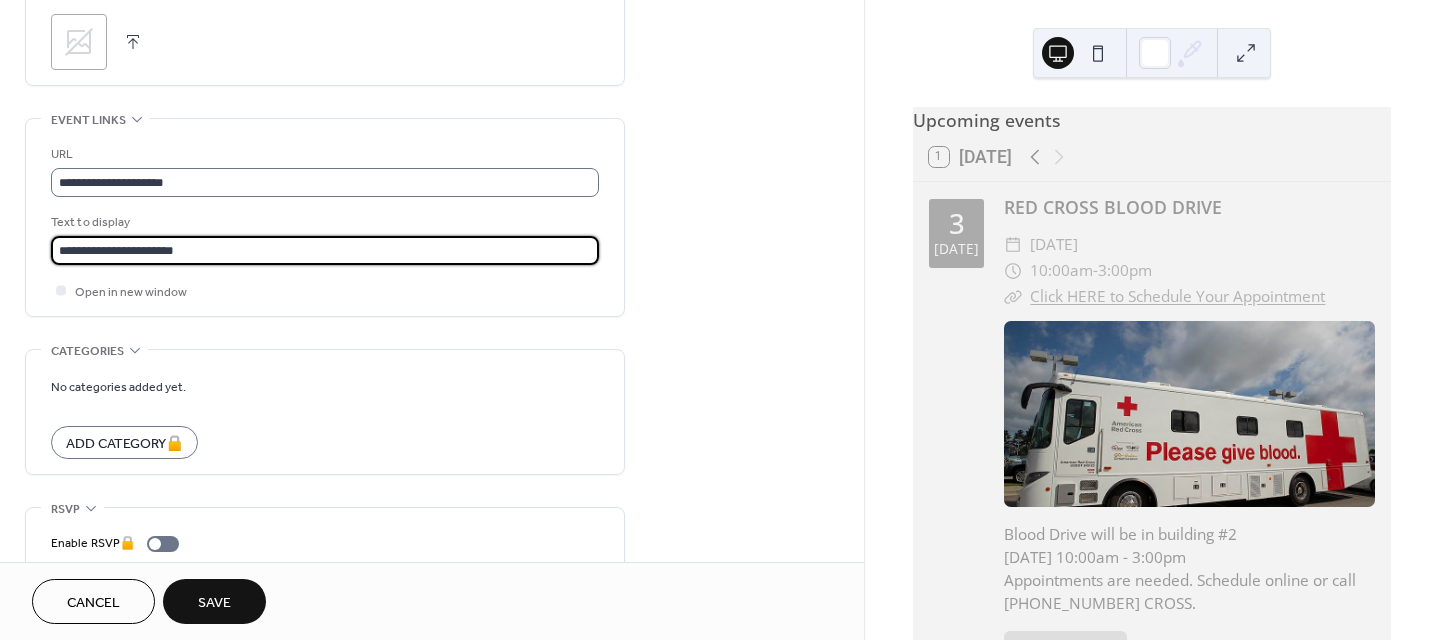 type on "**********" 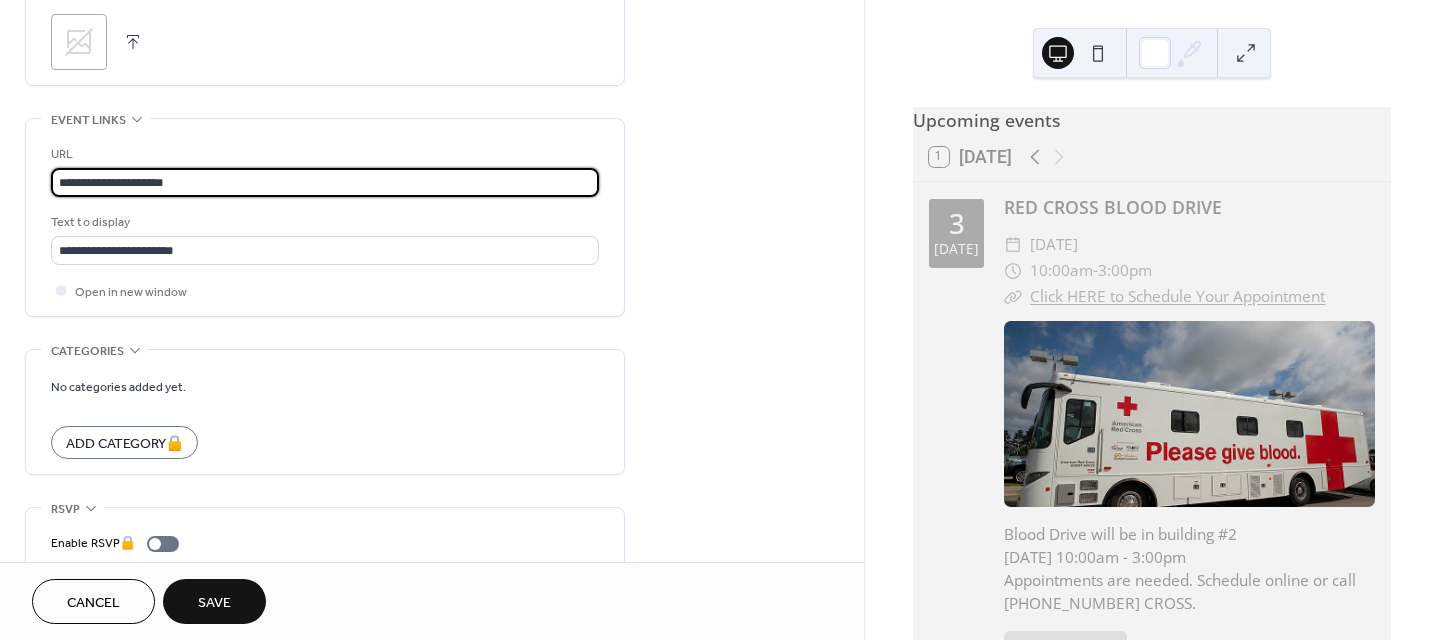 click on "**********" at bounding box center [325, 182] 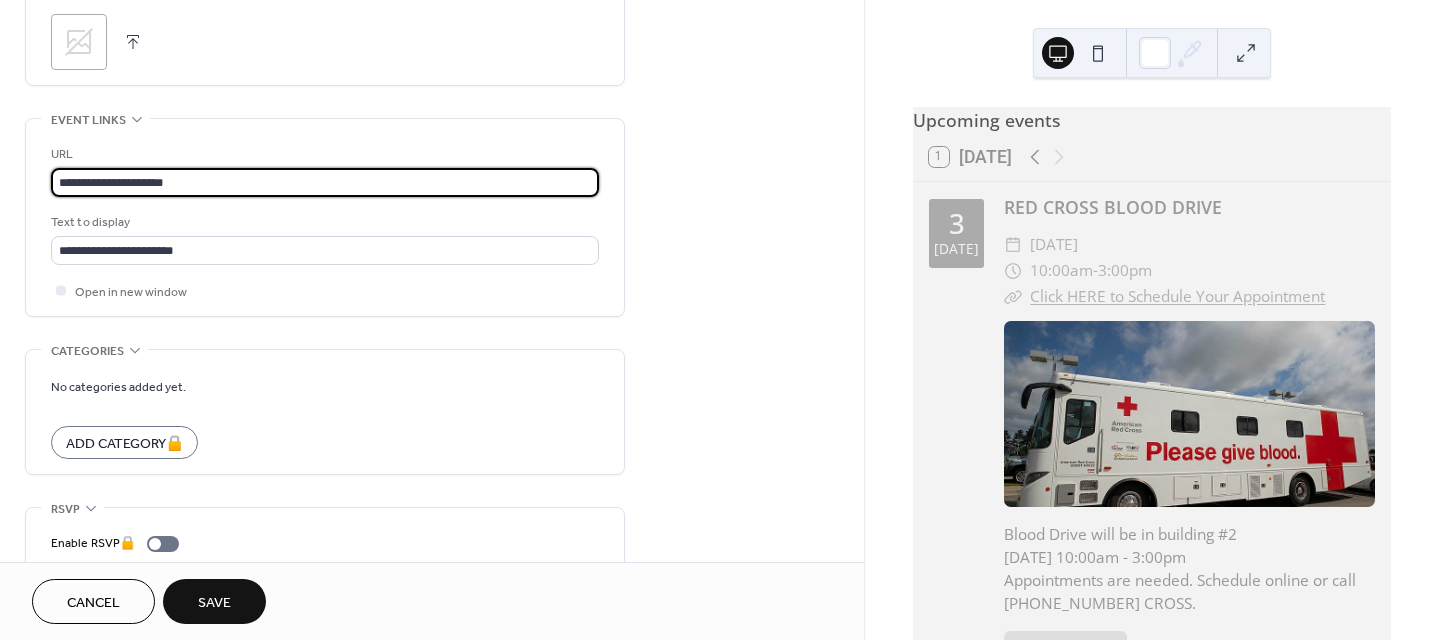 click on "**********" at bounding box center [325, 217] 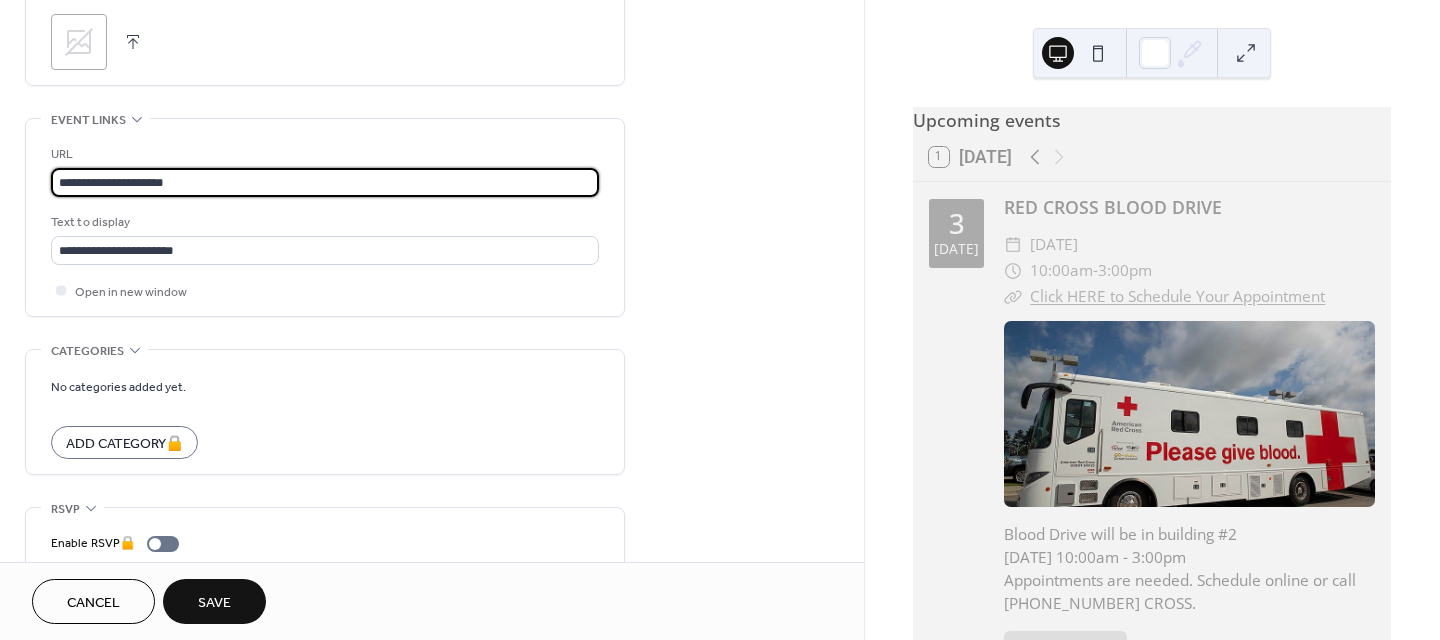 paste on "**" 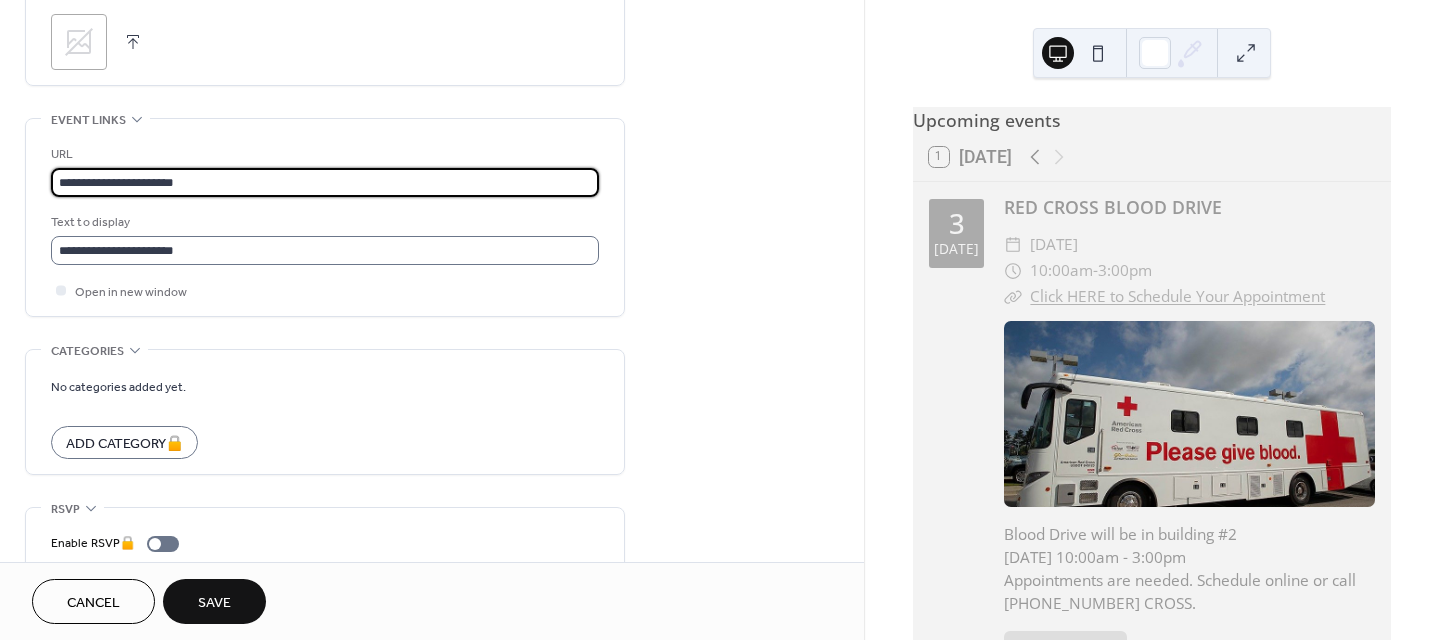 type on "**********" 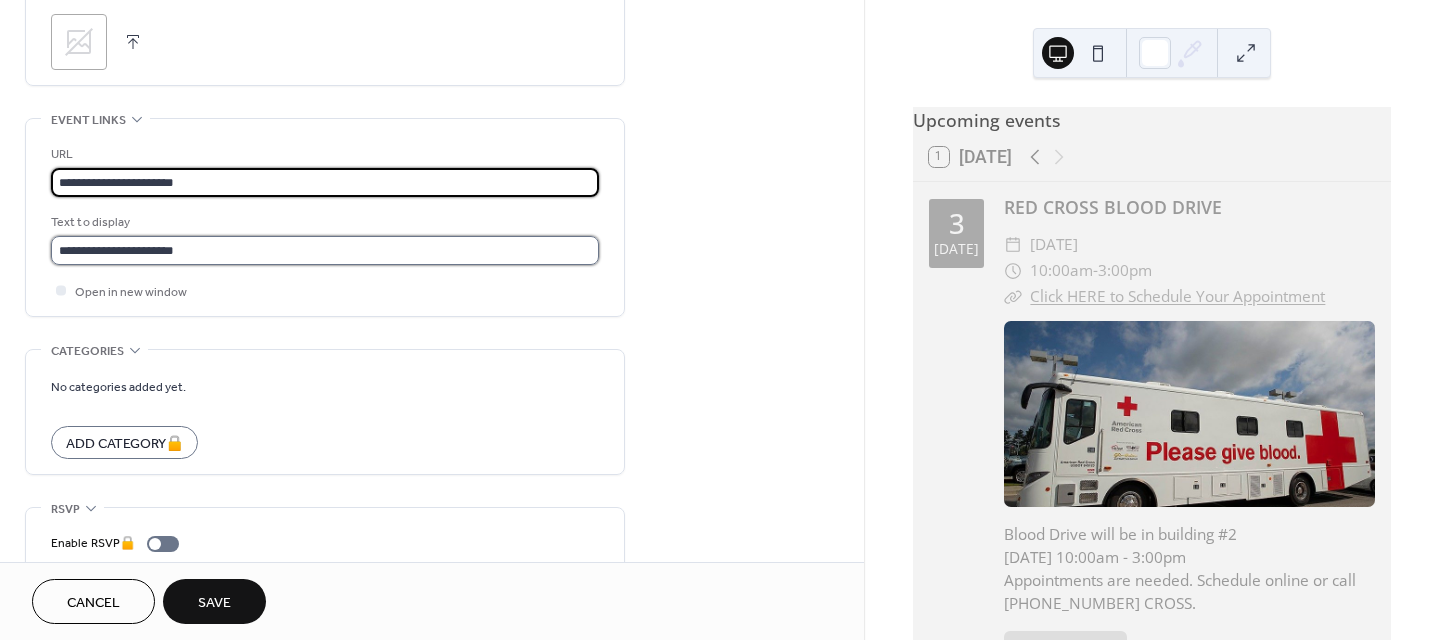 click on "**********" at bounding box center [325, 250] 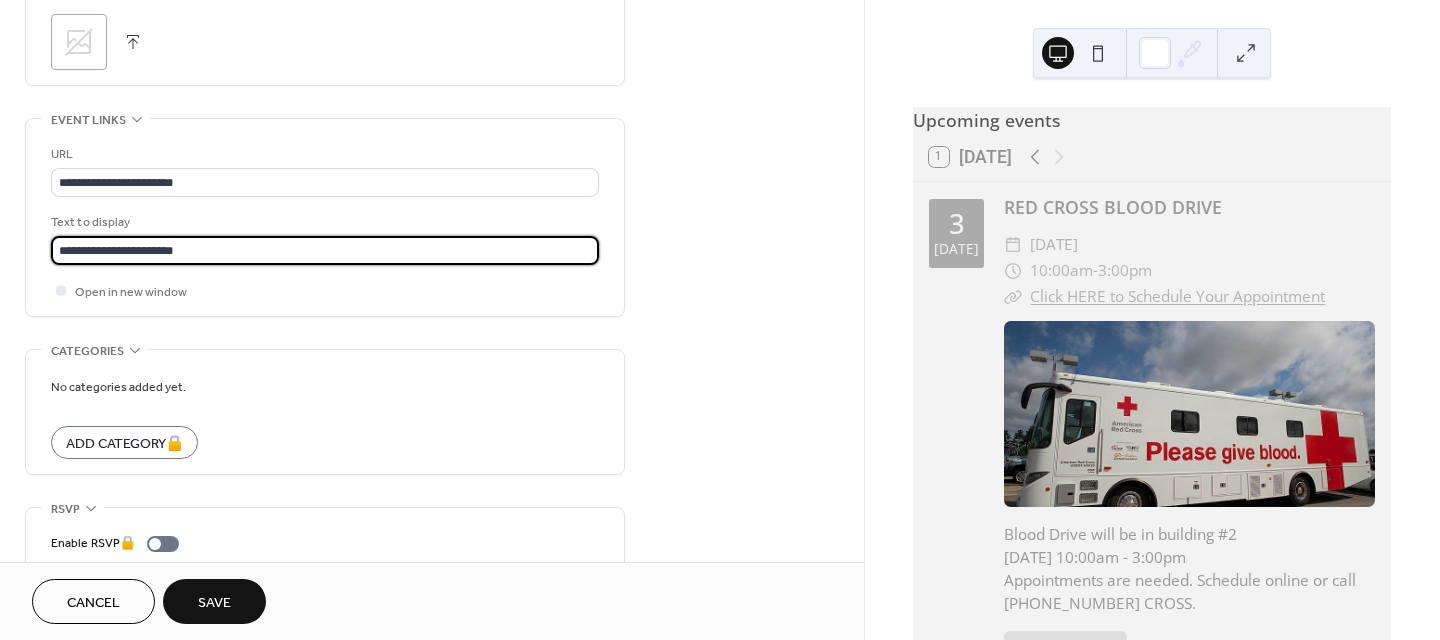 click on "**********" at bounding box center [325, 250] 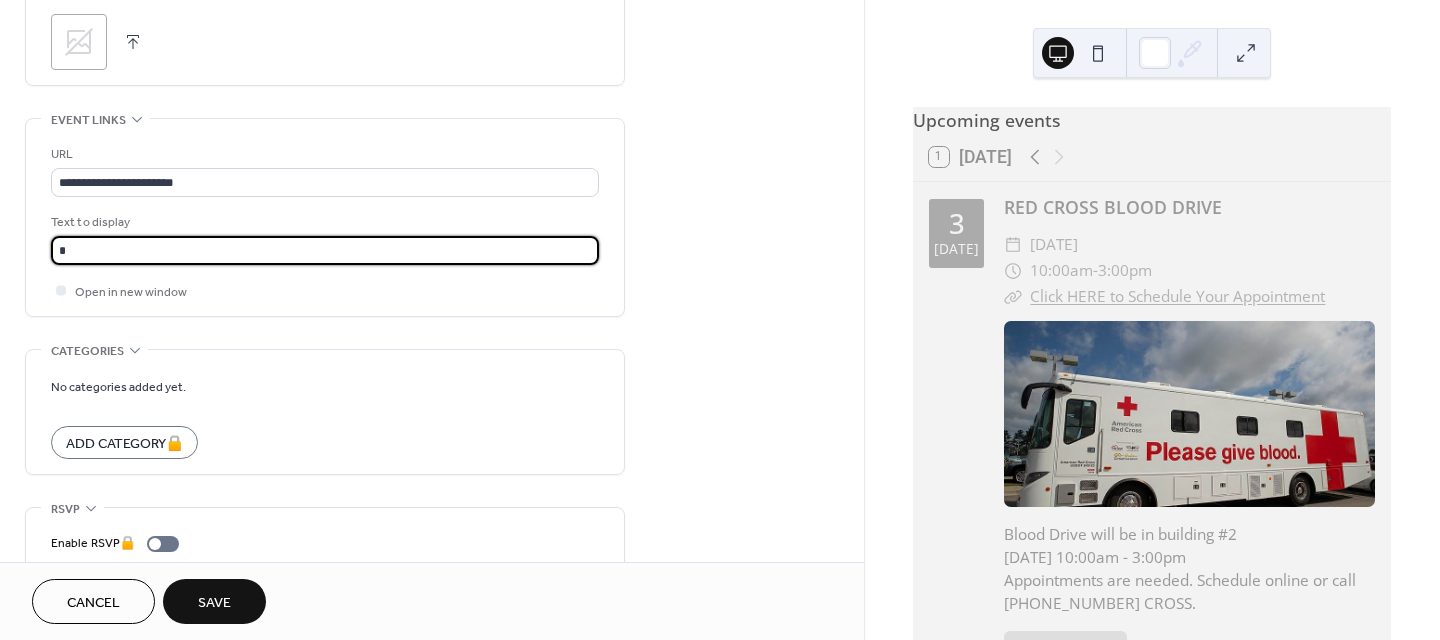 type on "**********" 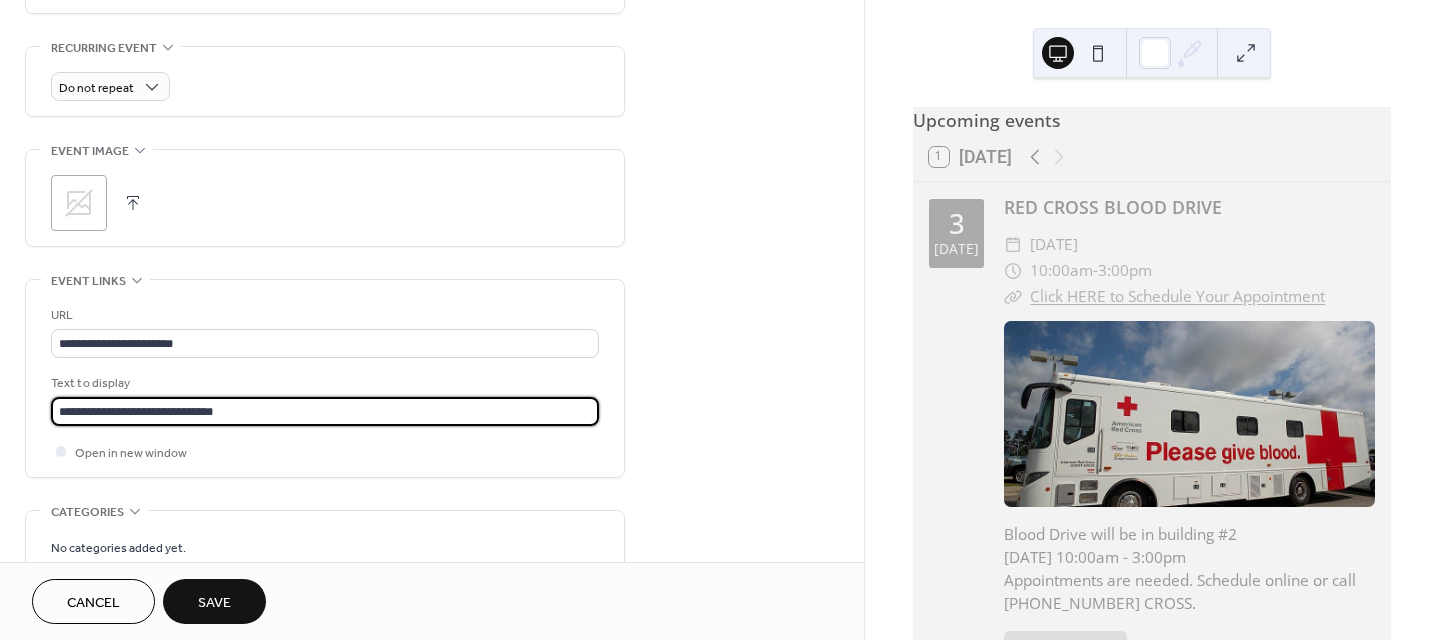scroll, scrollTop: 800, scrollLeft: 0, axis: vertical 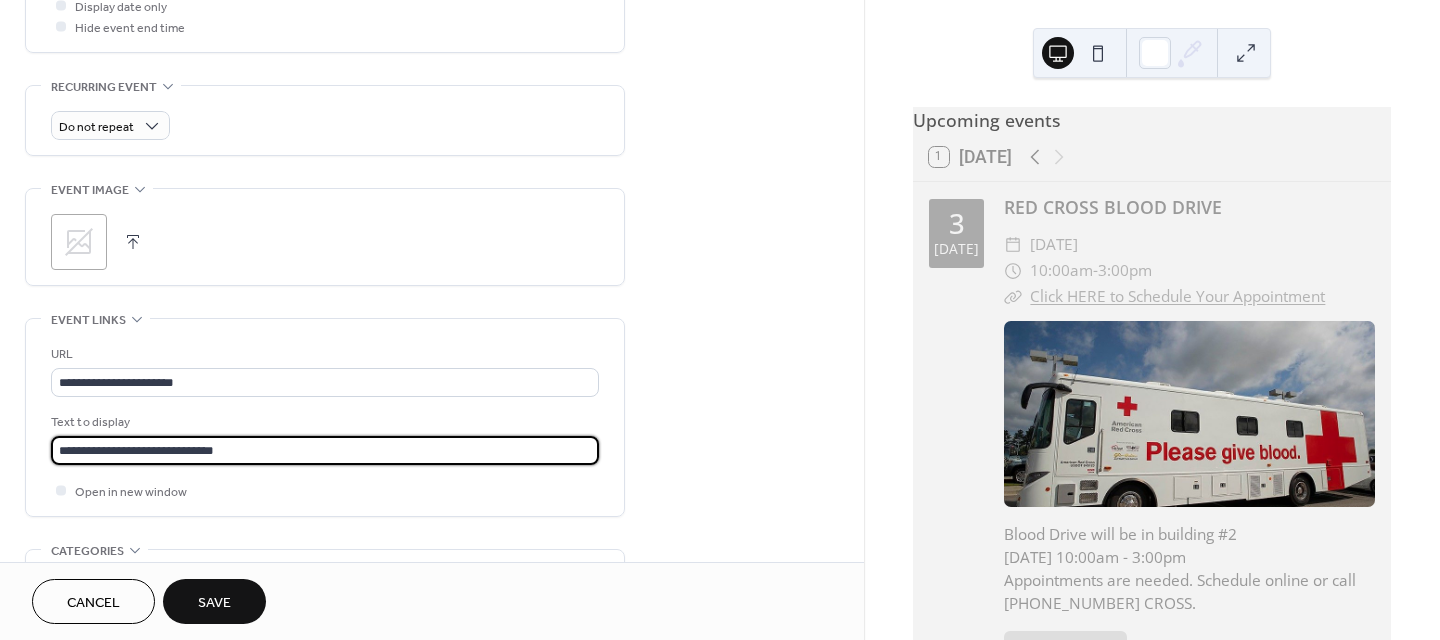click at bounding box center [133, 242] 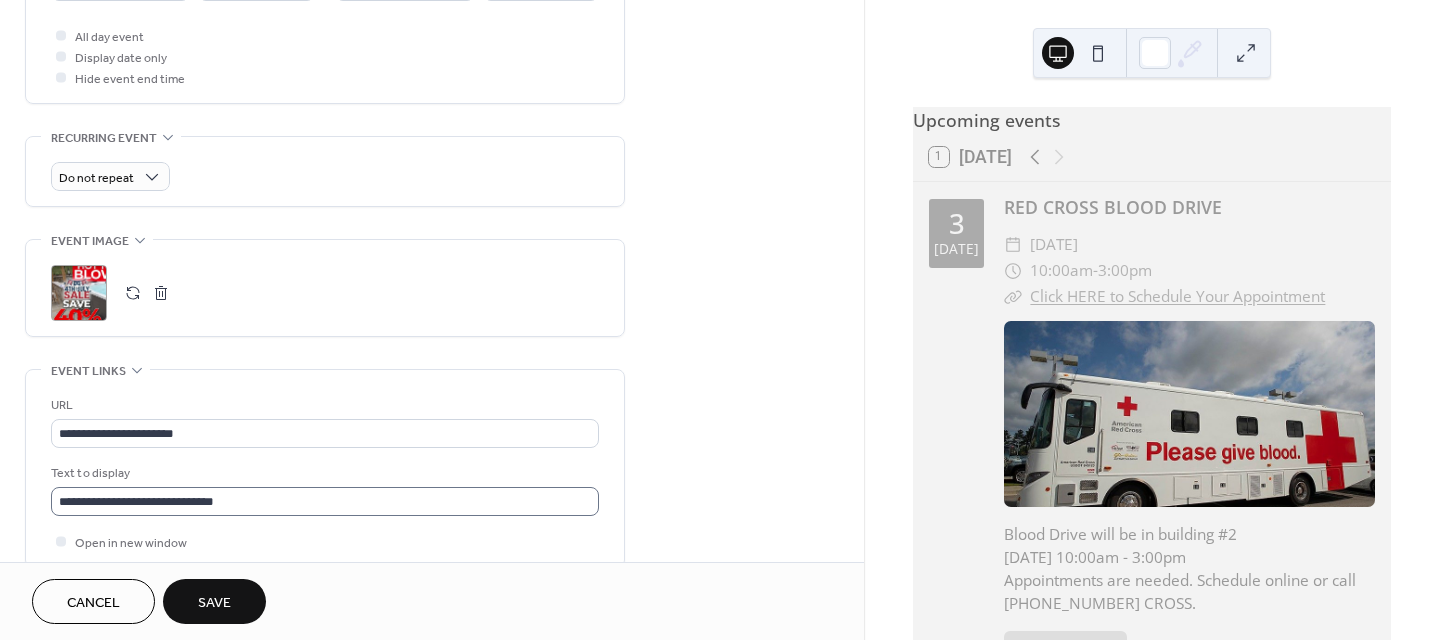scroll, scrollTop: 900, scrollLeft: 0, axis: vertical 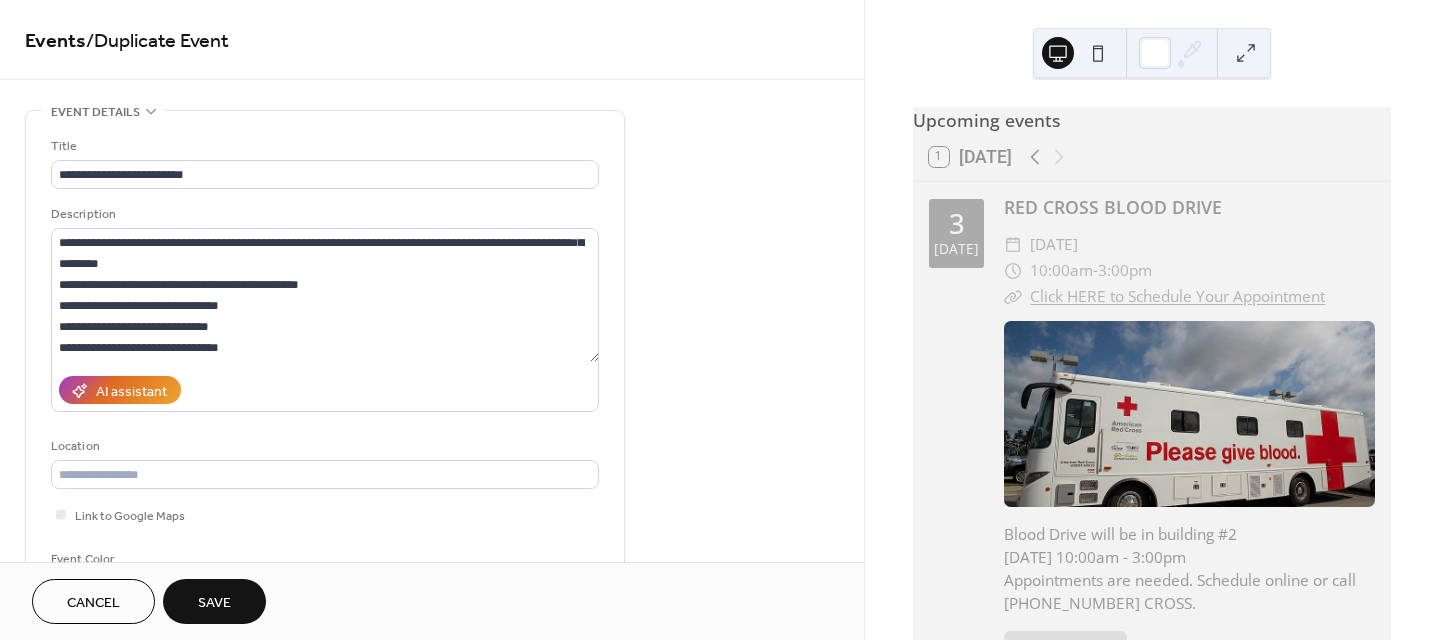 click on "Save" at bounding box center [214, 601] 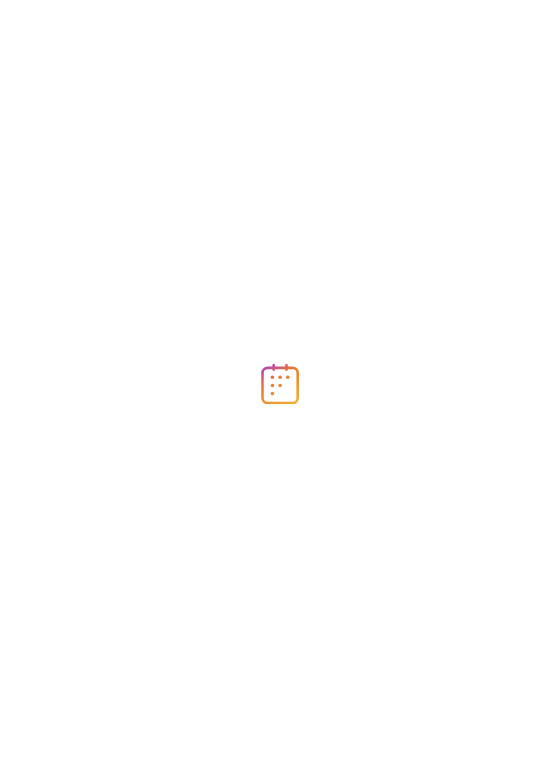 scroll, scrollTop: 0, scrollLeft: 0, axis: both 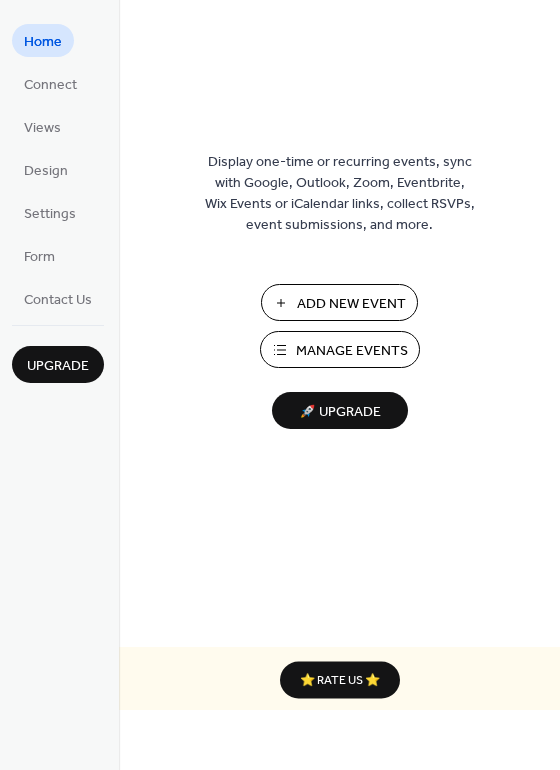 click on "Manage Events" at bounding box center (352, 351) 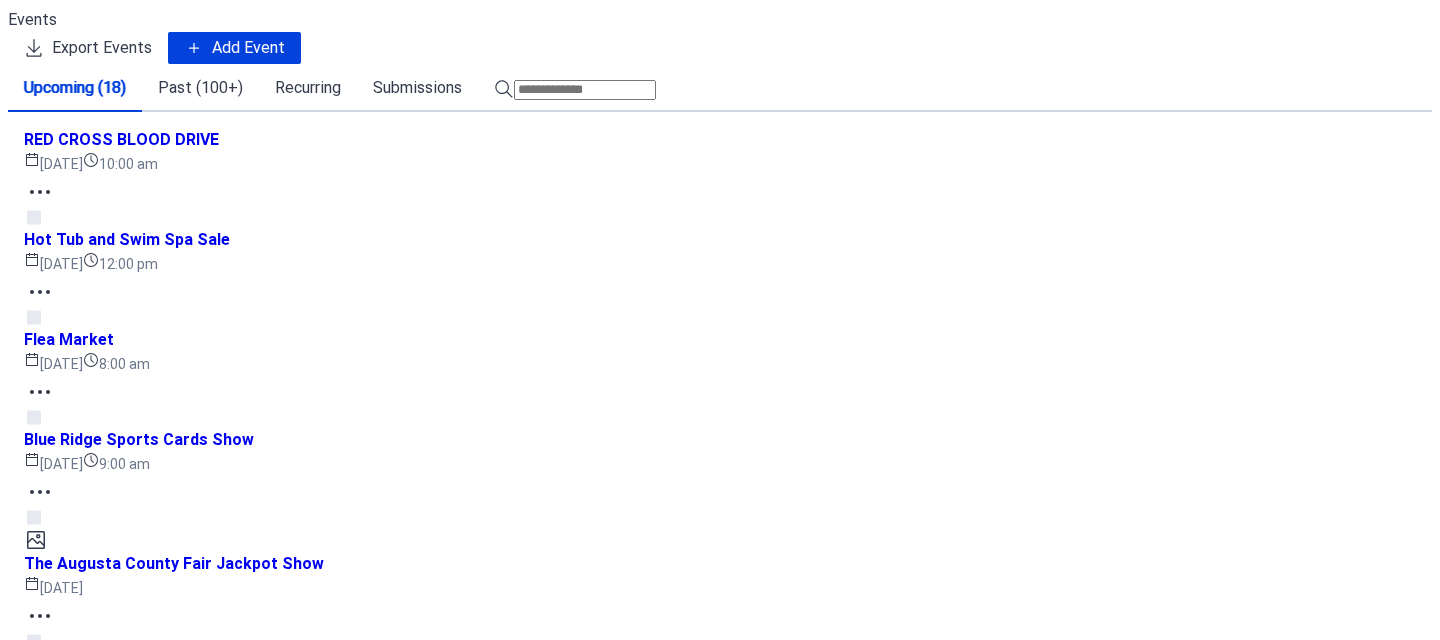 scroll, scrollTop: 0, scrollLeft: 0, axis: both 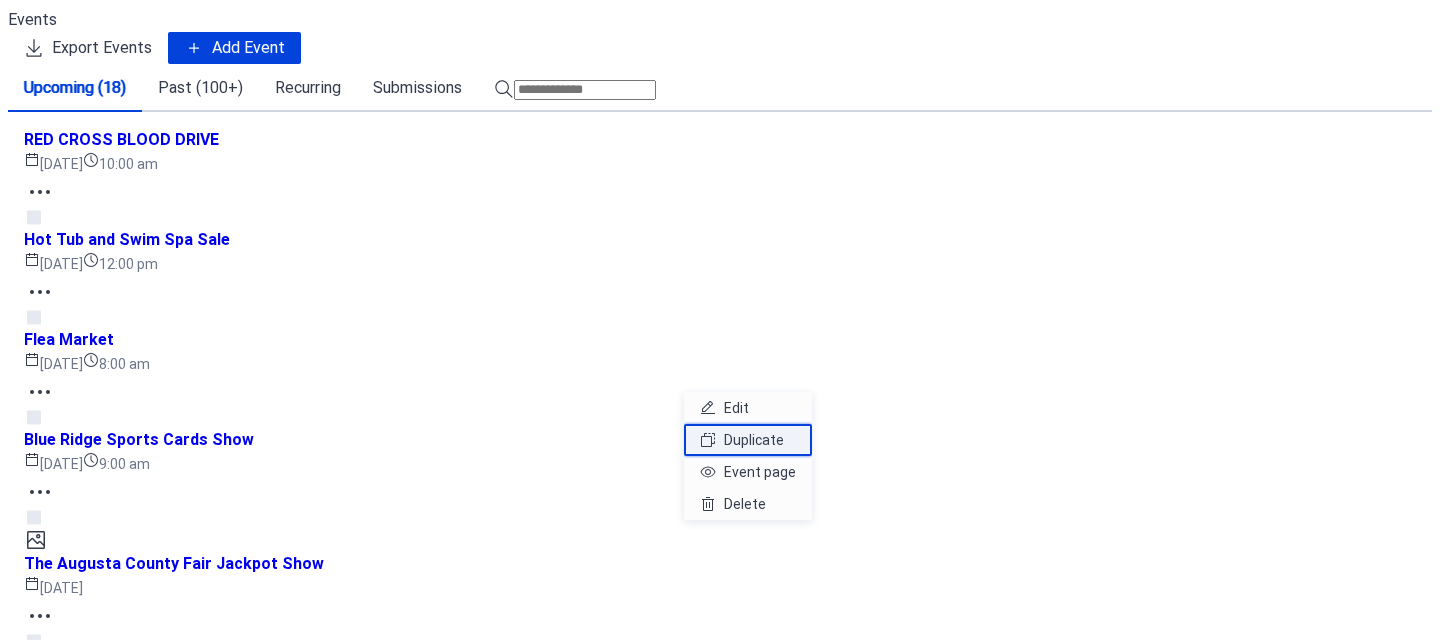 click on "Duplicate" at bounding box center (754, 440) 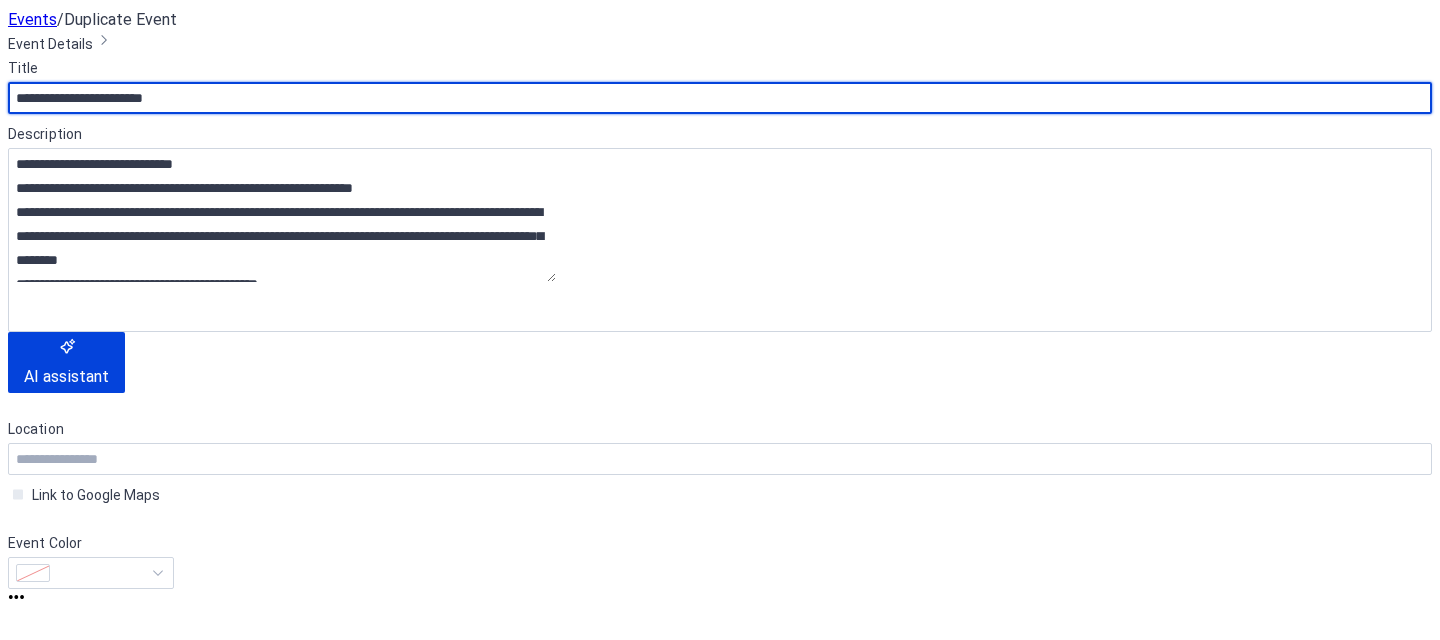 scroll, scrollTop: 500, scrollLeft: 0, axis: vertical 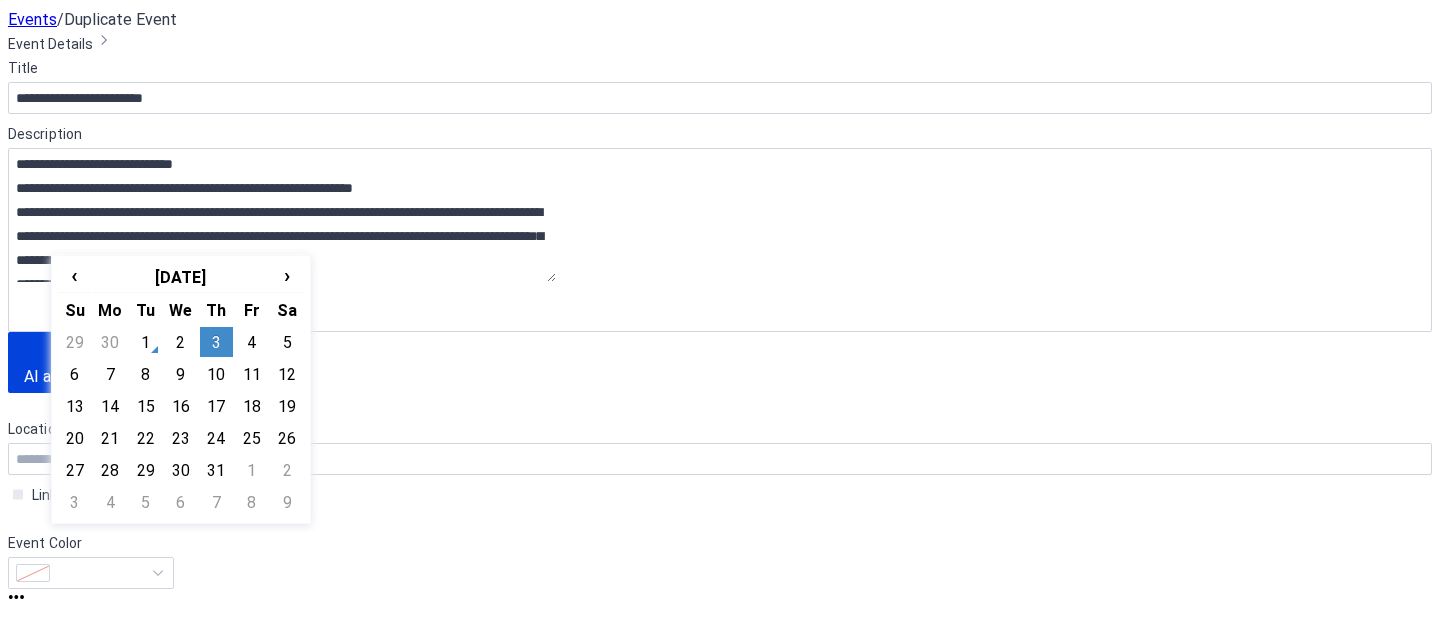 click 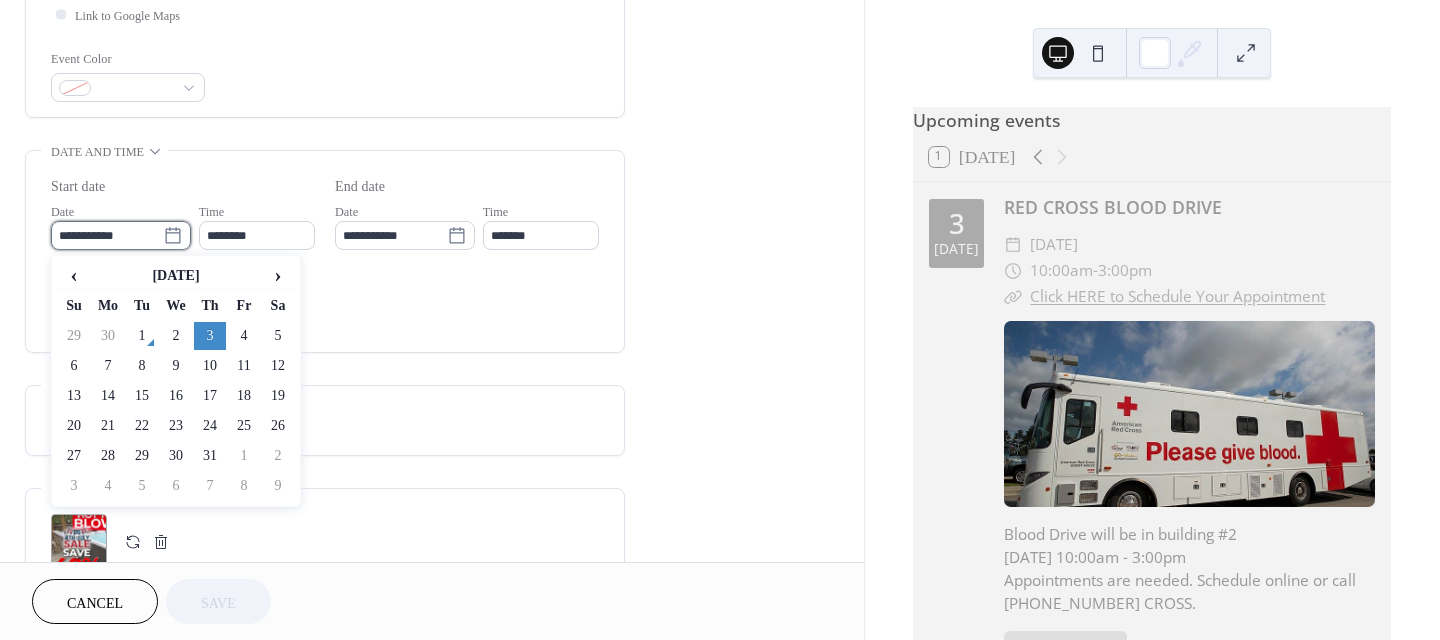 click on "**********" at bounding box center (107, 235) 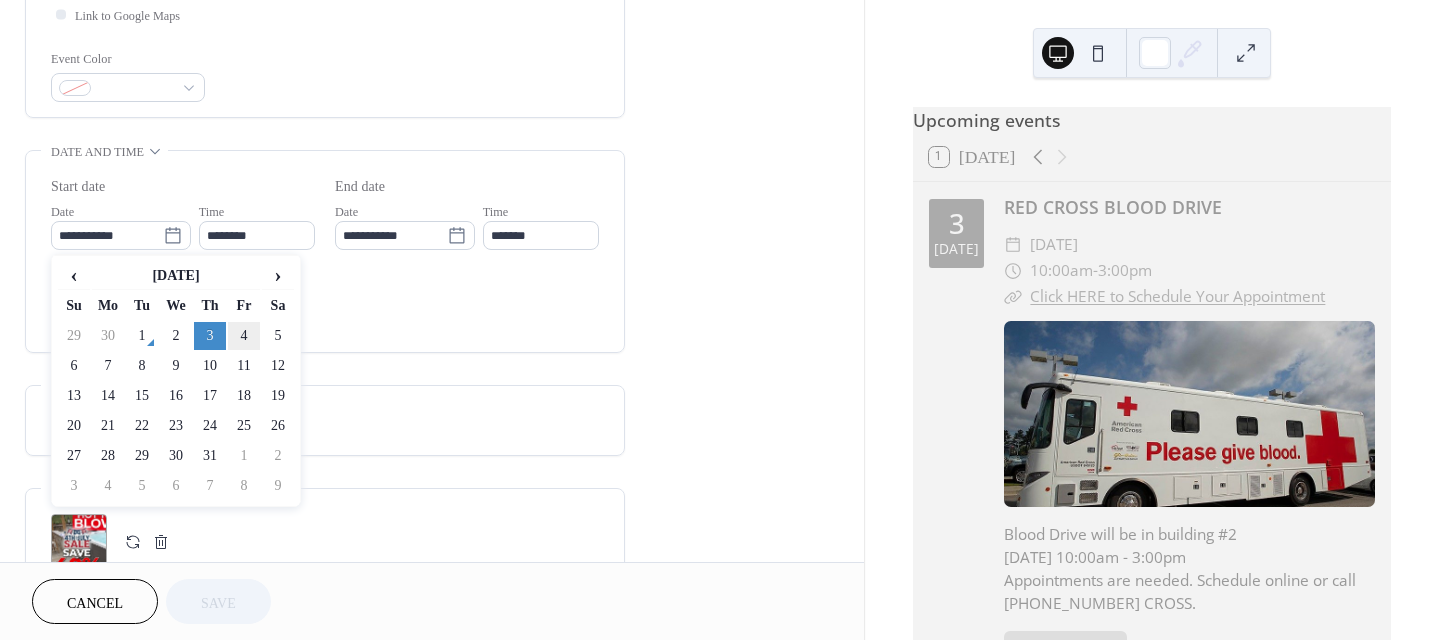 click on "4" at bounding box center [244, 336] 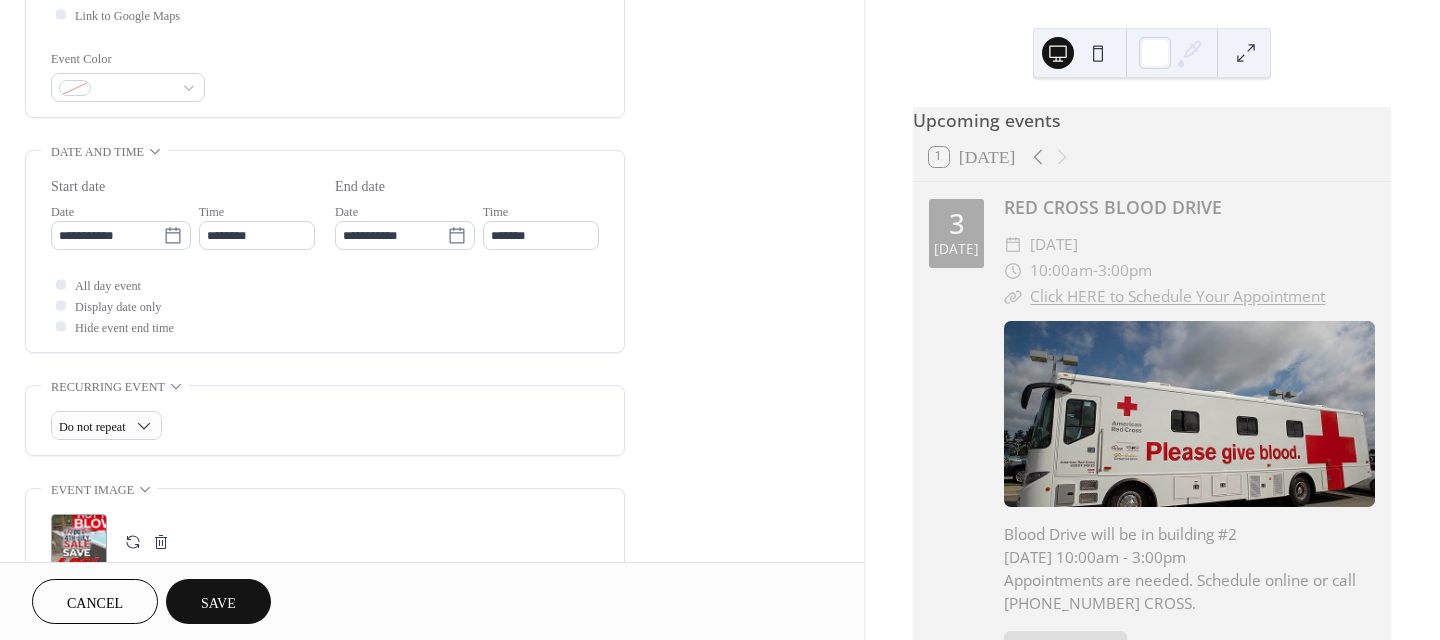 click on "Save" at bounding box center [218, 603] 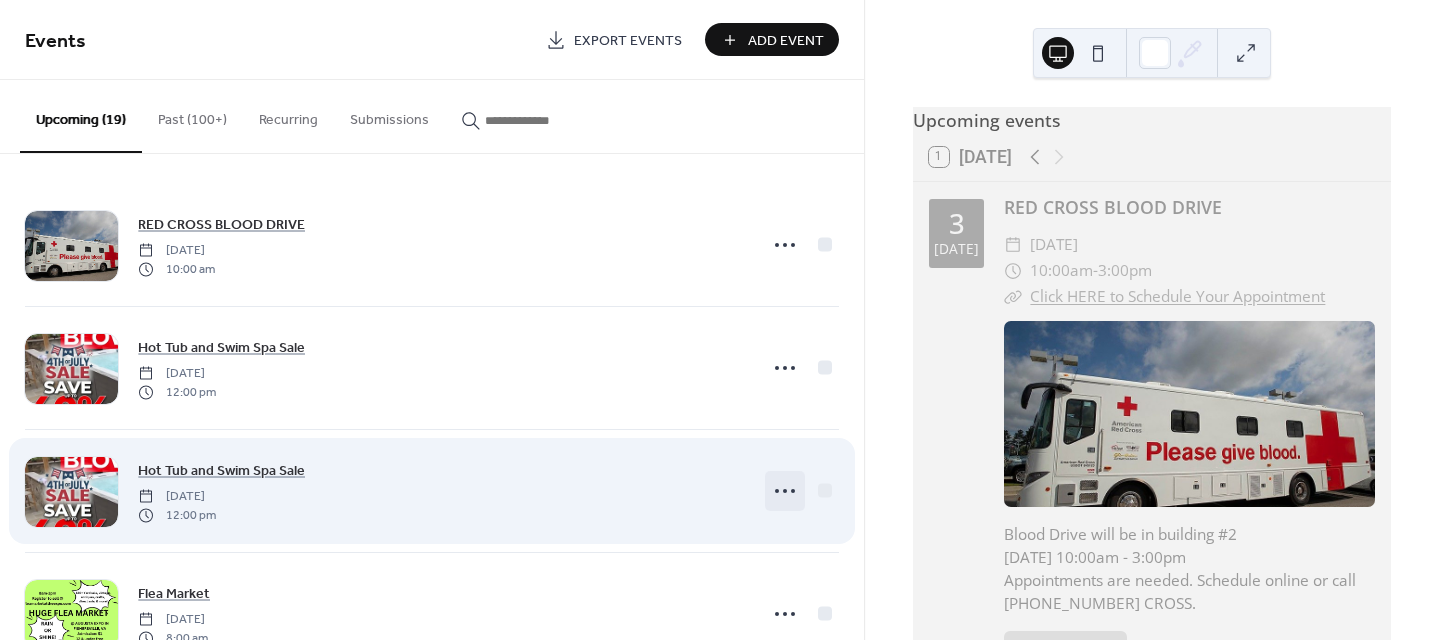 click 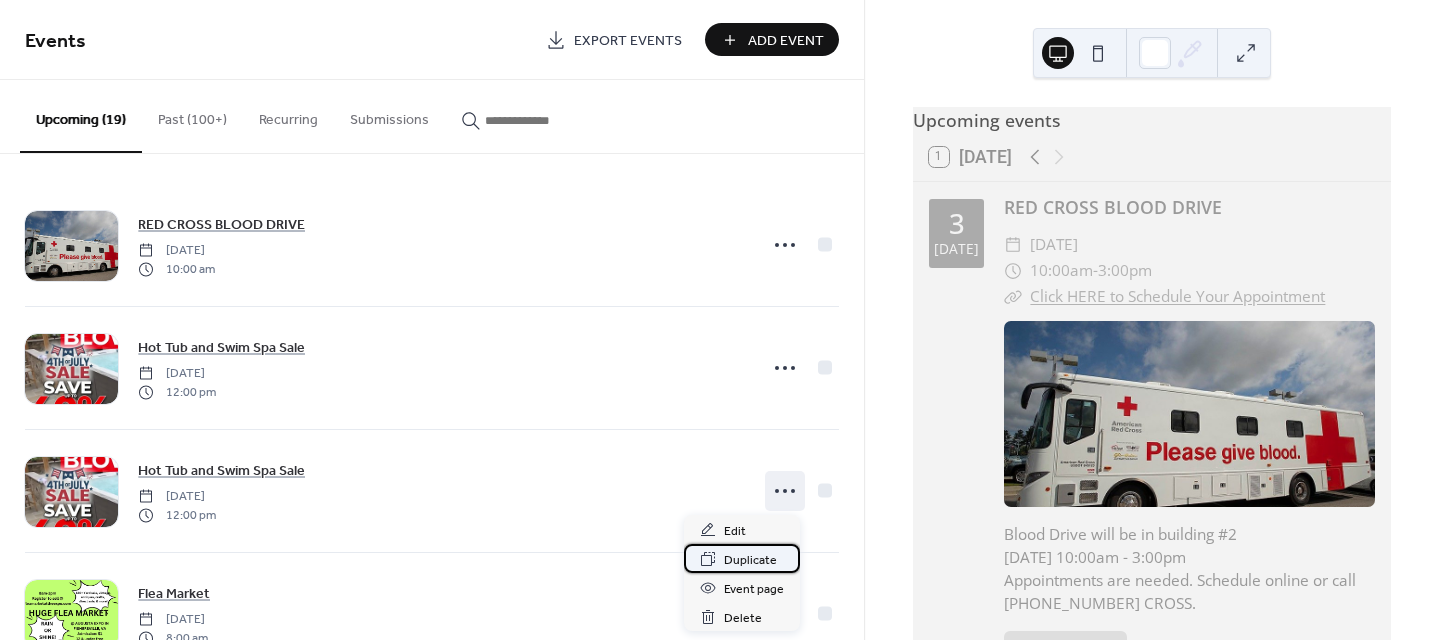 click on "Duplicate" at bounding box center [750, 560] 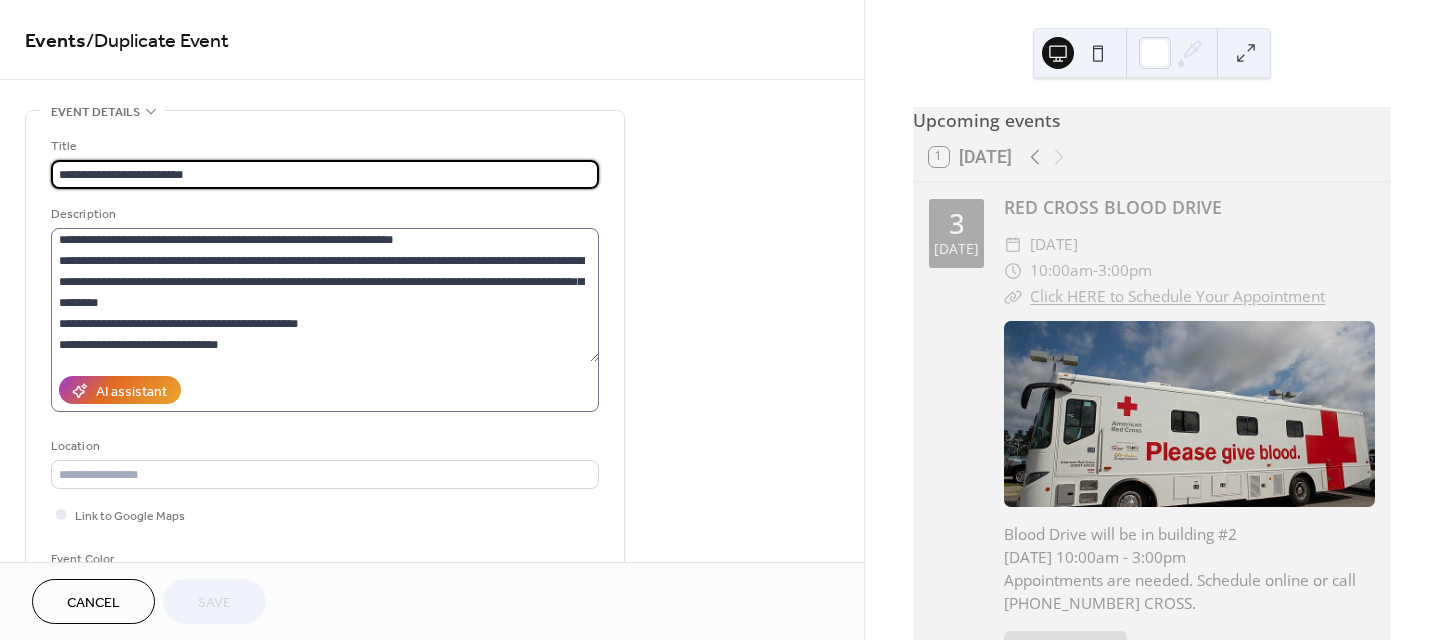 scroll, scrollTop: 63, scrollLeft: 0, axis: vertical 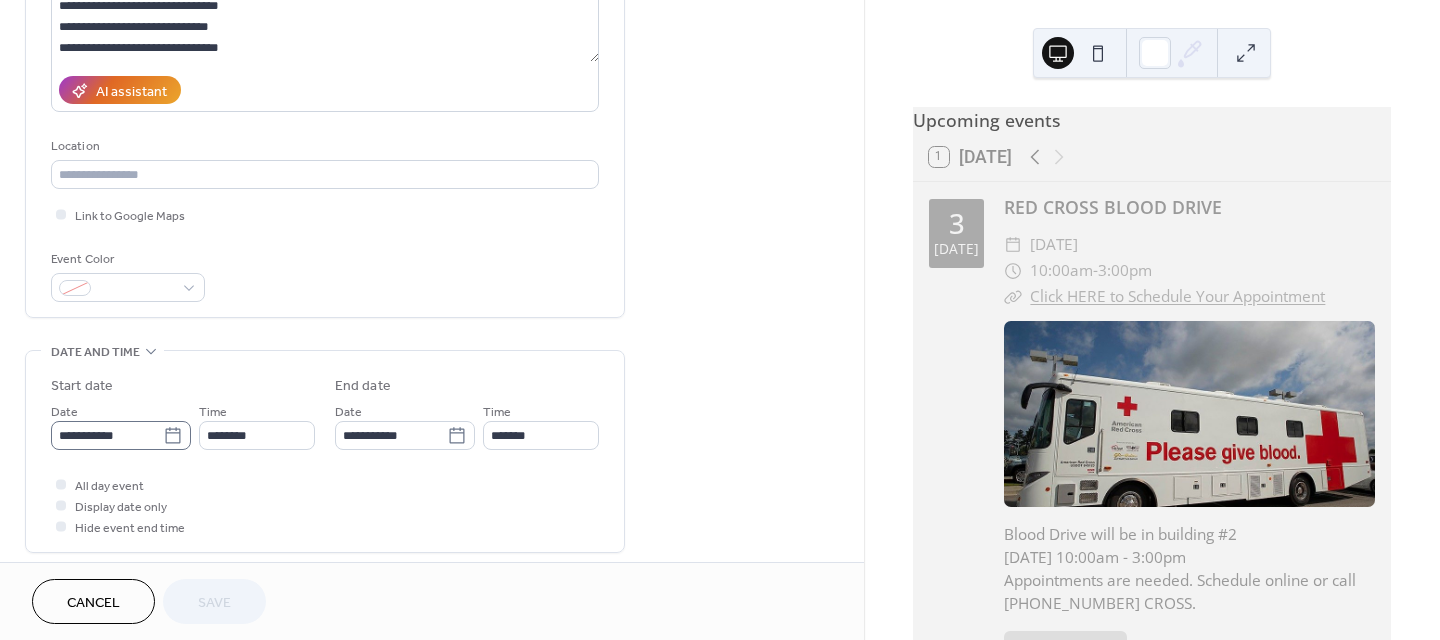 click 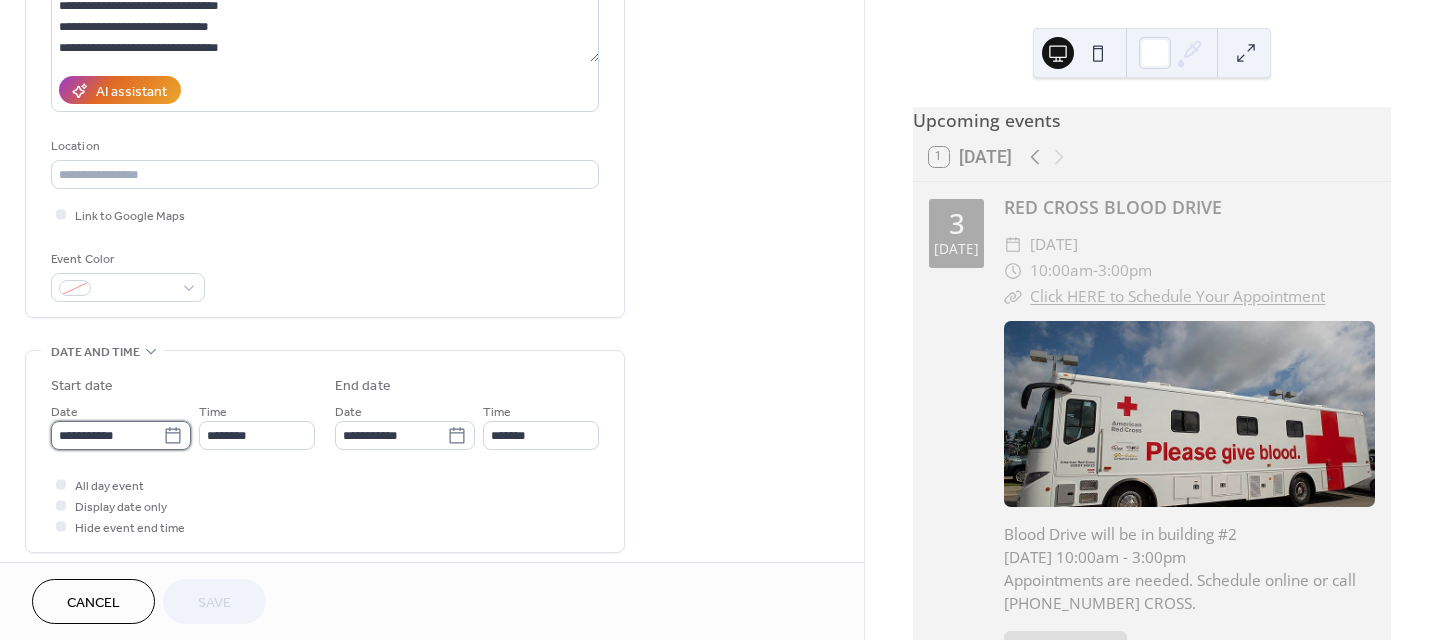 click on "**********" at bounding box center (107, 435) 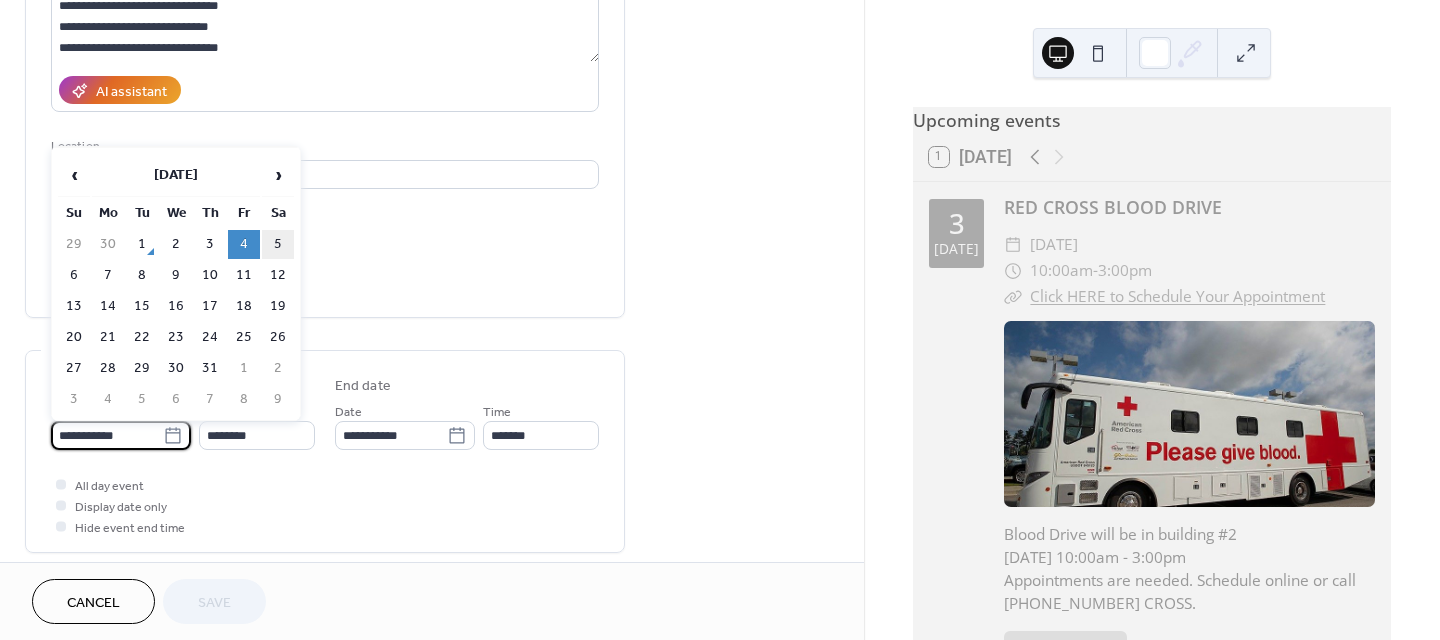 click on "5" at bounding box center [278, 244] 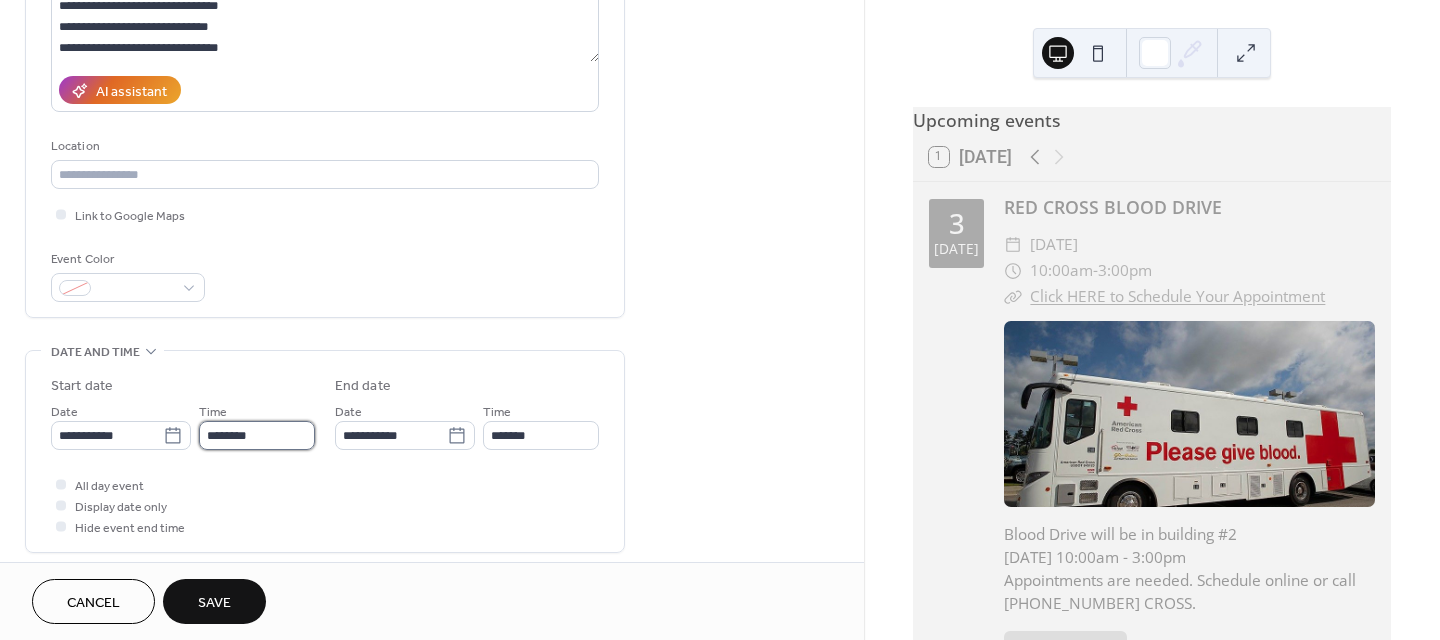 click on "********" at bounding box center [257, 435] 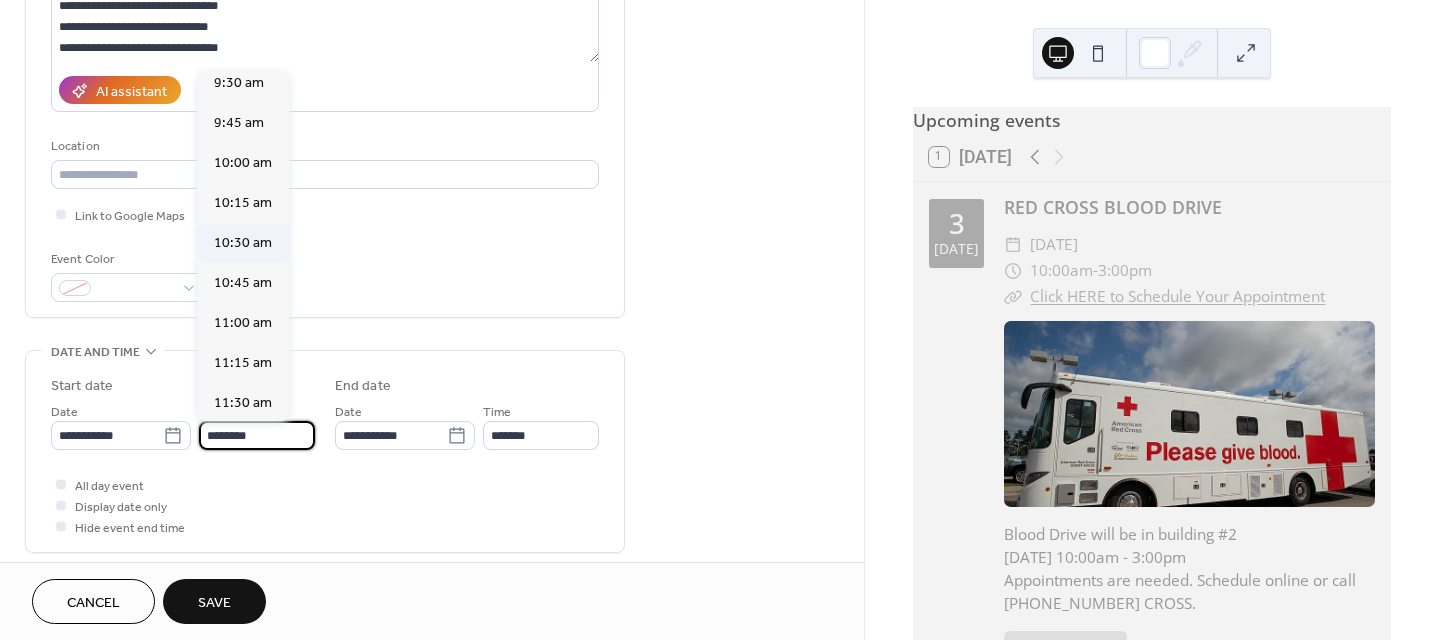 scroll, scrollTop: 1468, scrollLeft: 0, axis: vertical 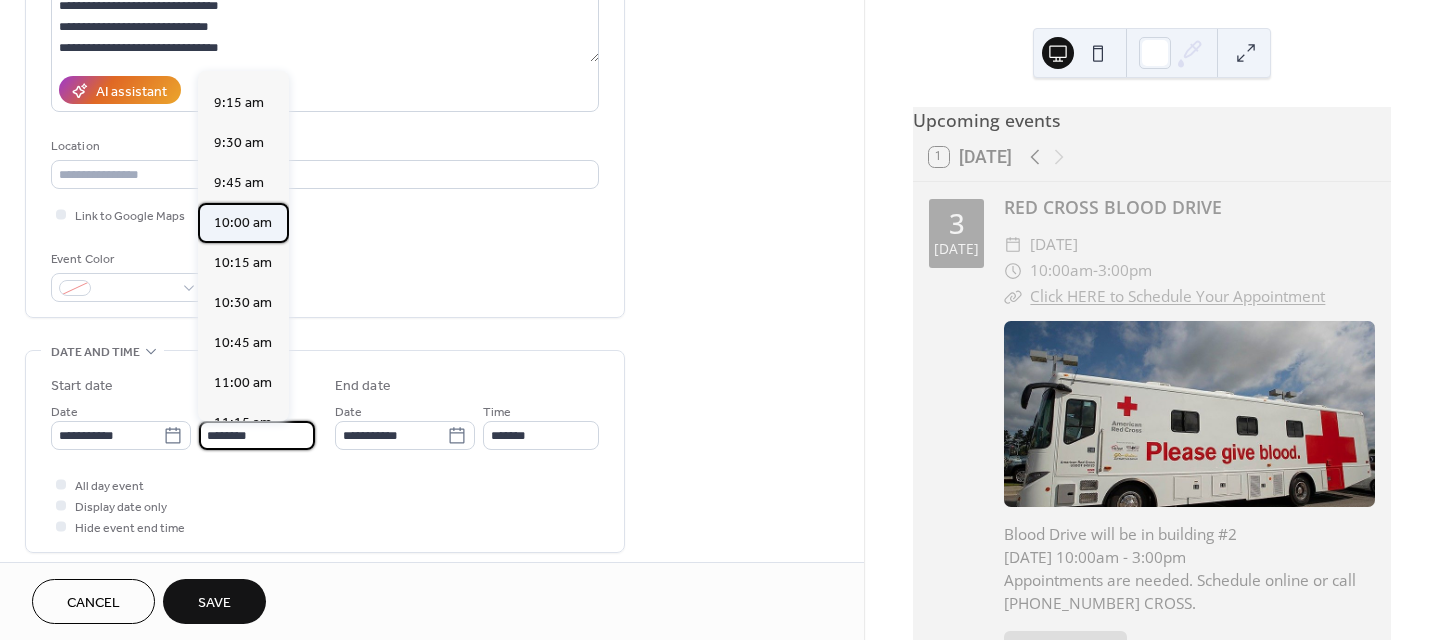 click on "10:00 am" at bounding box center (243, 223) 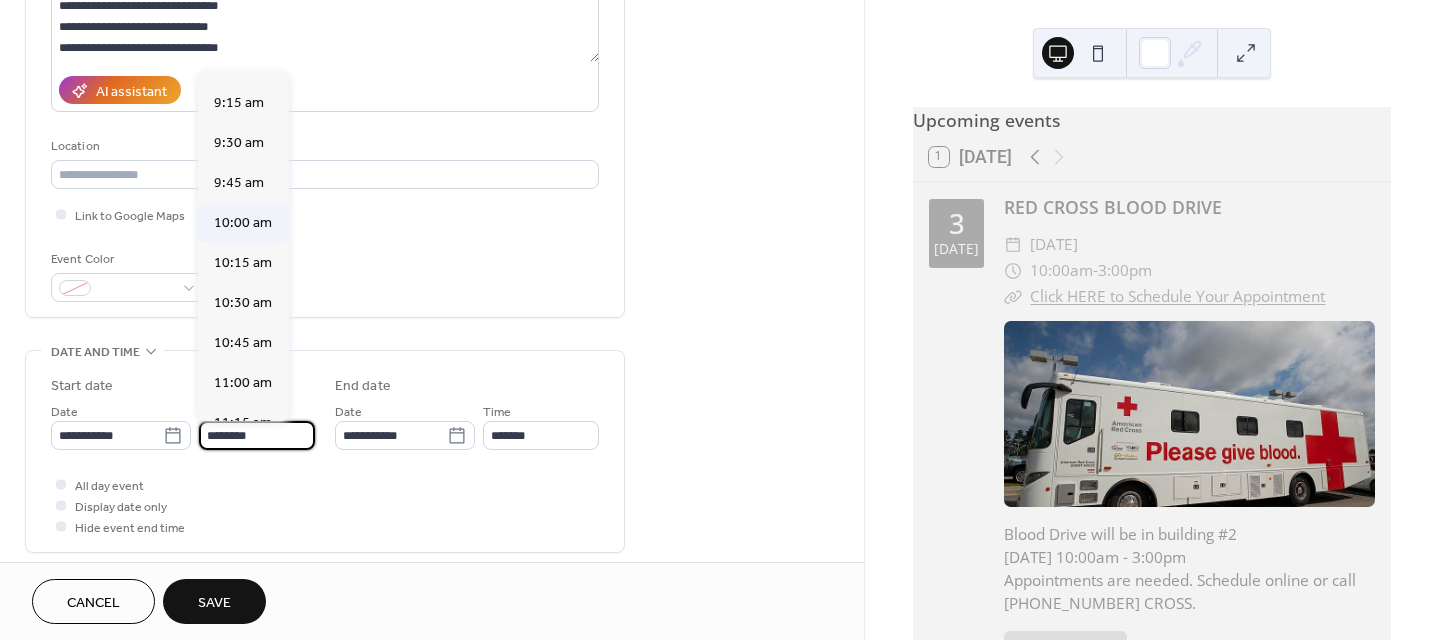 type on "********" 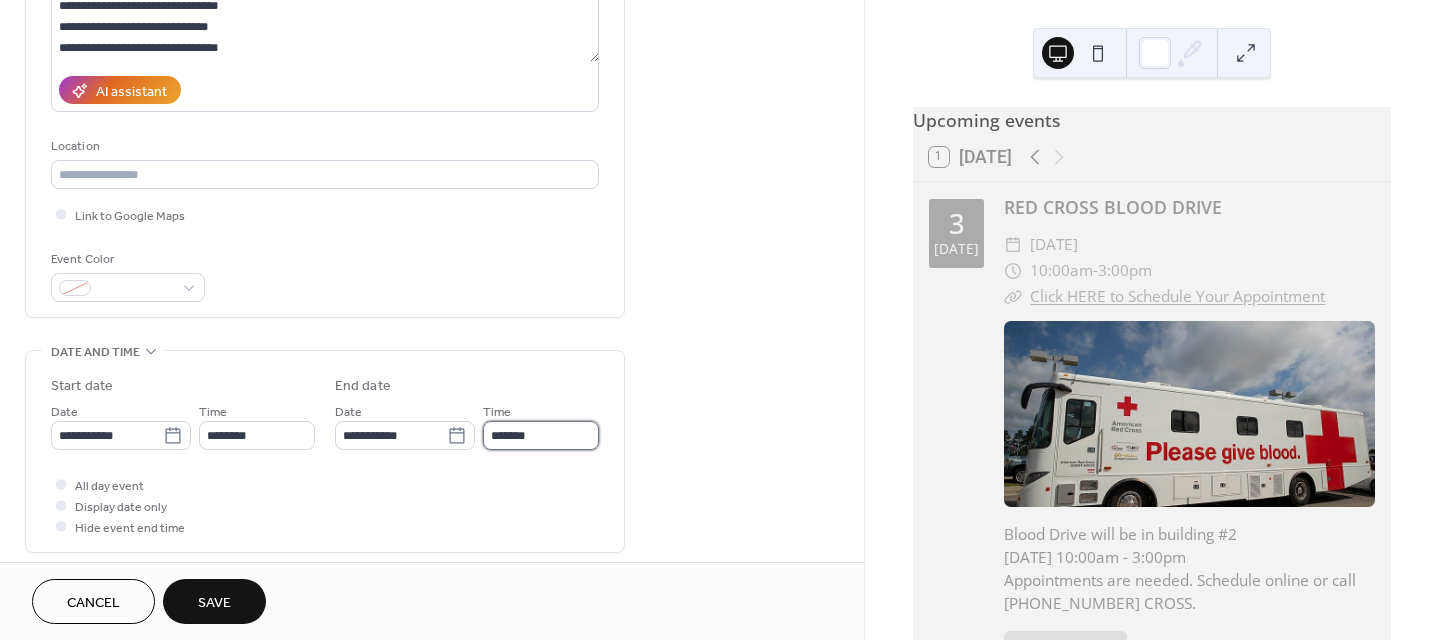 click on "*******" at bounding box center [541, 435] 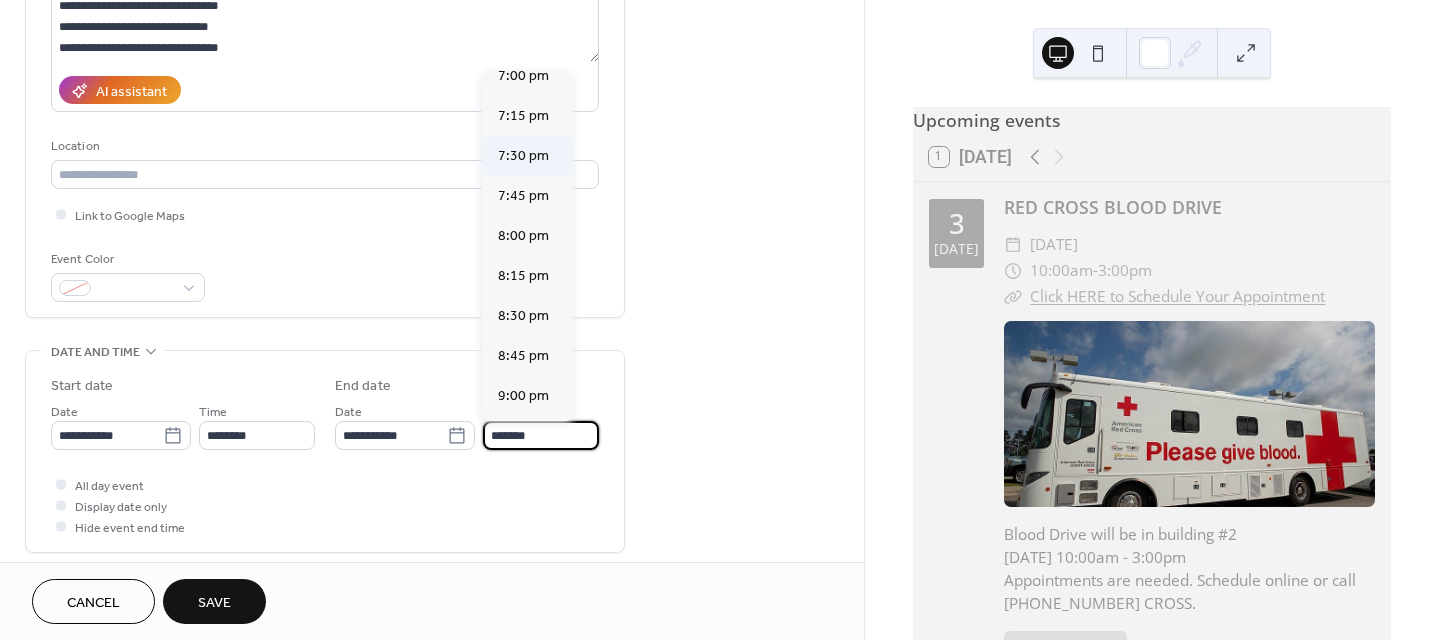 scroll, scrollTop: 1471, scrollLeft: 0, axis: vertical 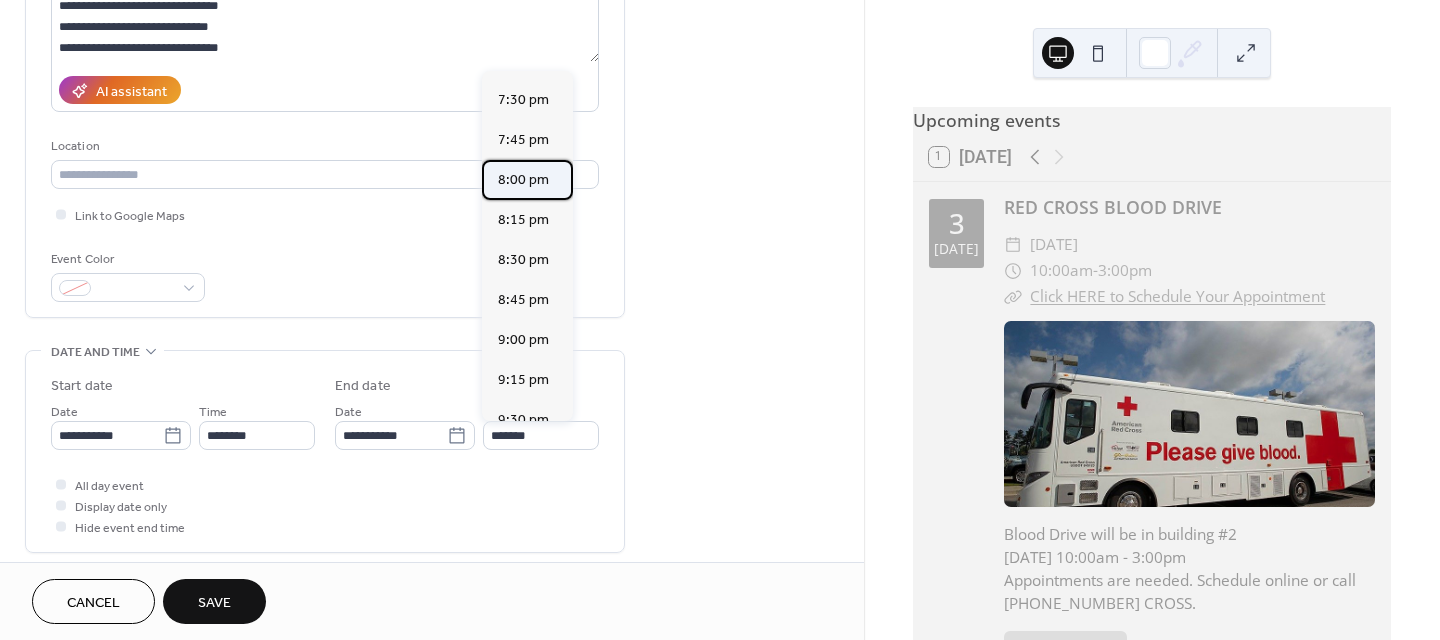 click on "8:00 pm" at bounding box center [523, 180] 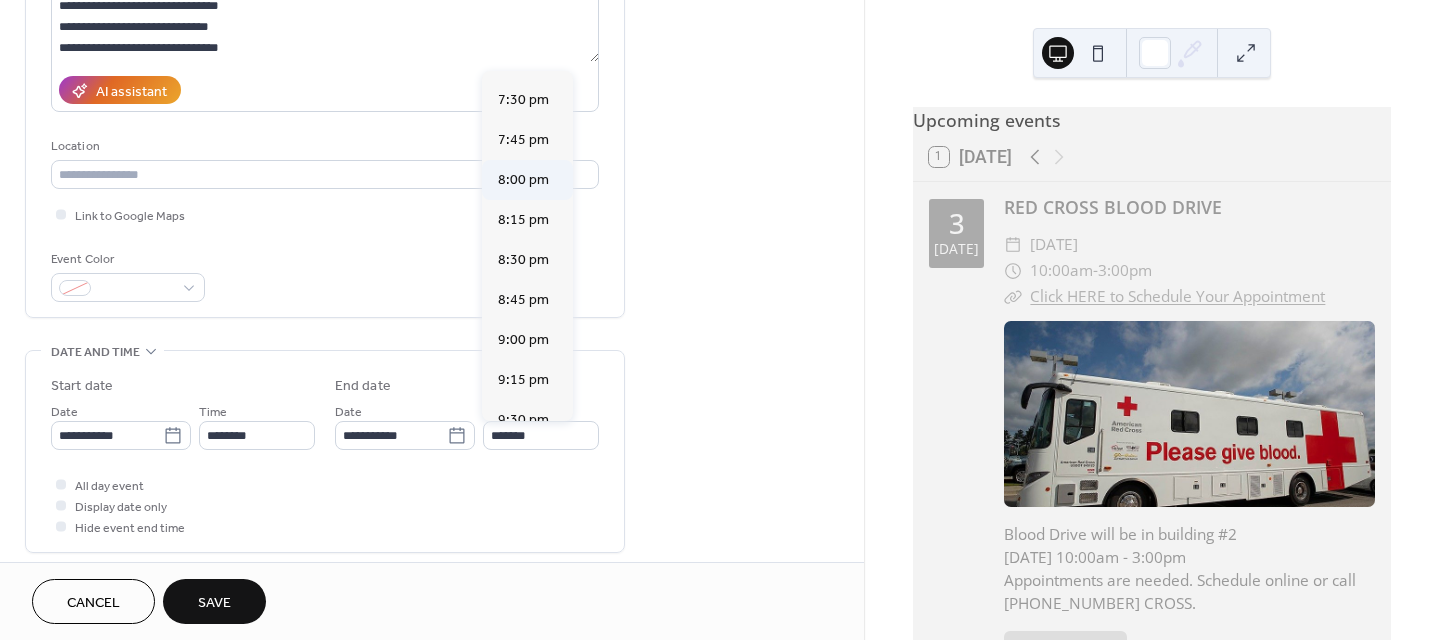 type on "*******" 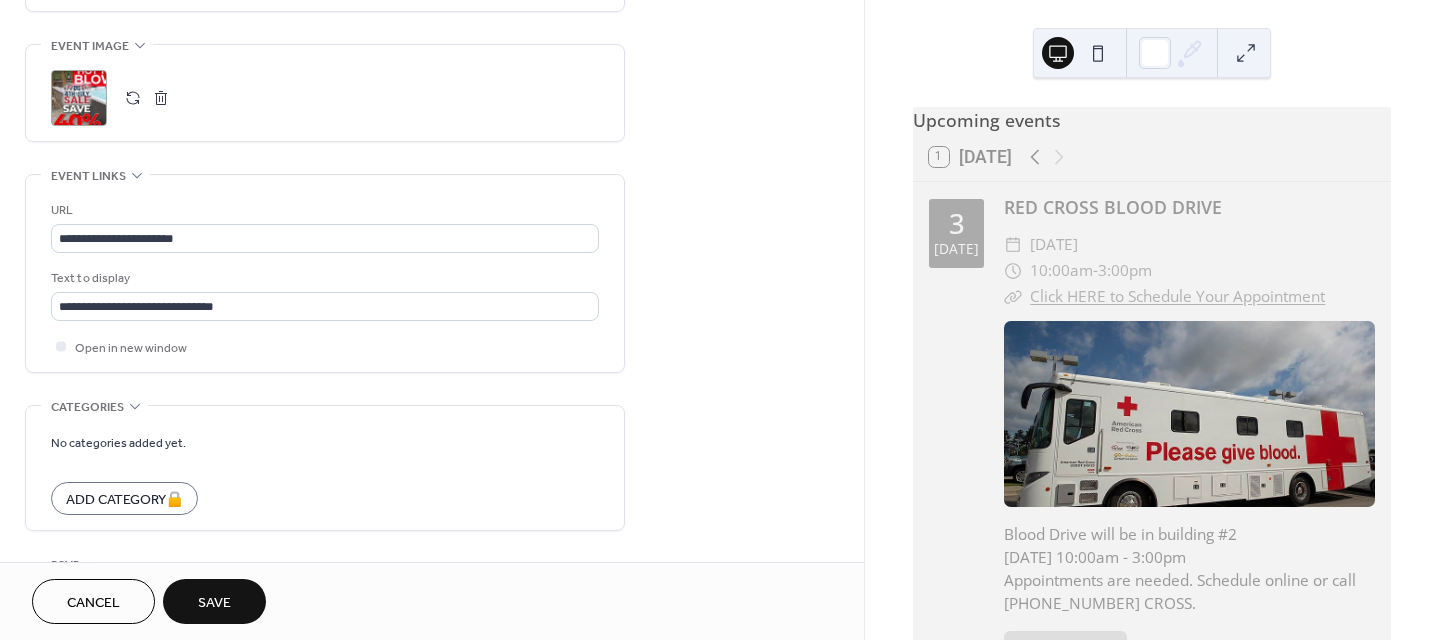 scroll, scrollTop: 1000, scrollLeft: 0, axis: vertical 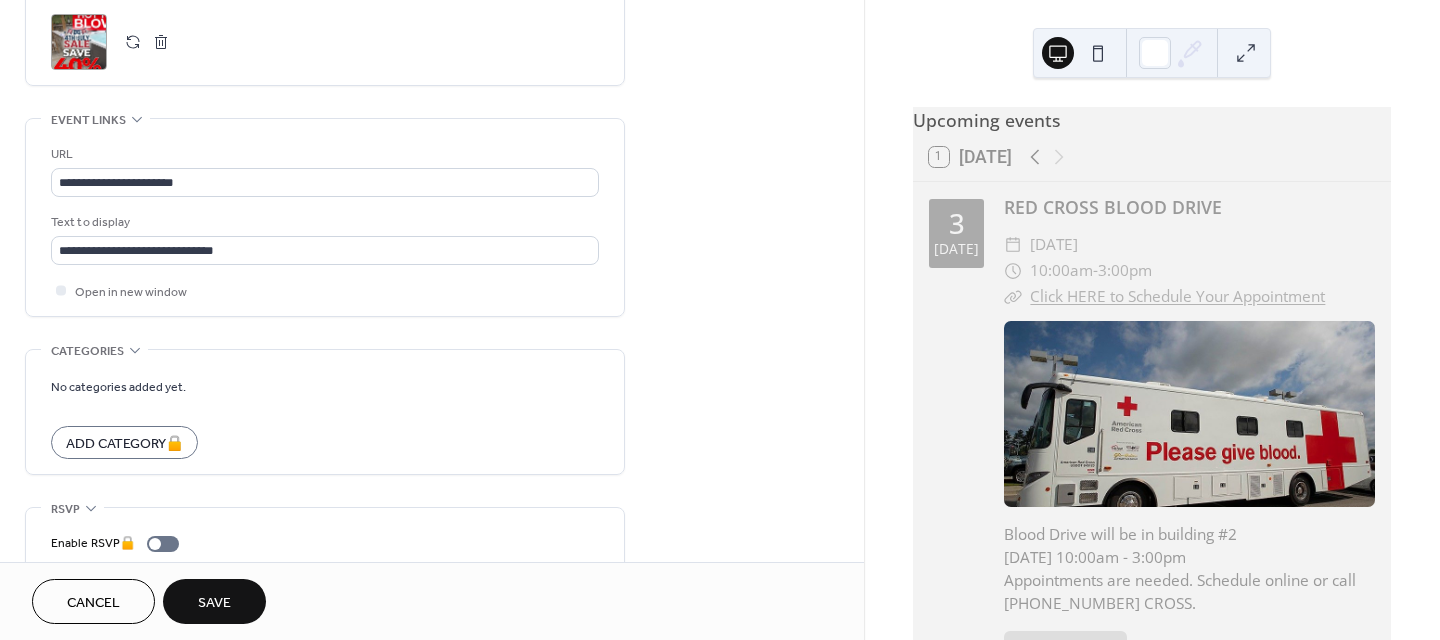click on "Save" at bounding box center [214, 601] 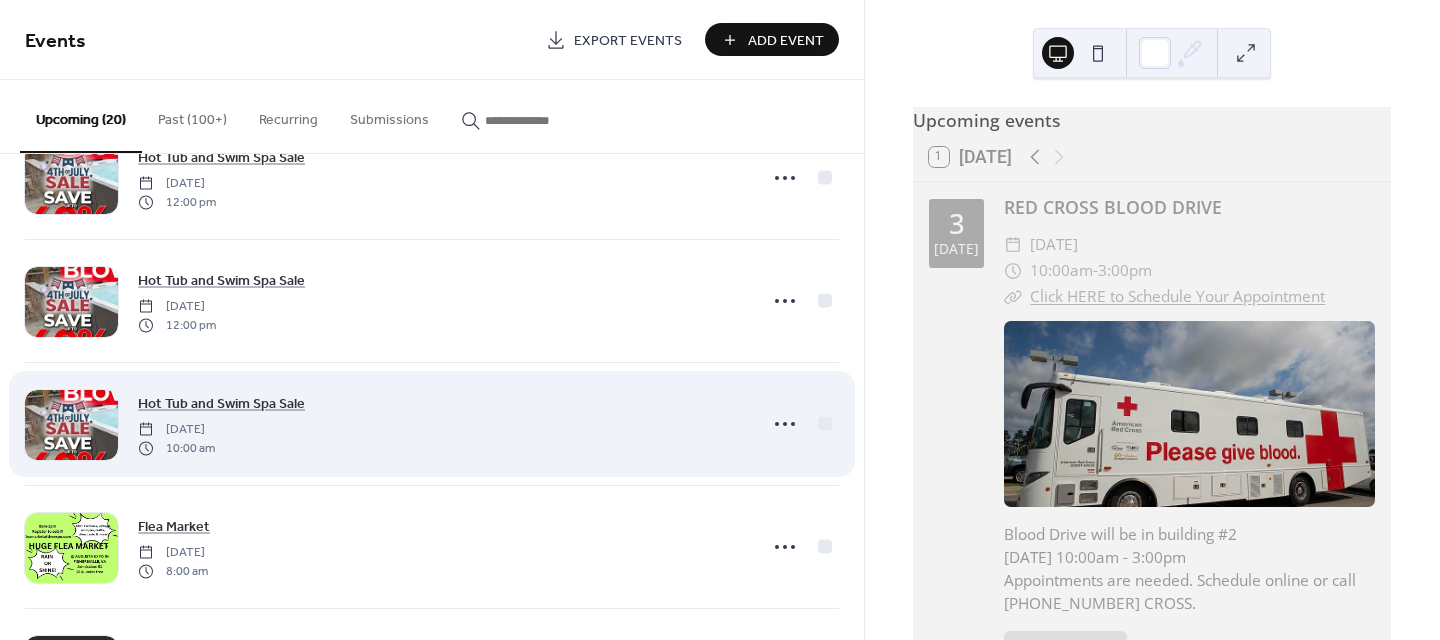 scroll, scrollTop: 200, scrollLeft: 0, axis: vertical 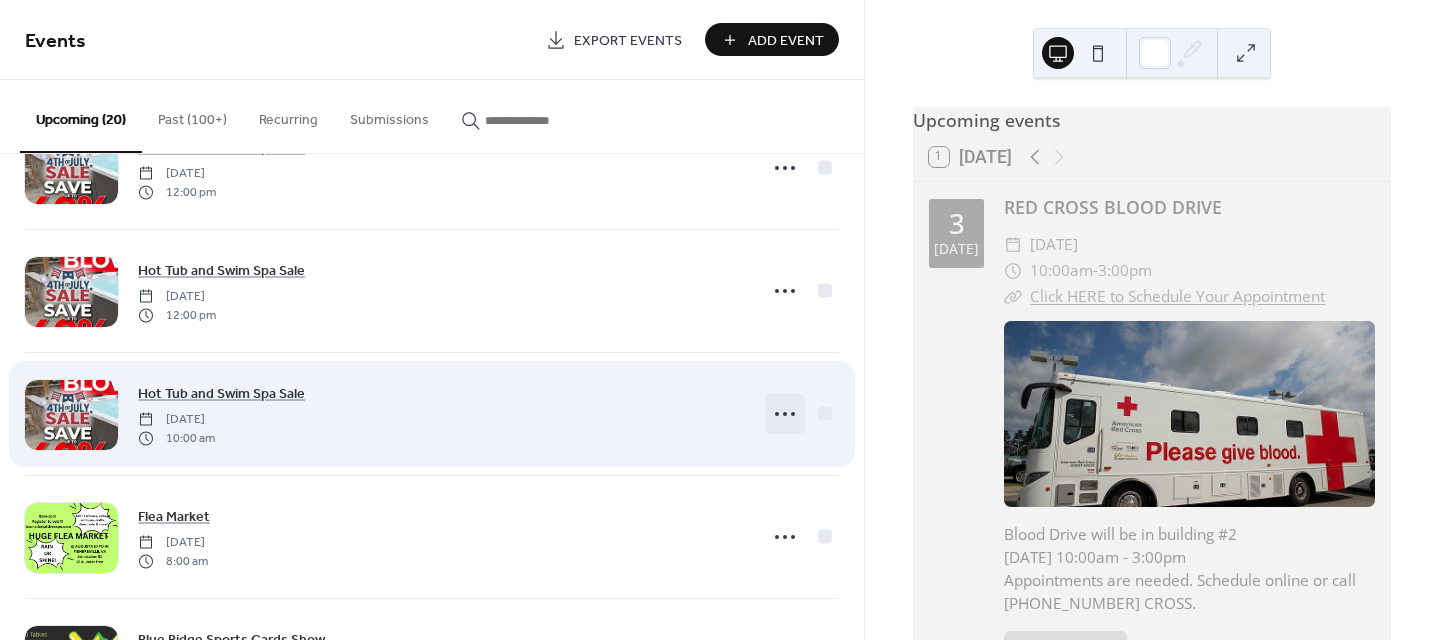 click 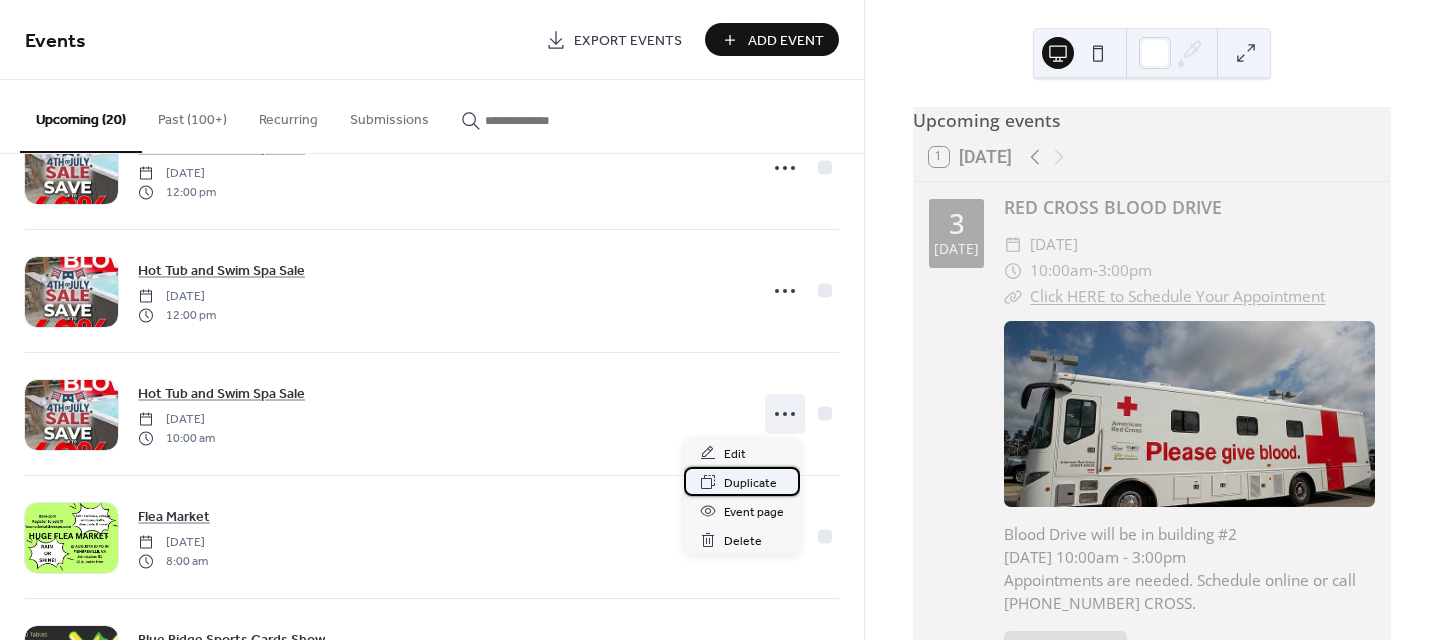 click on "Duplicate" at bounding box center [750, 483] 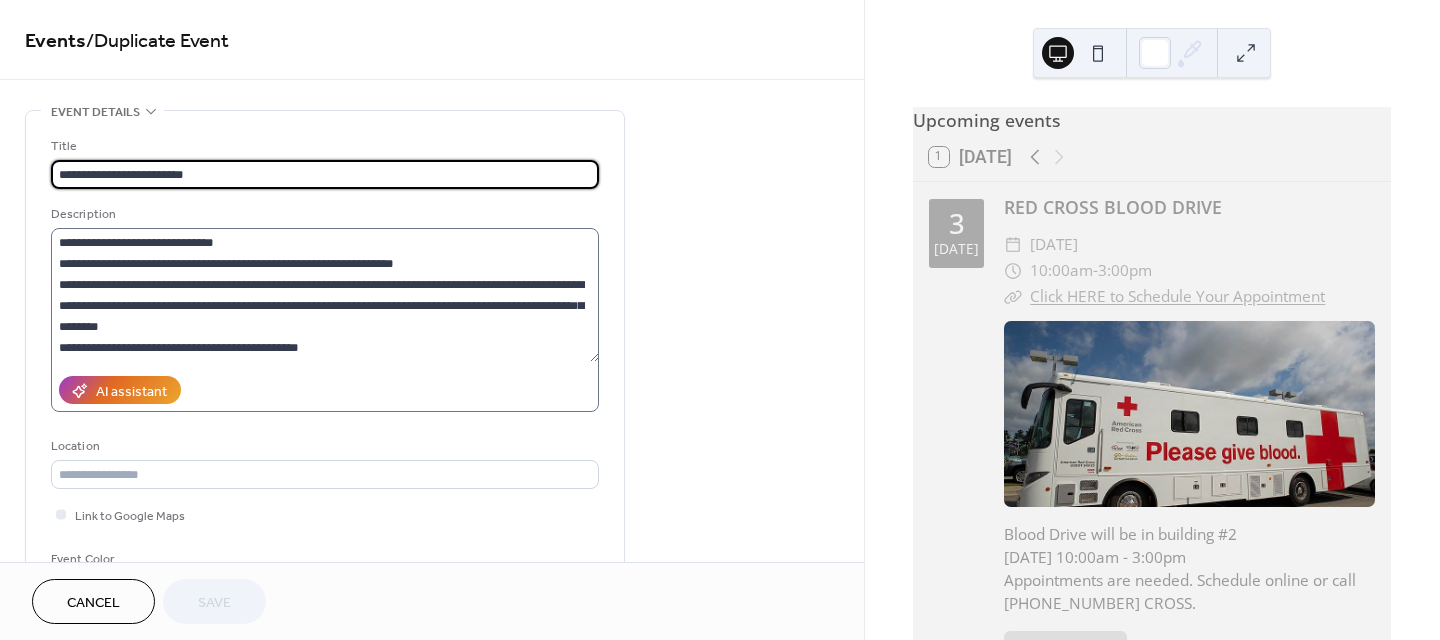 scroll, scrollTop: 63, scrollLeft: 0, axis: vertical 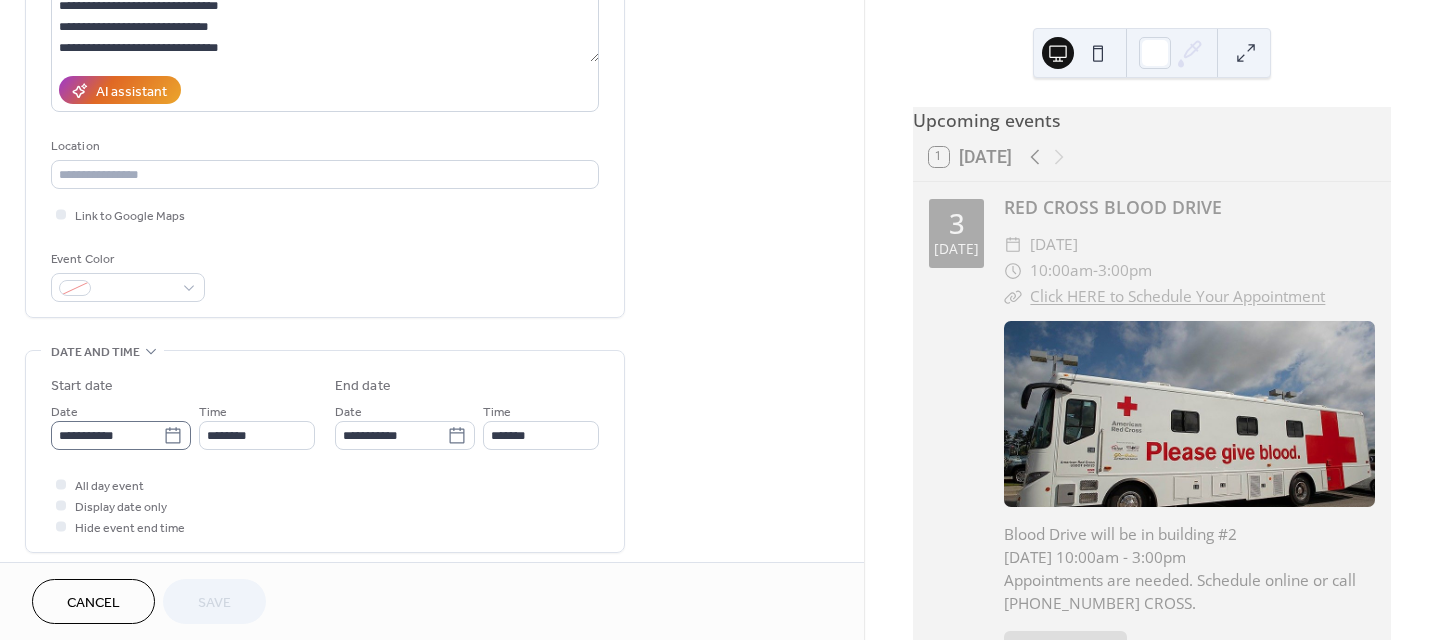 click 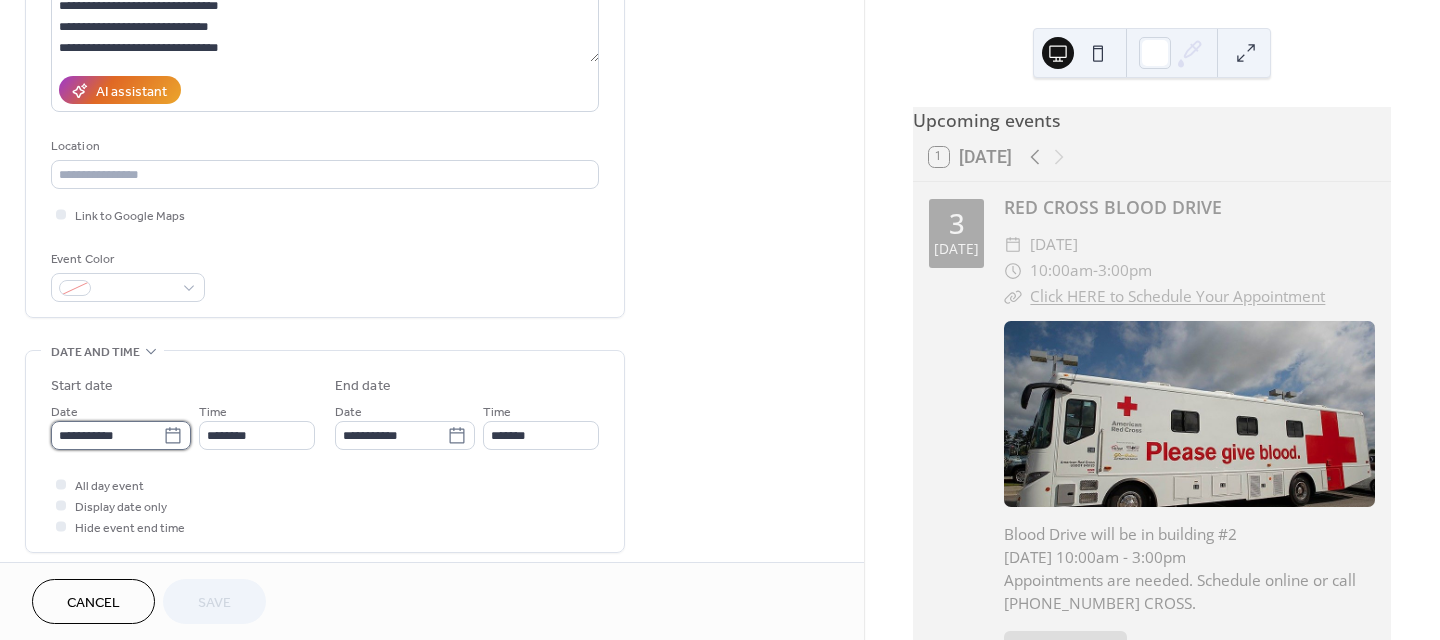click on "**********" at bounding box center (107, 435) 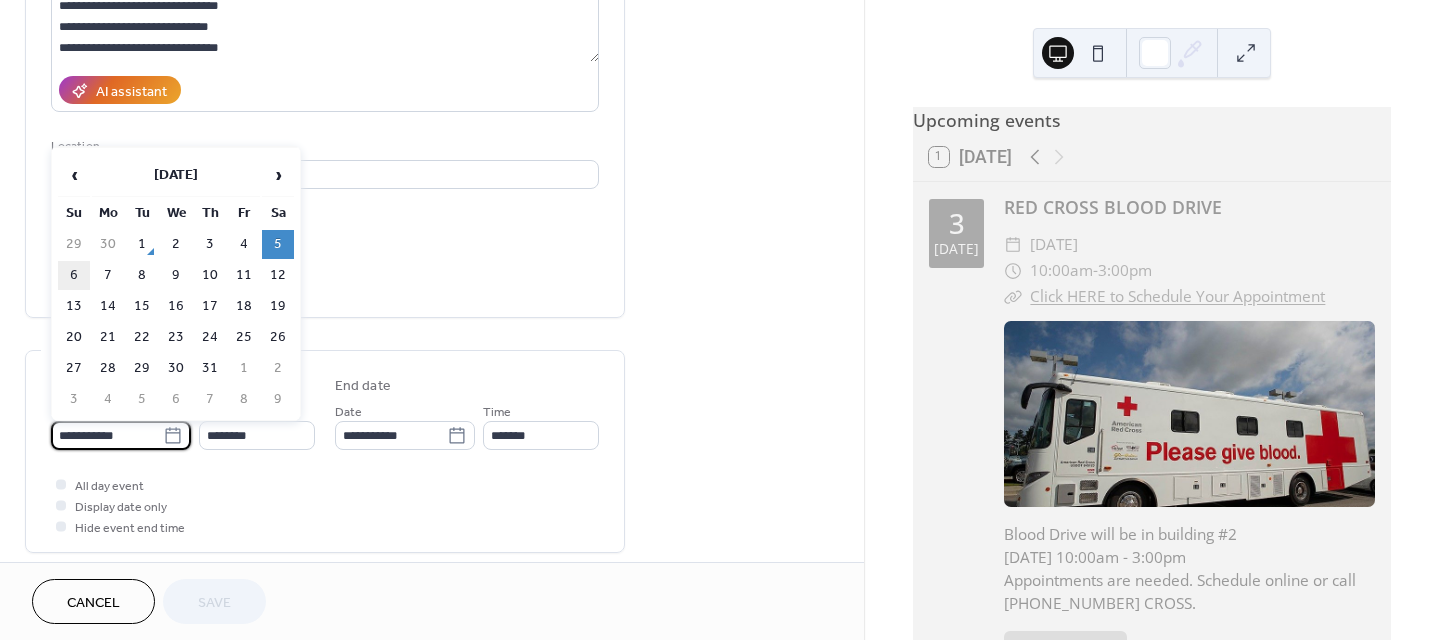 click on "6" at bounding box center [74, 275] 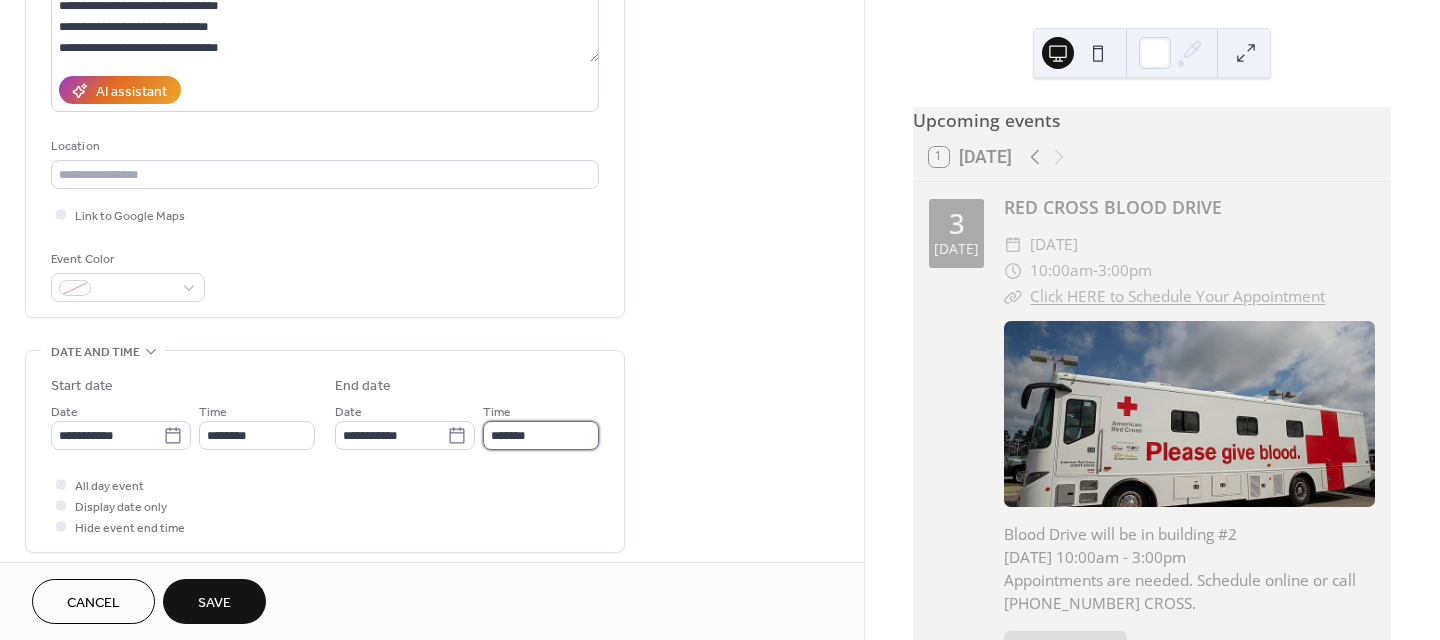 click on "*******" at bounding box center [541, 435] 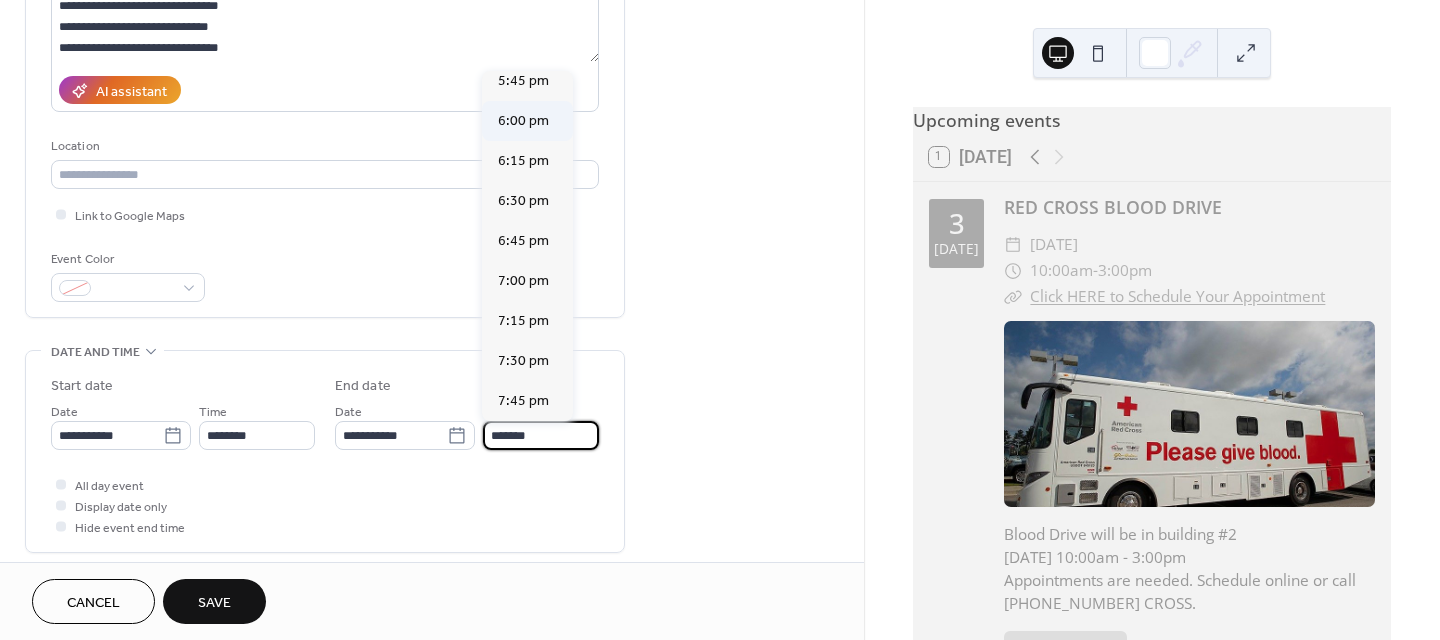 scroll, scrollTop: 1199, scrollLeft: 0, axis: vertical 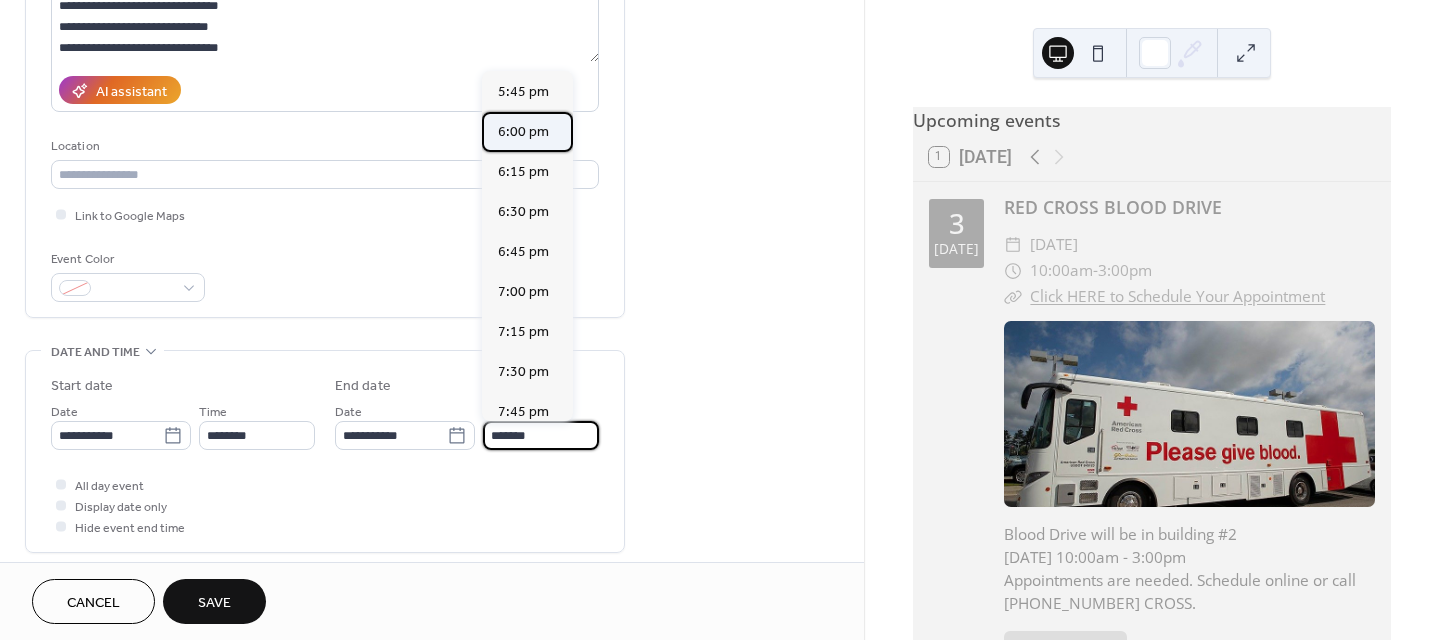 click on "6:00 pm" at bounding box center (523, 132) 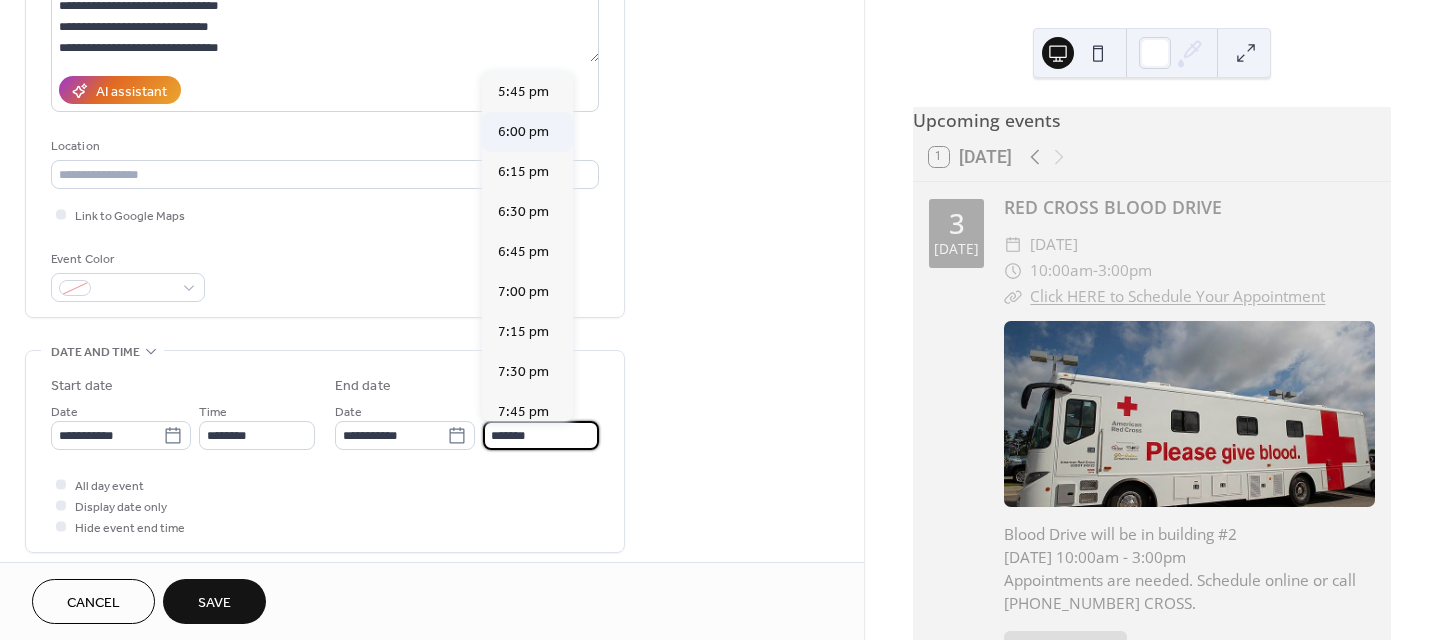 type on "*******" 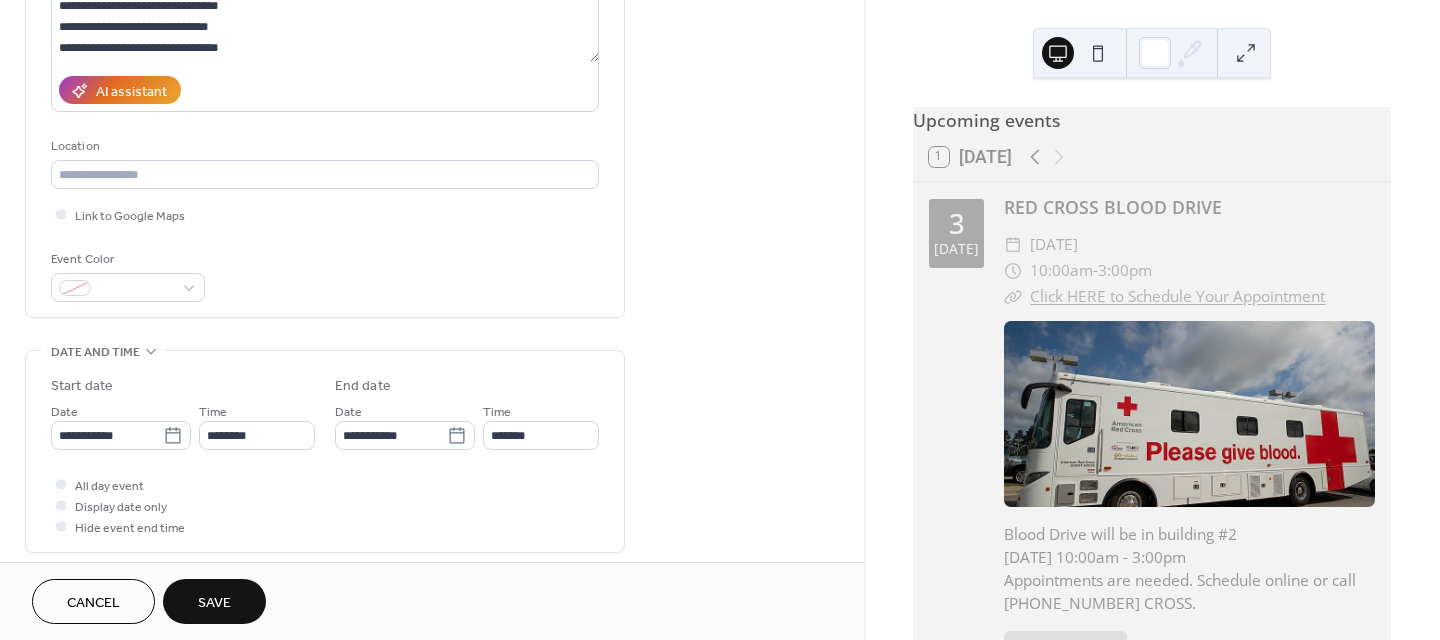 click on "Save" at bounding box center [214, 603] 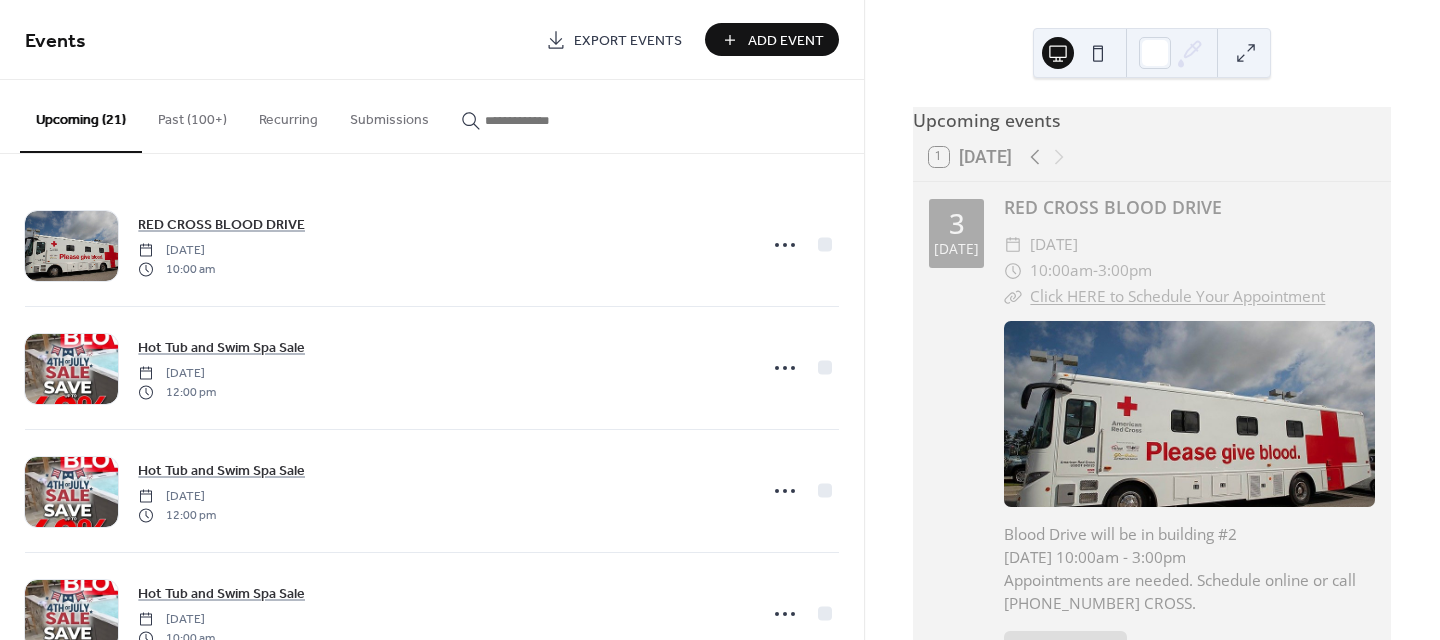 click on "Export Events" at bounding box center (628, 41) 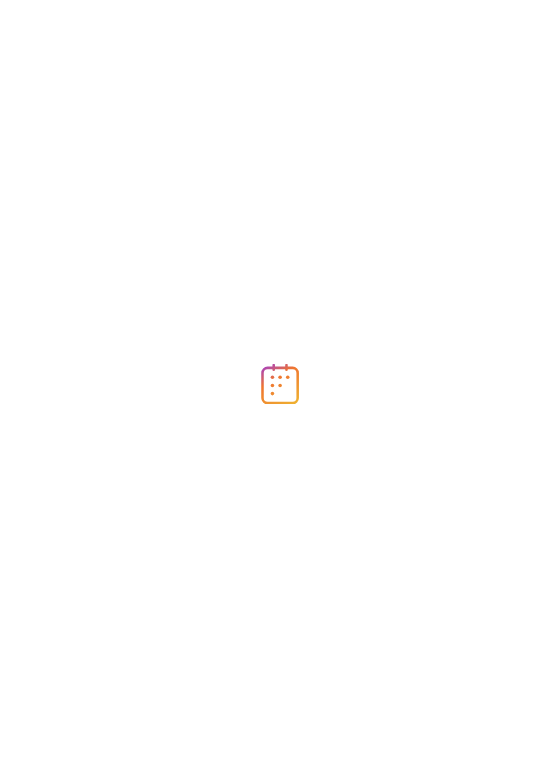 scroll, scrollTop: 0, scrollLeft: 0, axis: both 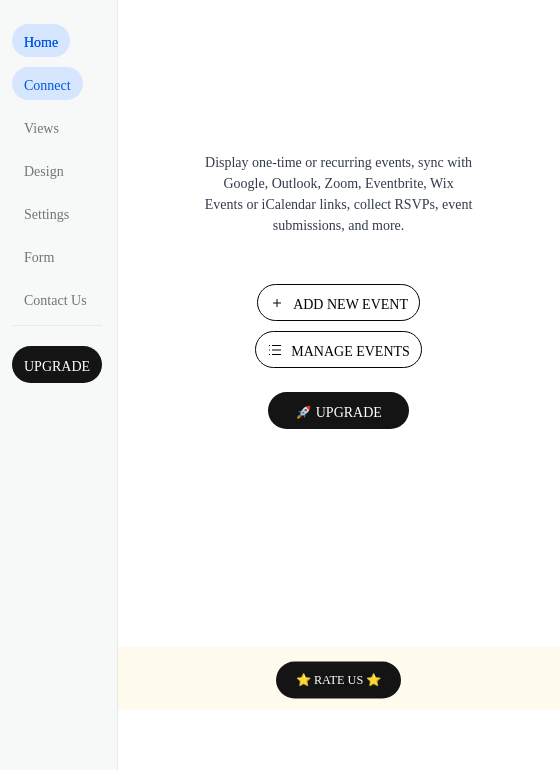 click on "Connect" at bounding box center [47, 85] 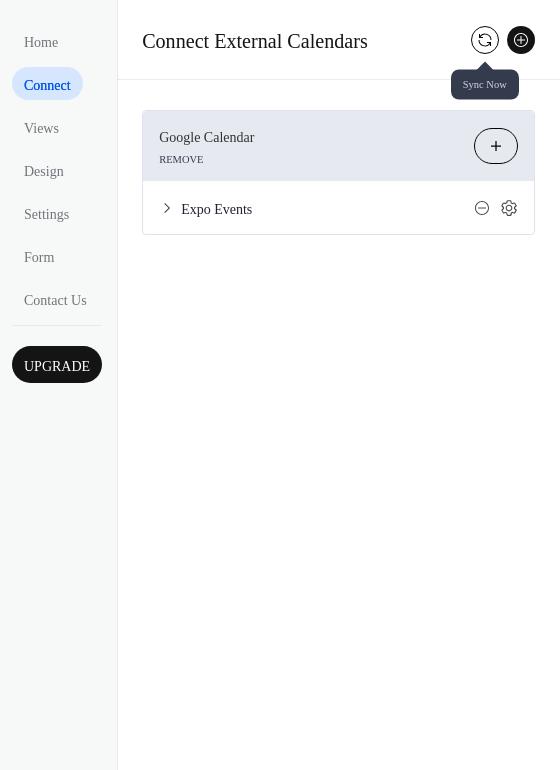 click at bounding box center (485, 40) 